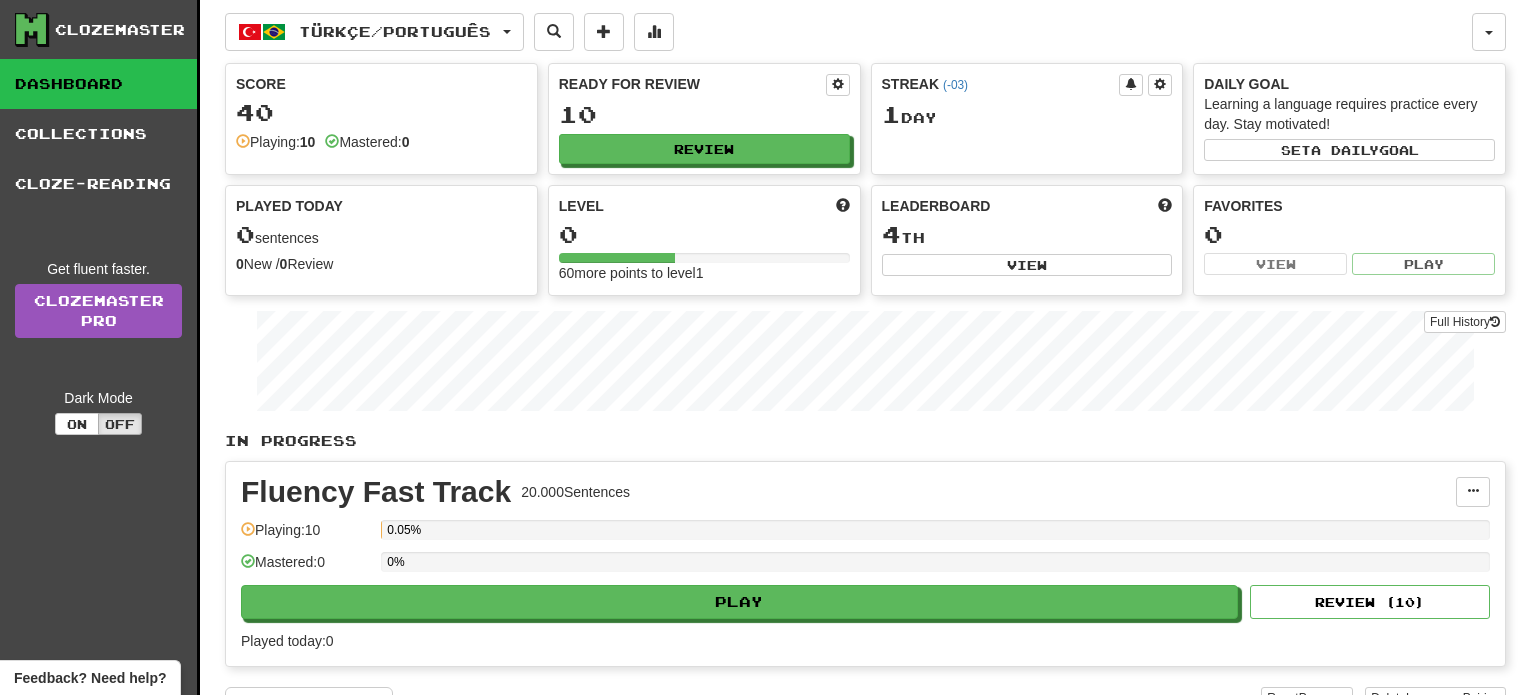scroll, scrollTop: 0, scrollLeft: 0, axis: both 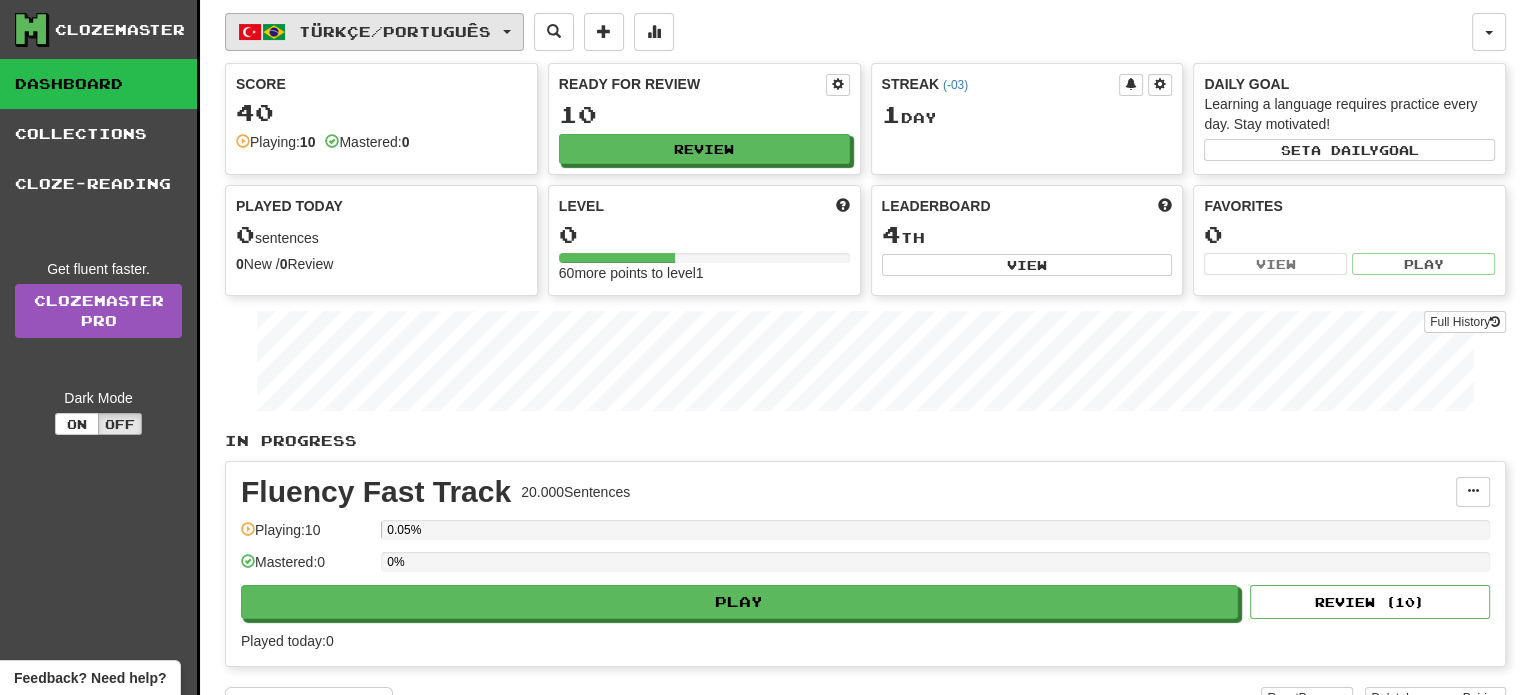 click on "Türkçe  /  Português" at bounding box center [374, 32] 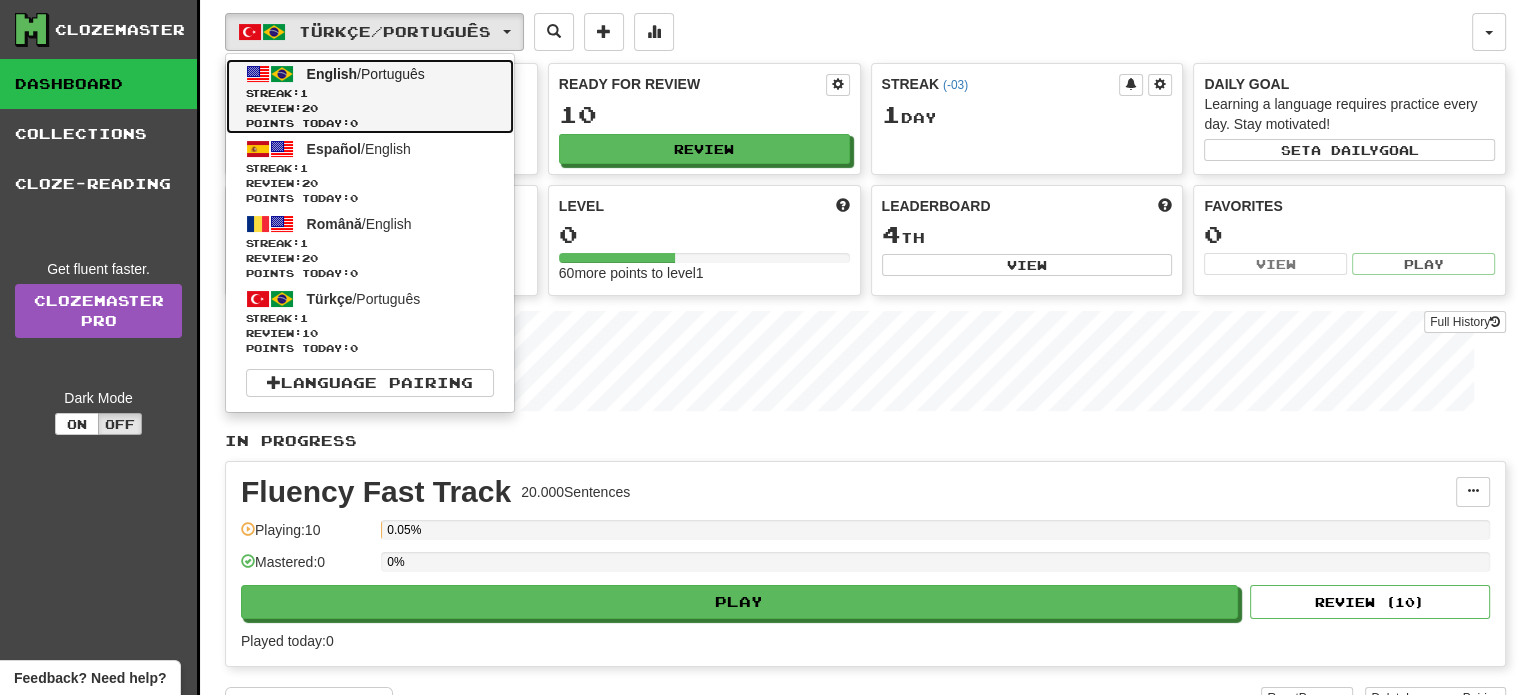 click on "English" at bounding box center (332, 74) 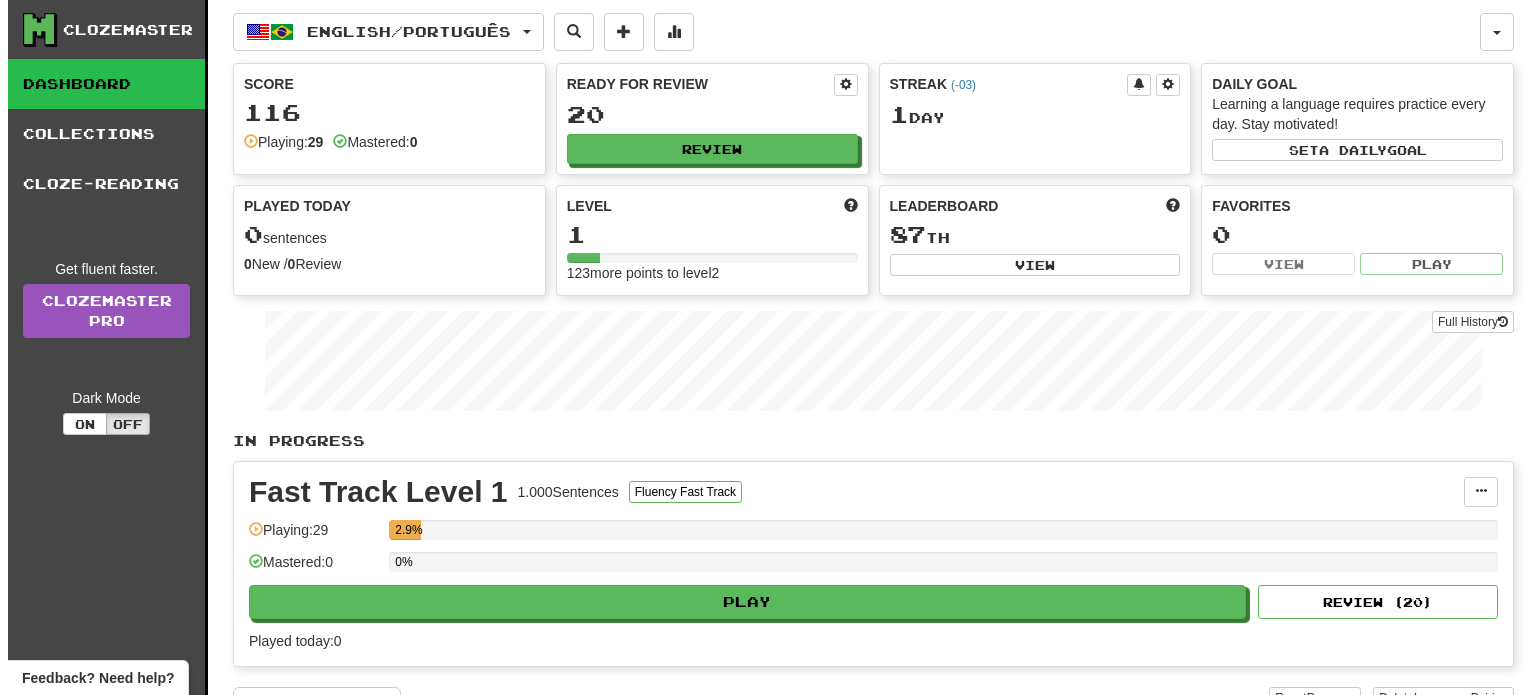 scroll, scrollTop: 0, scrollLeft: 0, axis: both 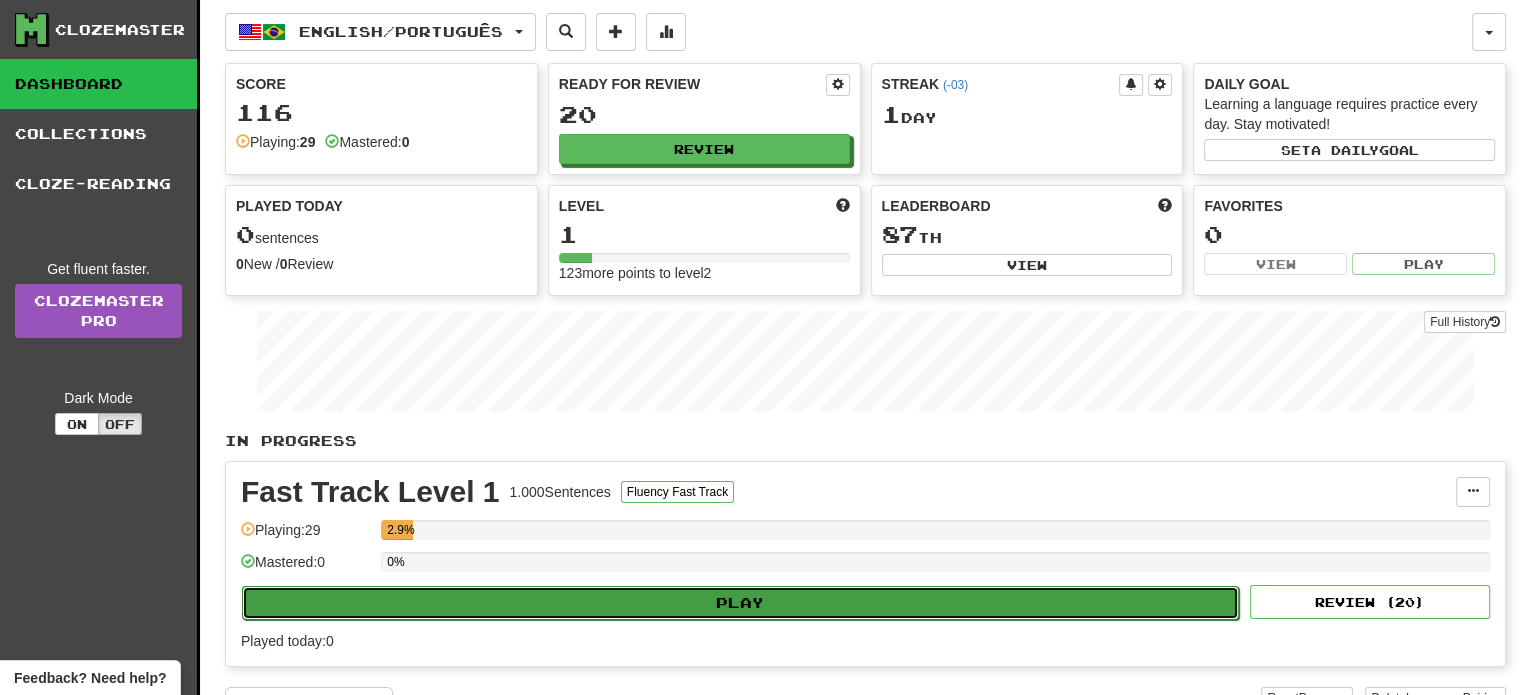click on "Play" at bounding box center [740, 603] 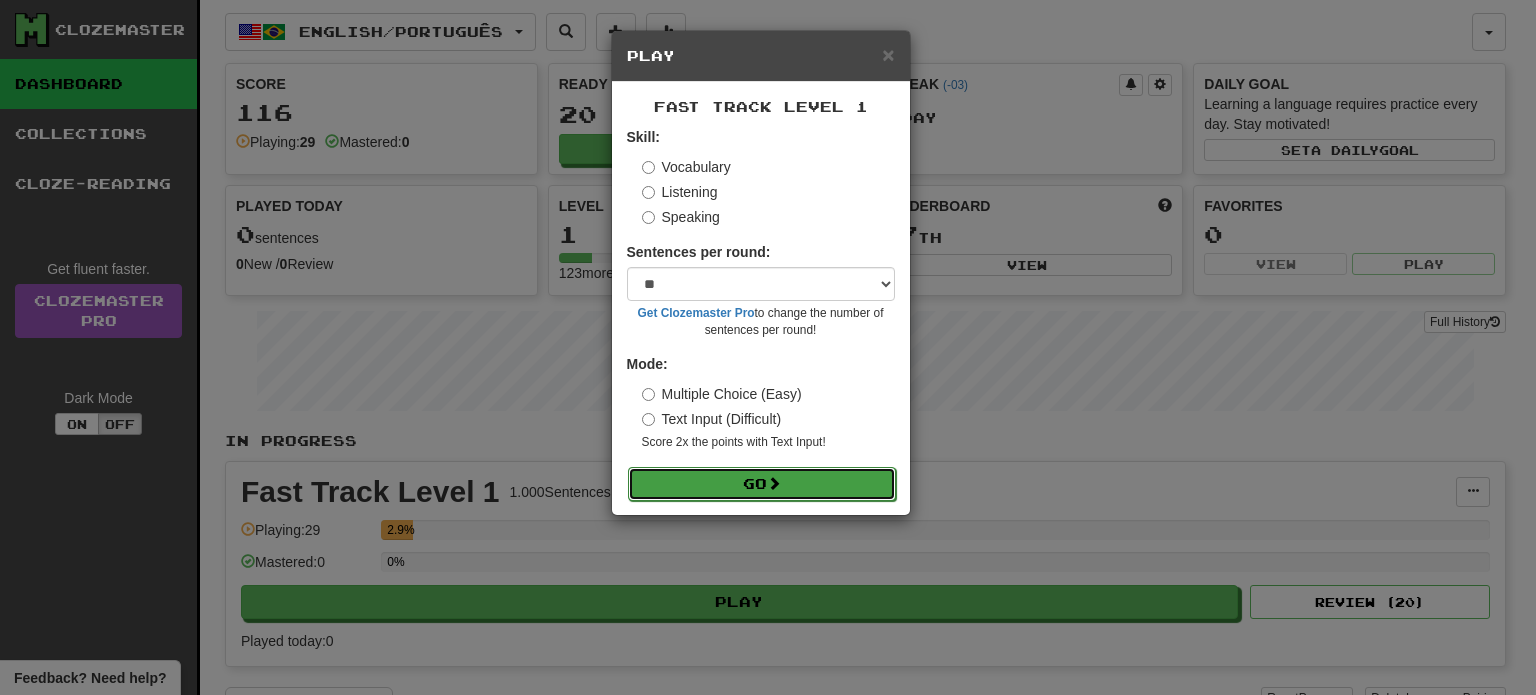 click at bounding box center [774, 483] 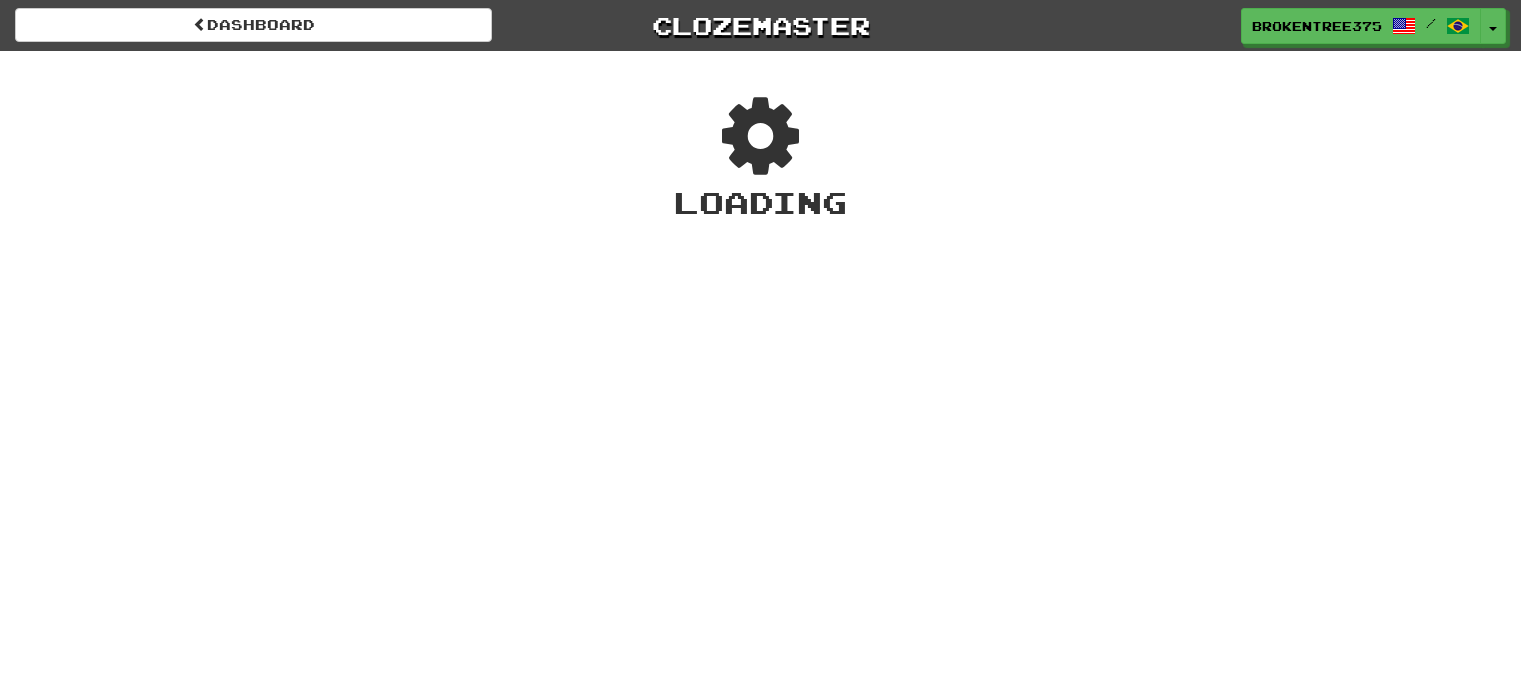 scroll, scrollTop: 0, scrollLeft: 0, axis: both 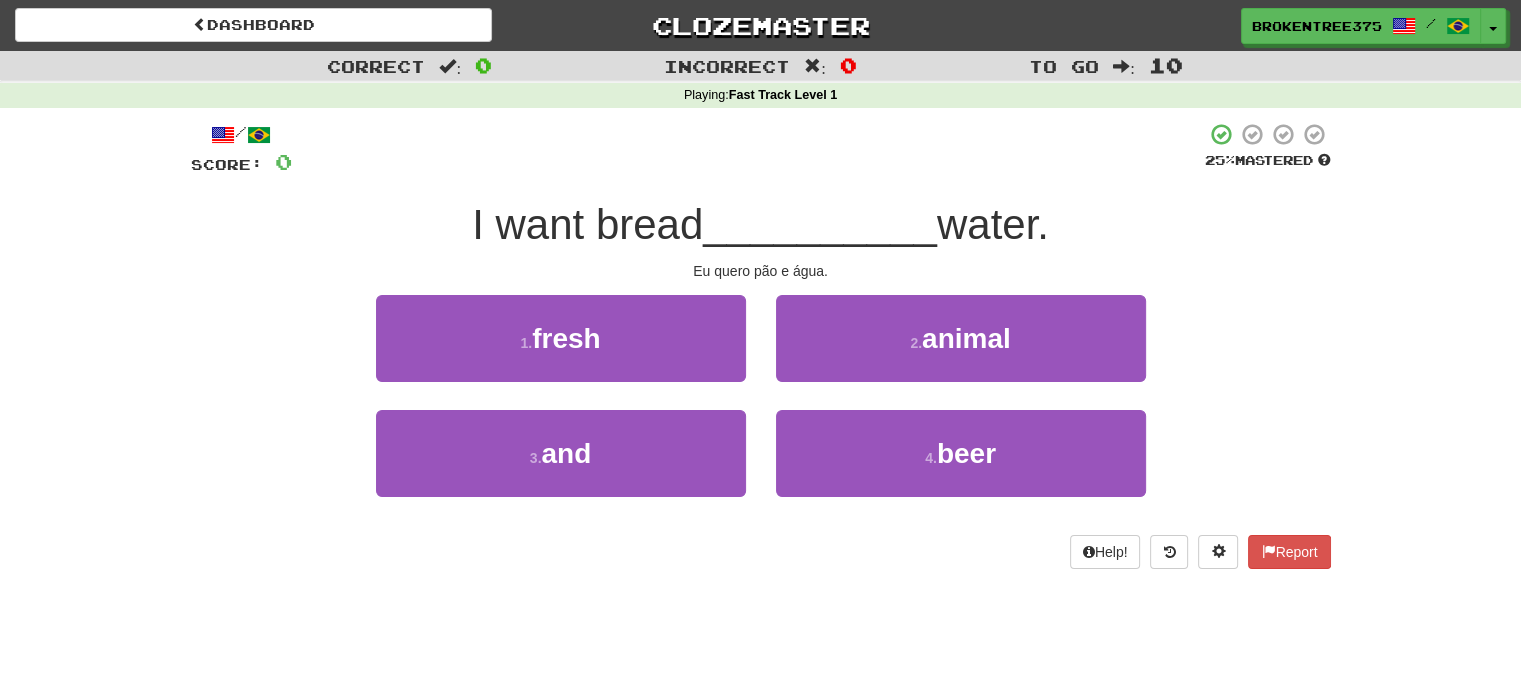 click on "1 .  fresh" at bounding box center [561, 352] 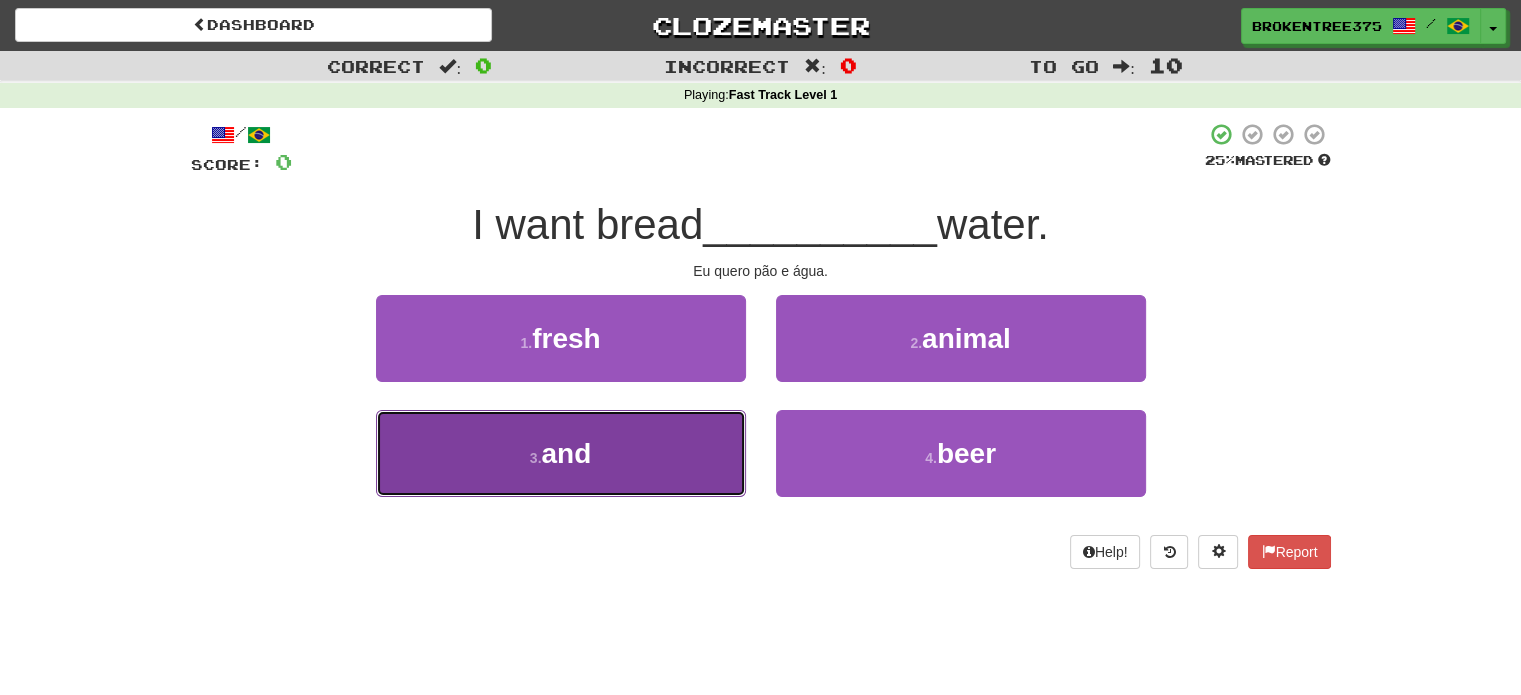 click on "3 .  and" at bounding box center (561, 453) 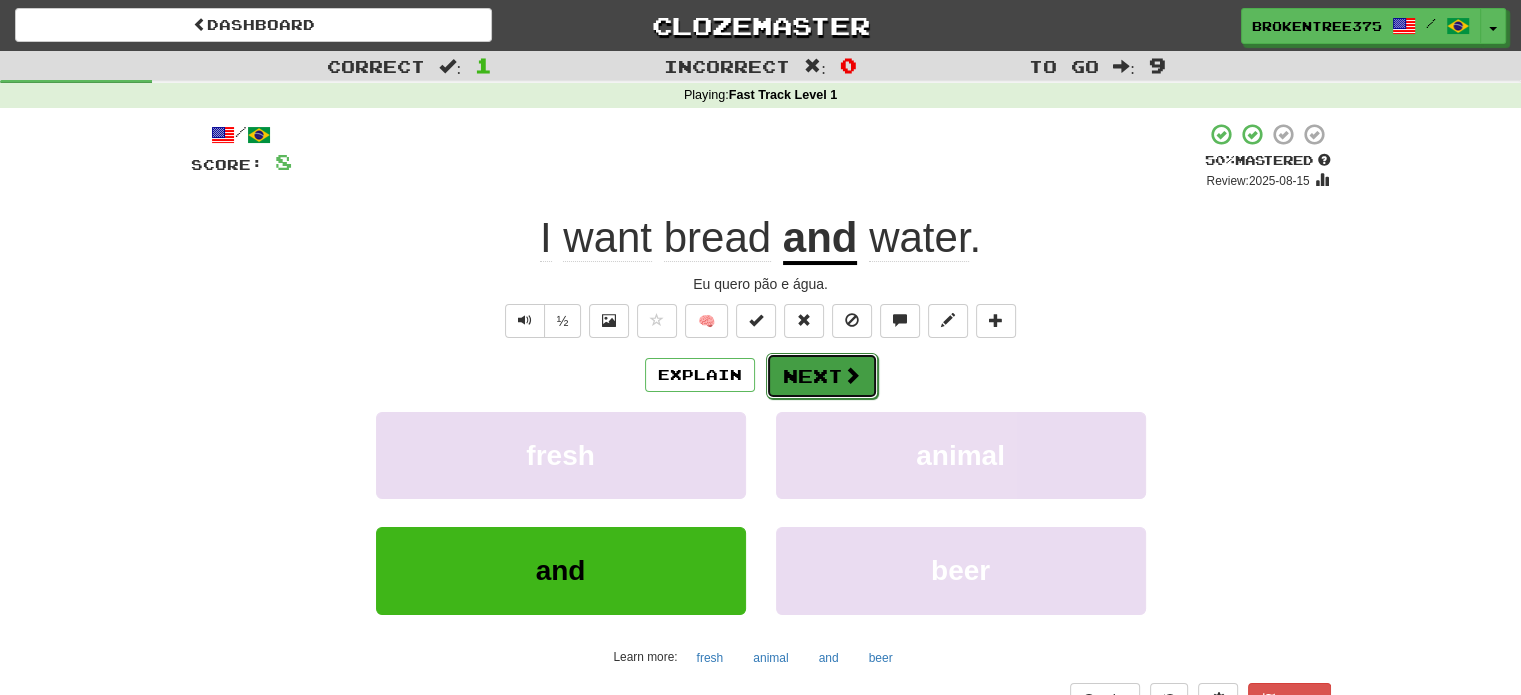 click at bounding box center (852, 375) 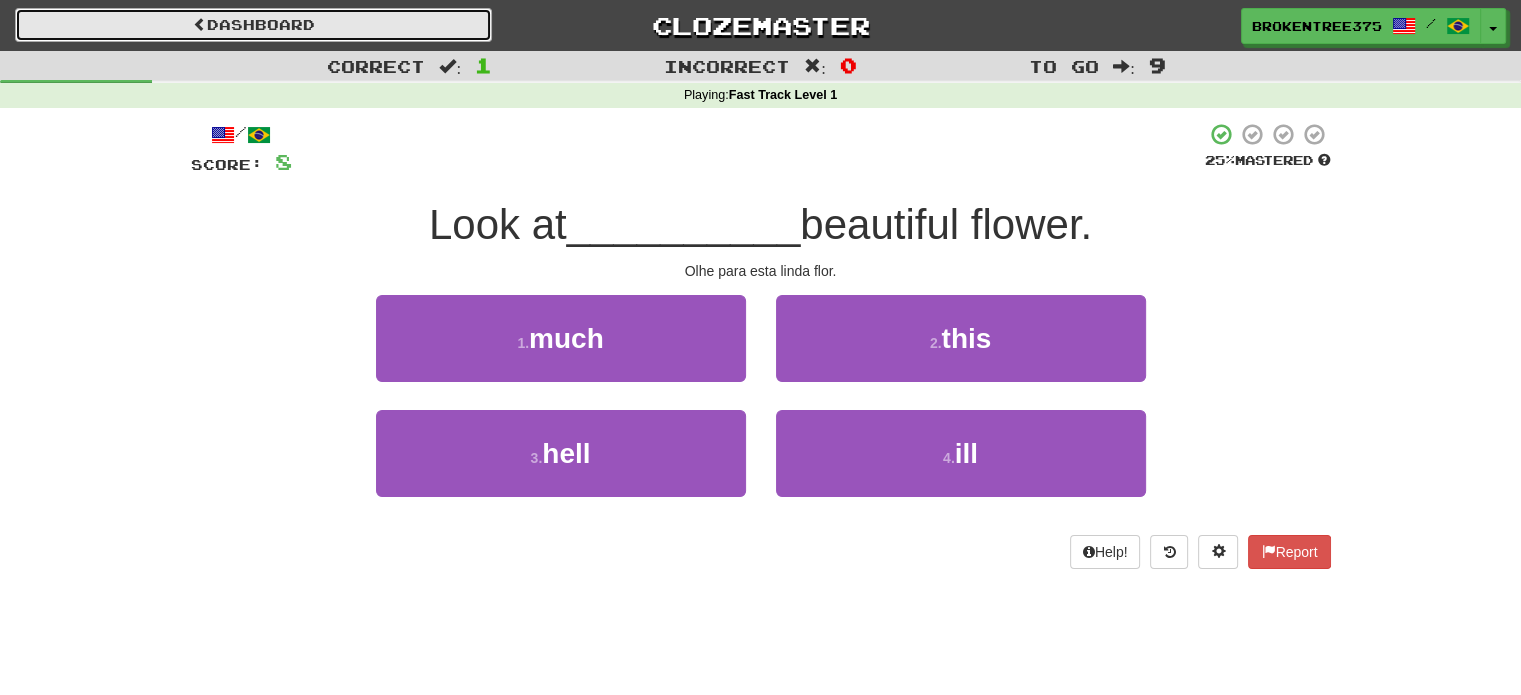 click on "Dashboard" at bounding box center (253, 25) 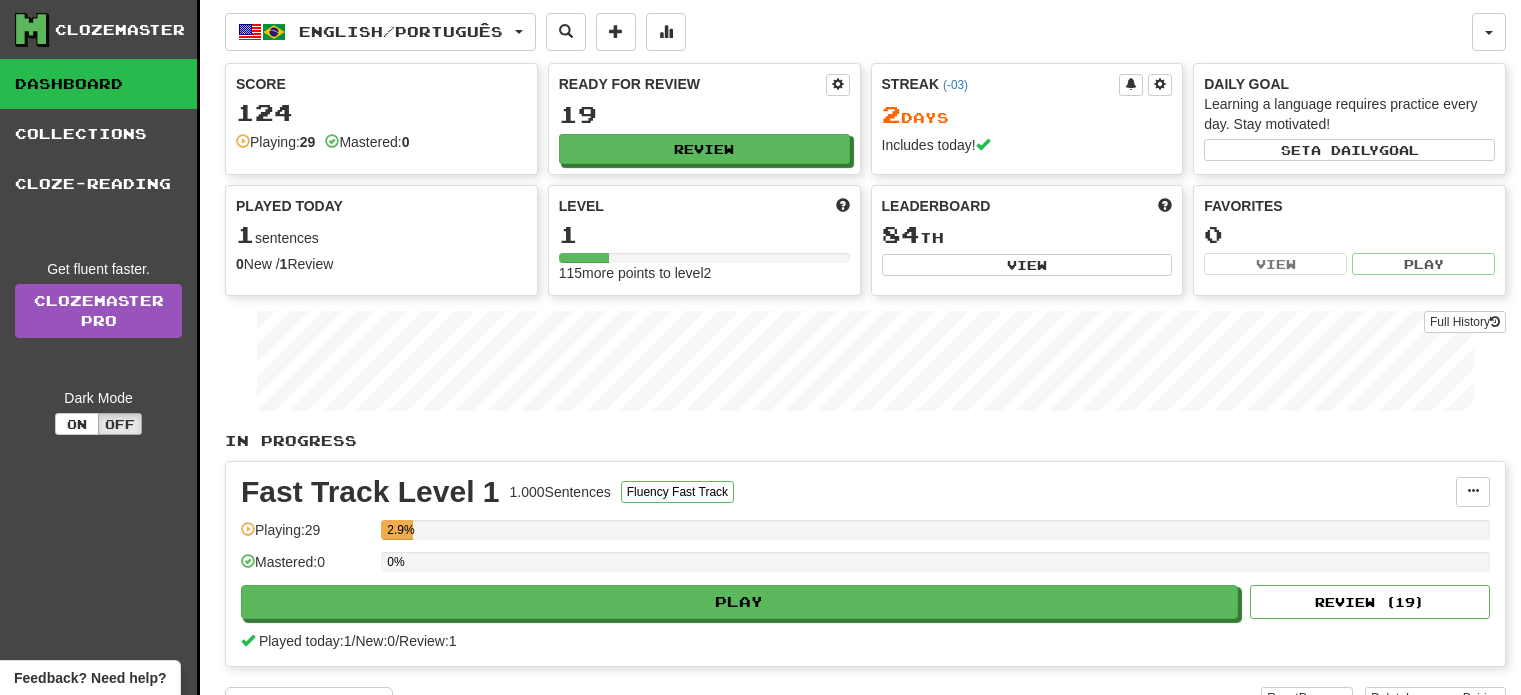 scroll, scrollTop: 0, scrollLeft: 0, axis: both 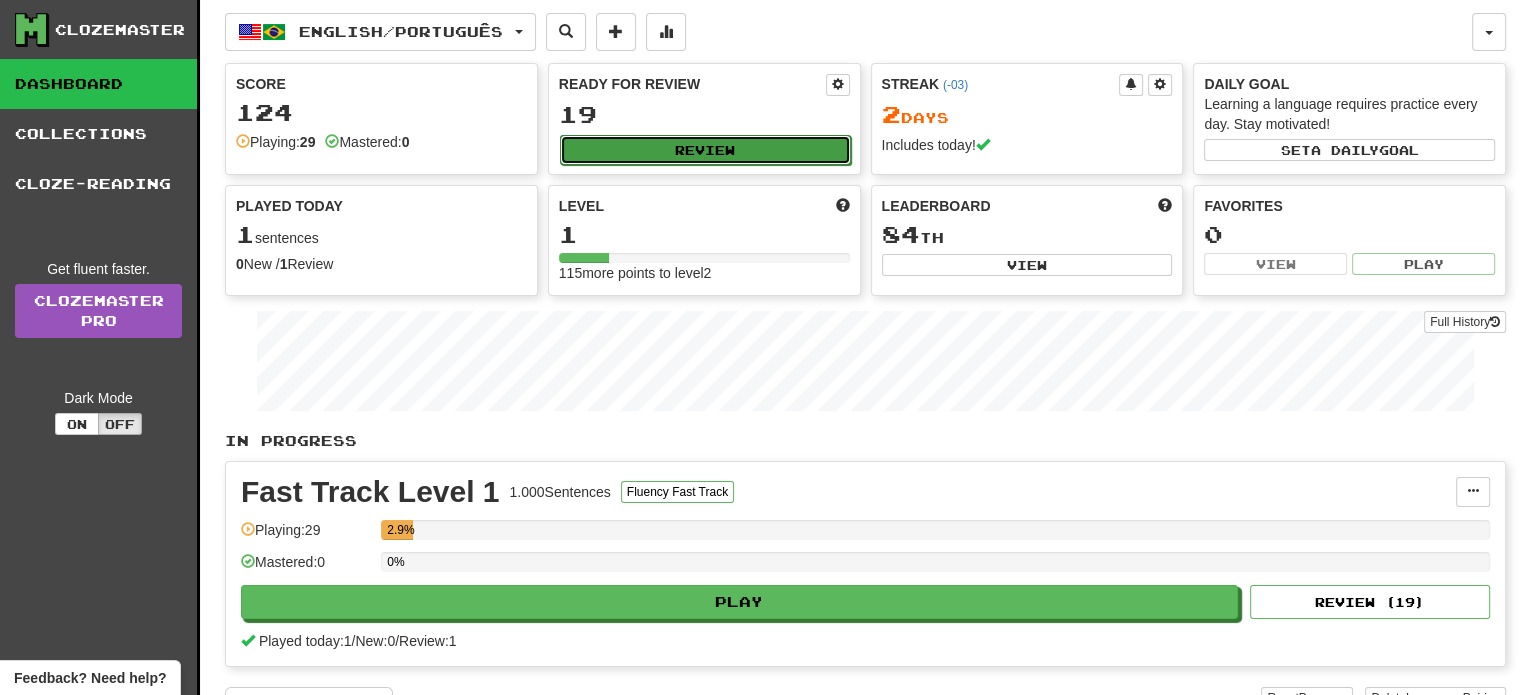 click on "Review" at bounding box center [705, 150] 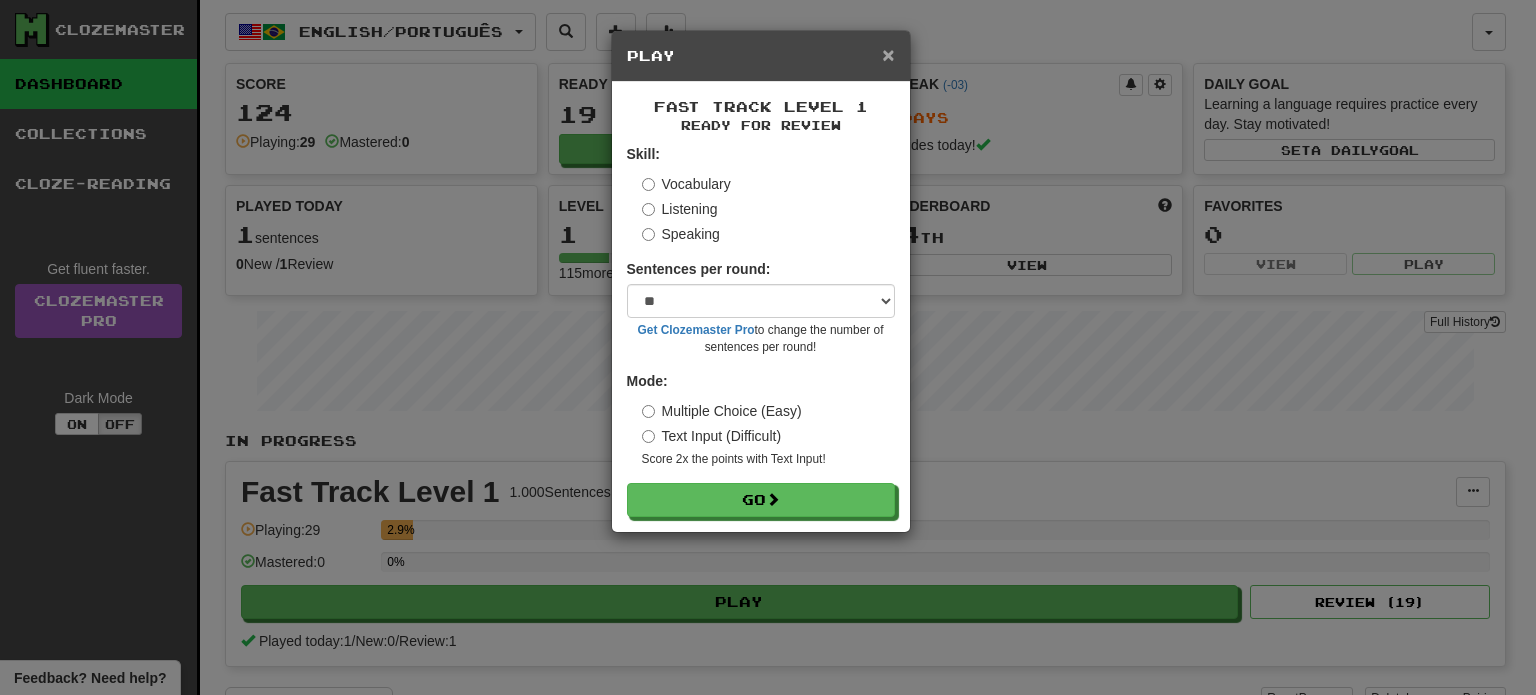 click on "×" at bounding box center (888, 54) 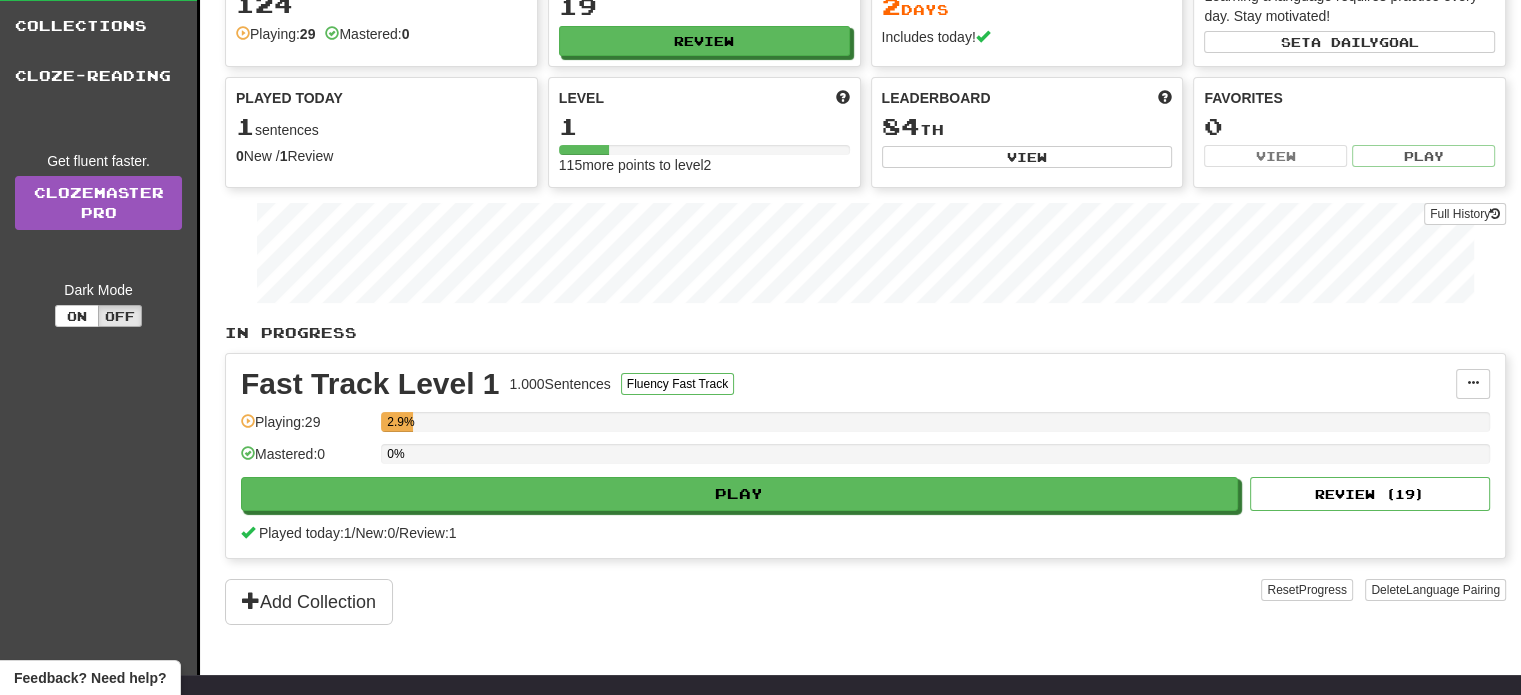 scroll, scrollTop: 100, scrollLeft: 0, axis: vertical 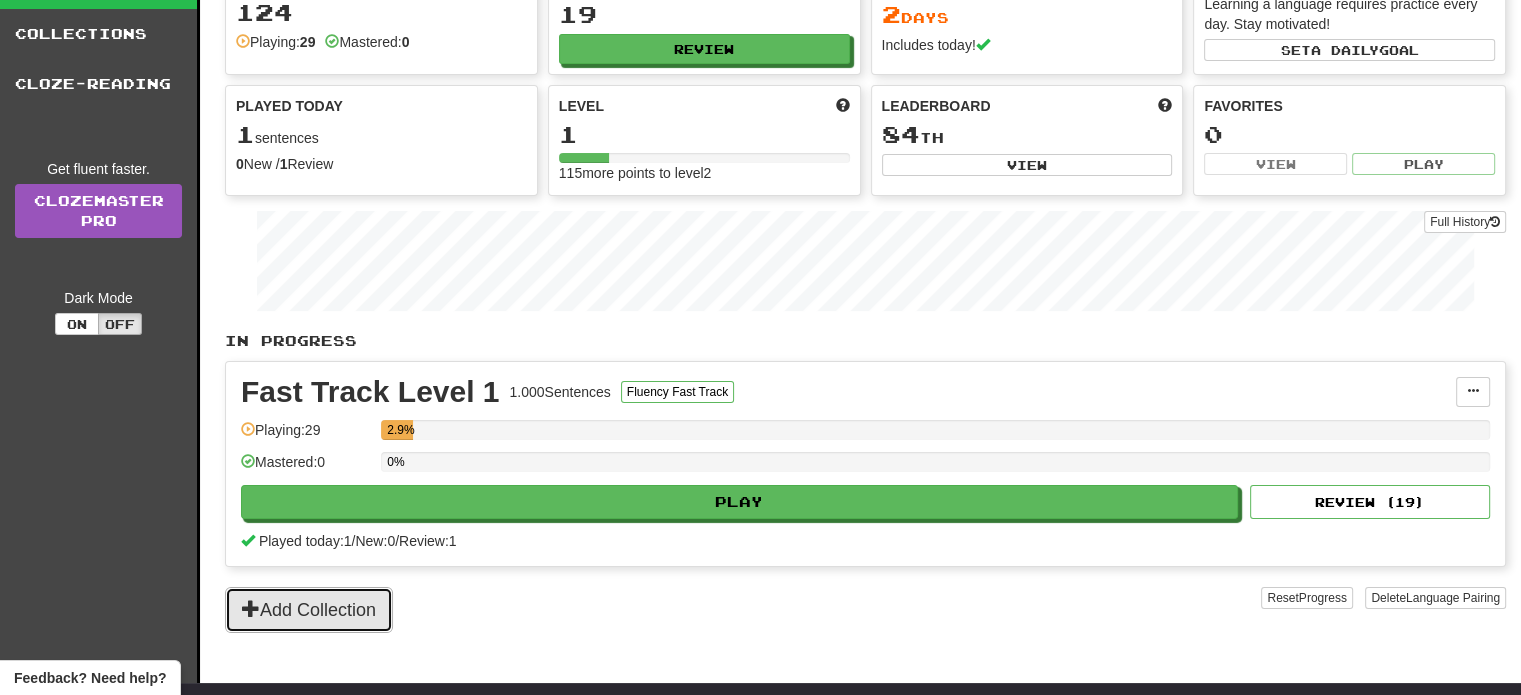 click on "Add Collection" at bounding box center (309, 610) 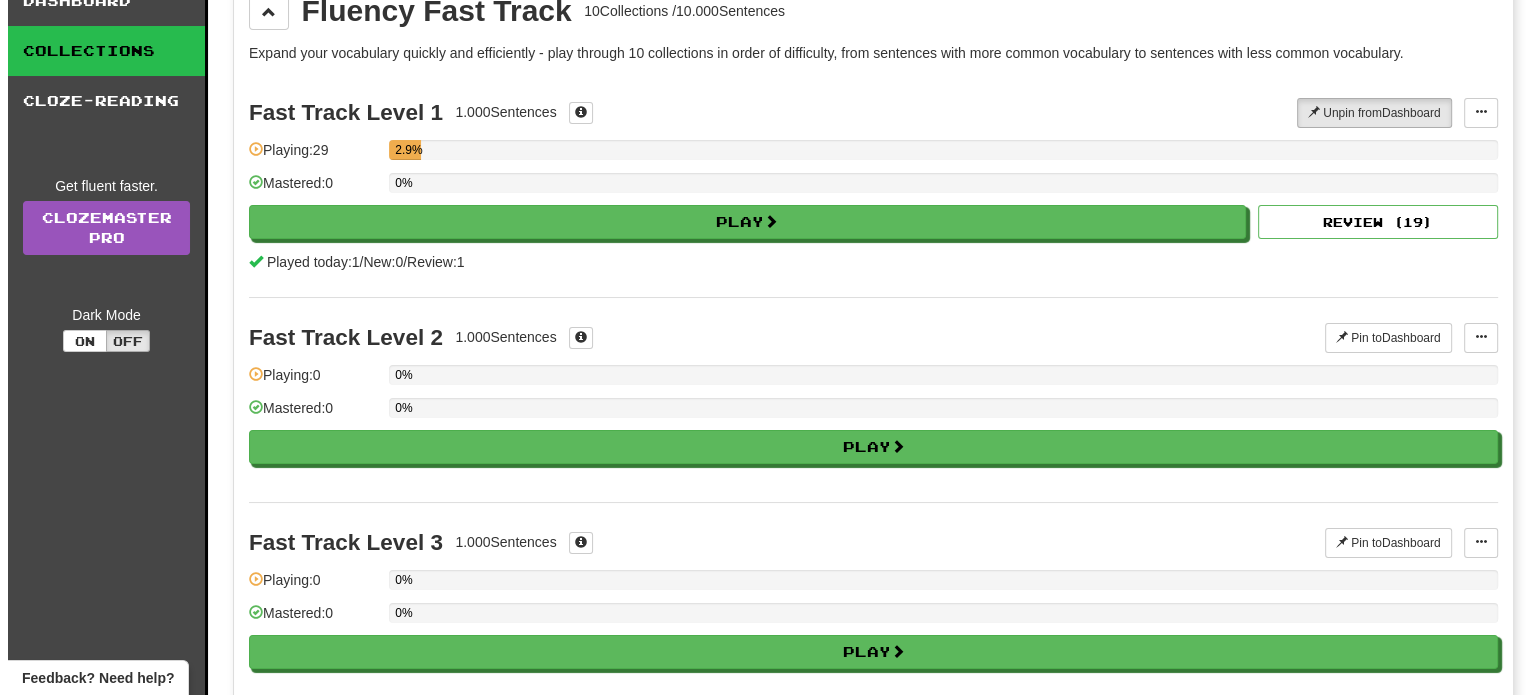 scroll, scrollTop: 0, scrollLeft: 0, axis: both 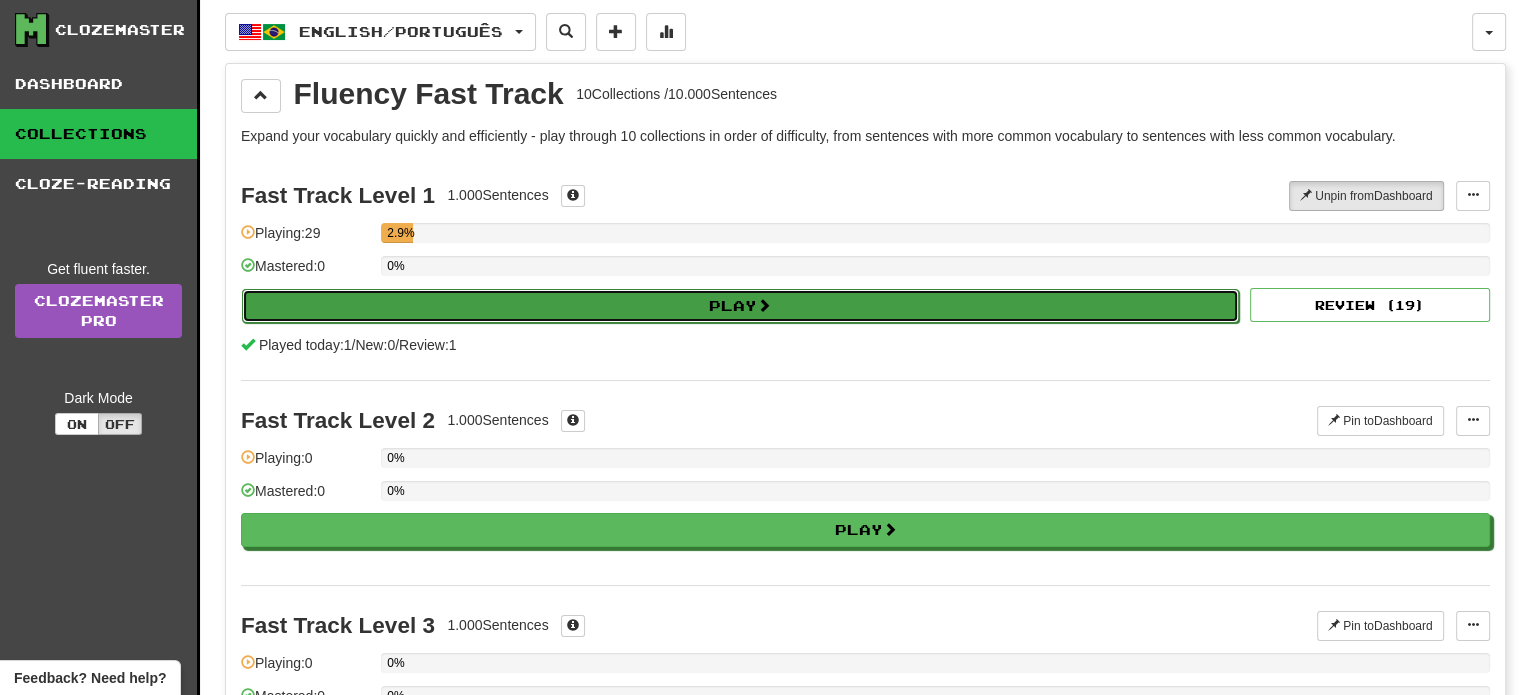 click on "Play" at bounding box center (740, 306) 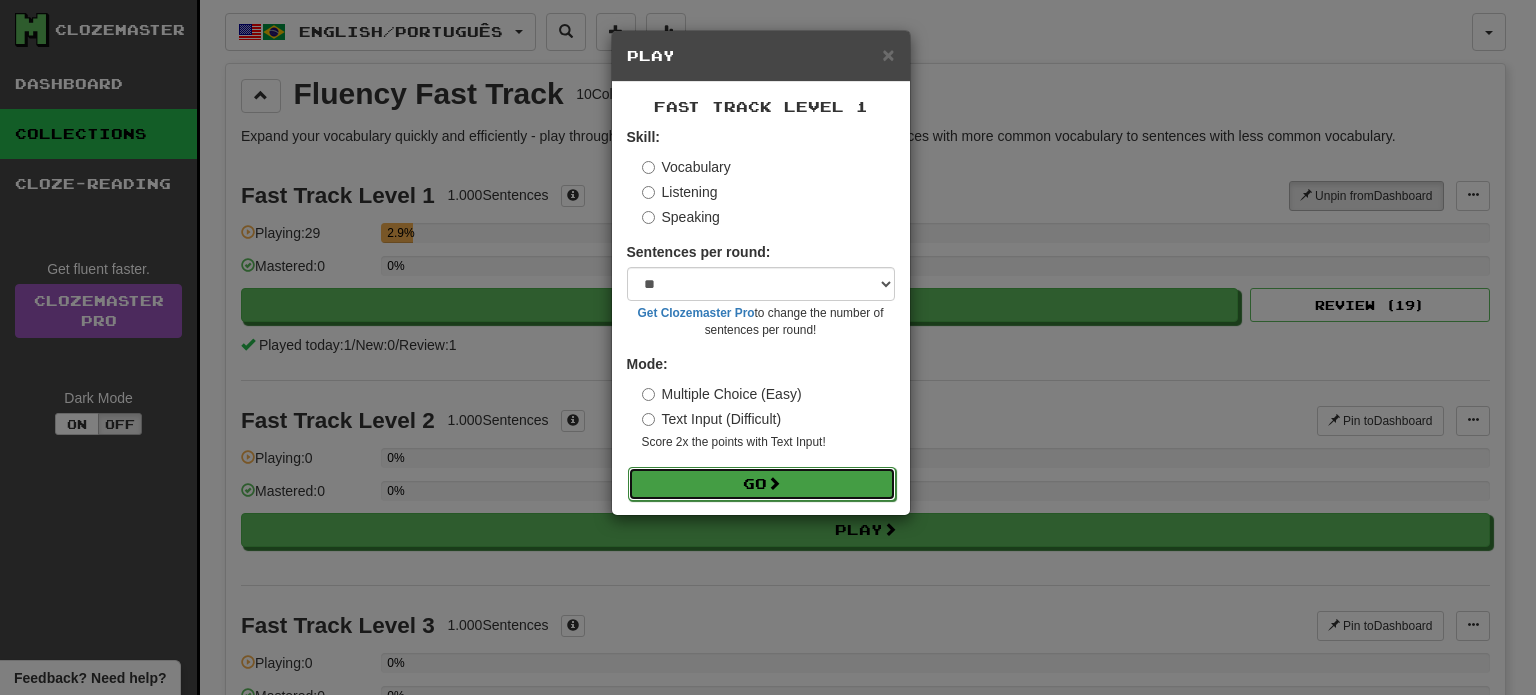 click on "Go" at bounding box center (762, 484) 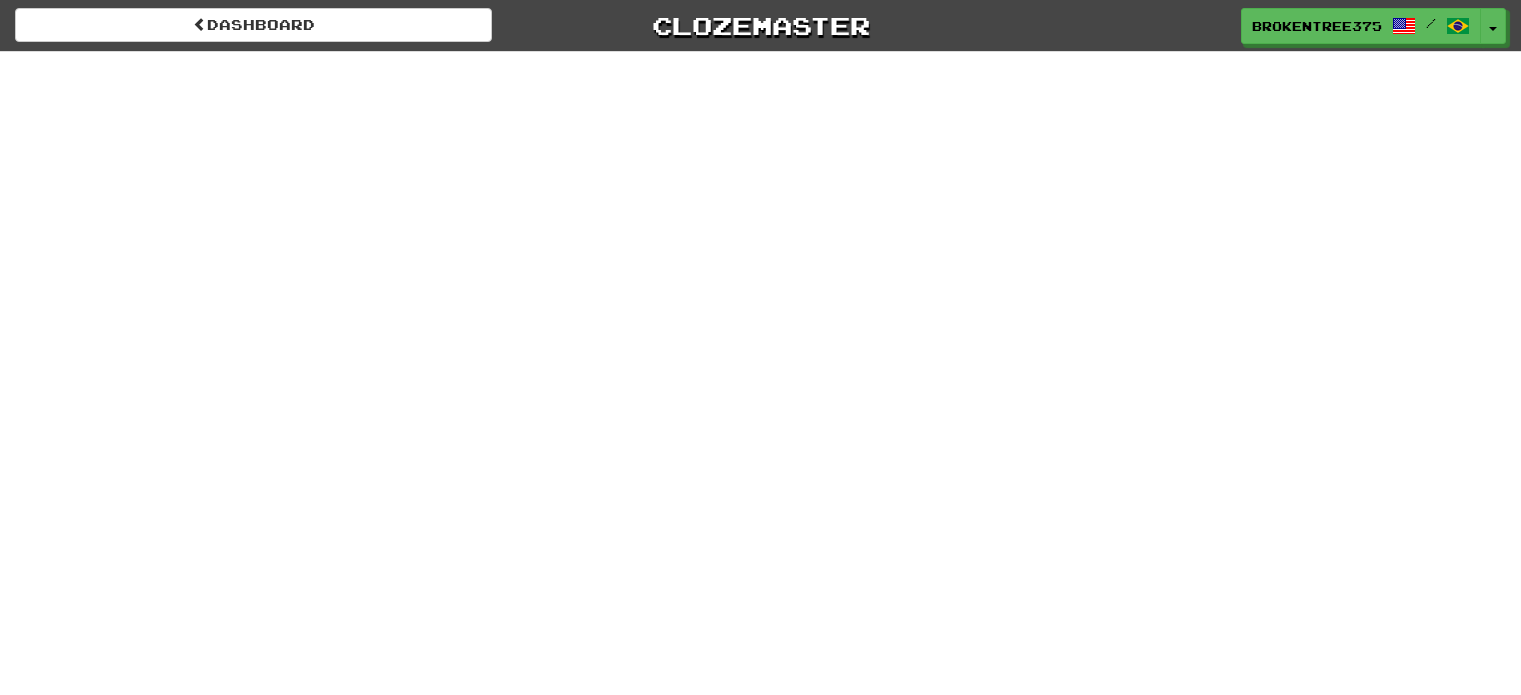 scroll, scrollTop: 0, scrollLeft: 0, axis: both 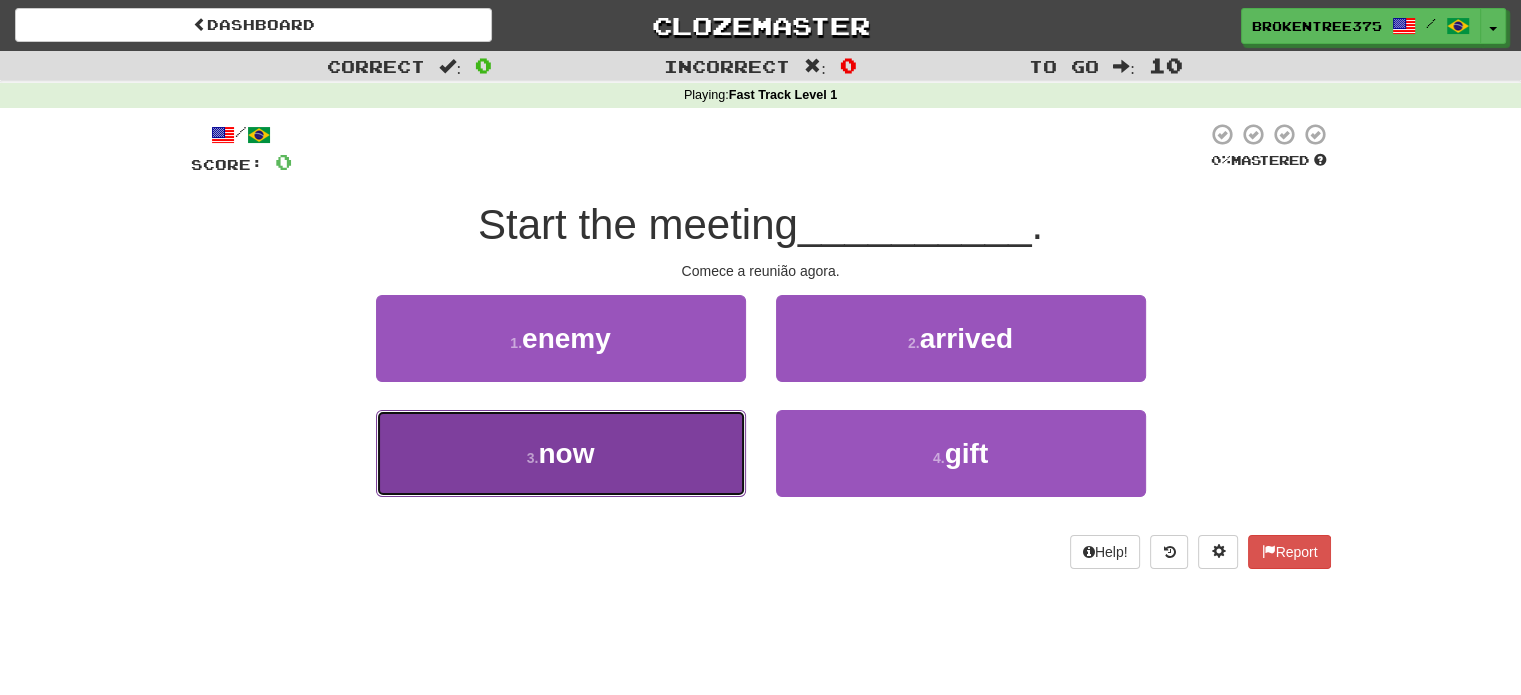 click on "3 .  now" at bounding box center (561, 453) 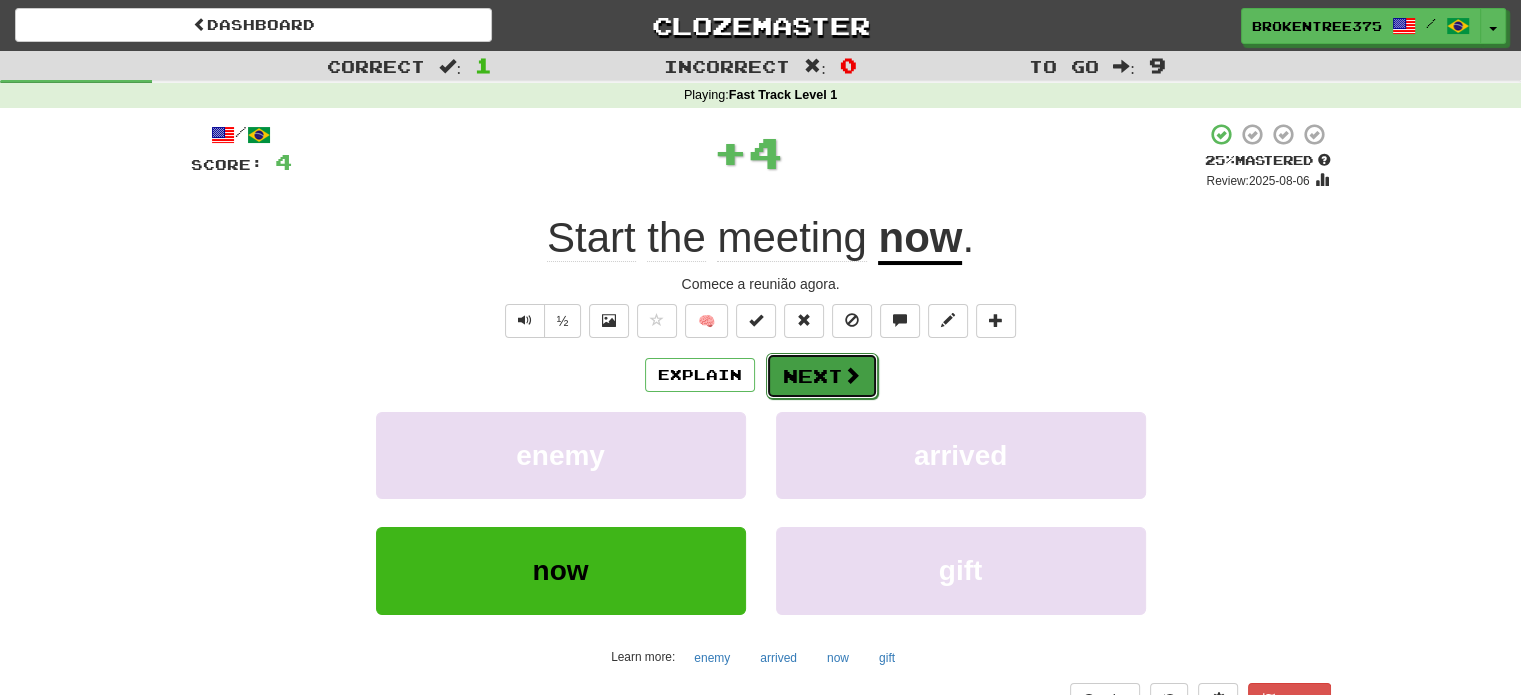 click on "Next" at bounding box center [822, 376] 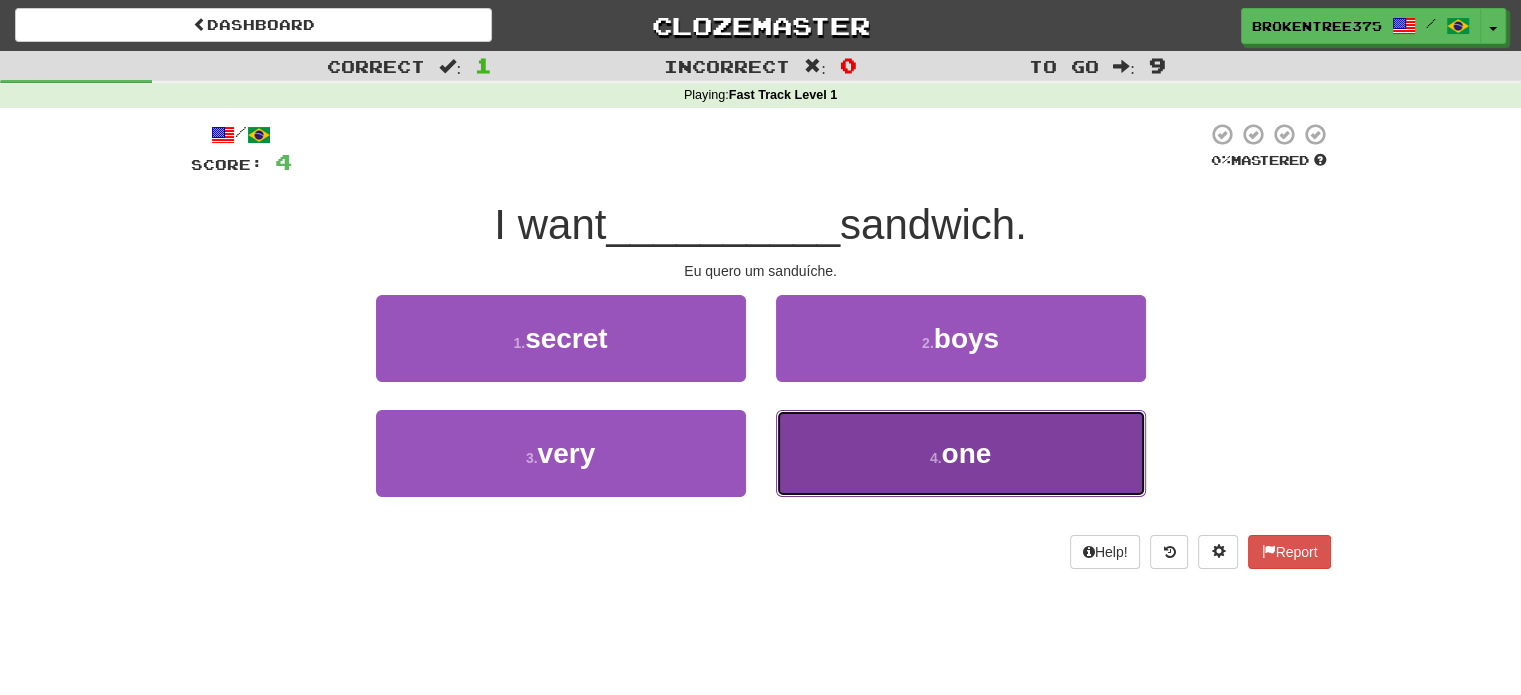 click on "4 .  one" at bounding box center [961, 453] 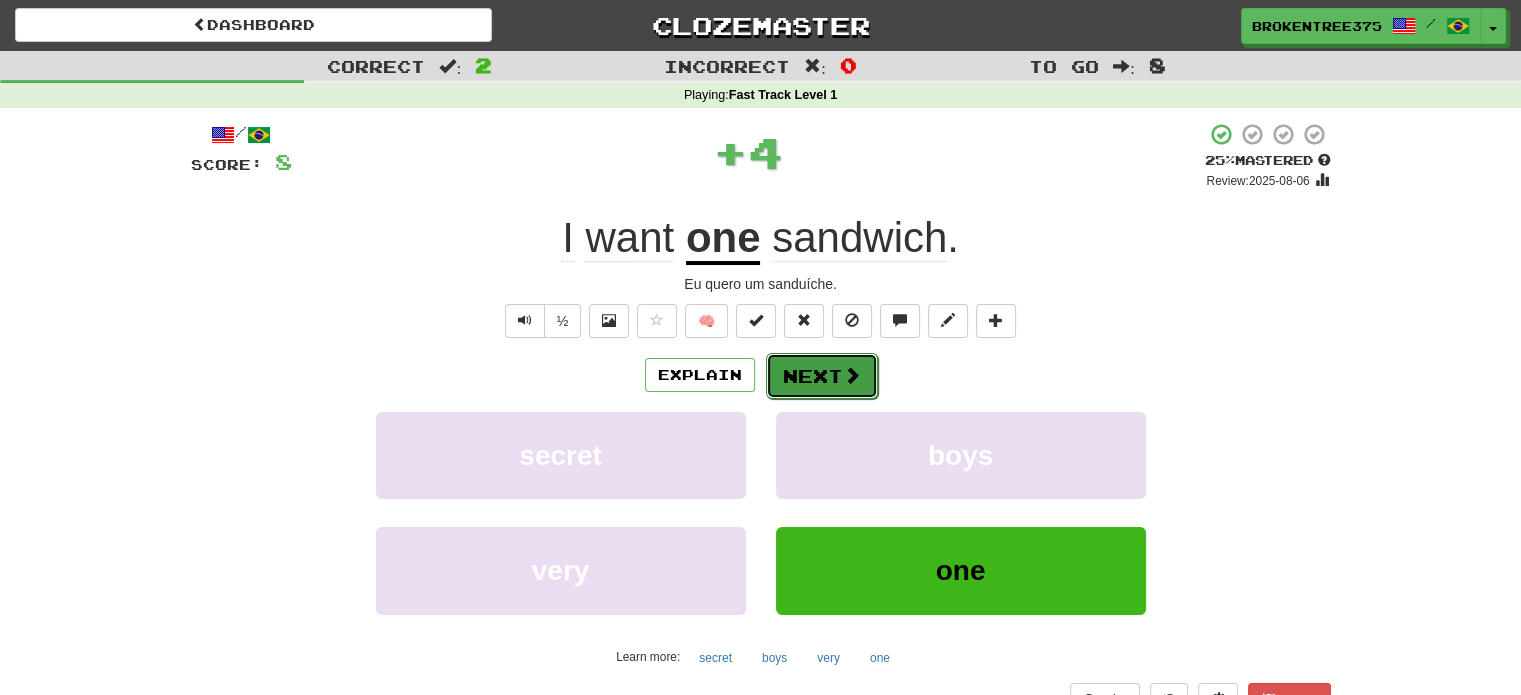 click on "Next" at bounding box center [822, 376] 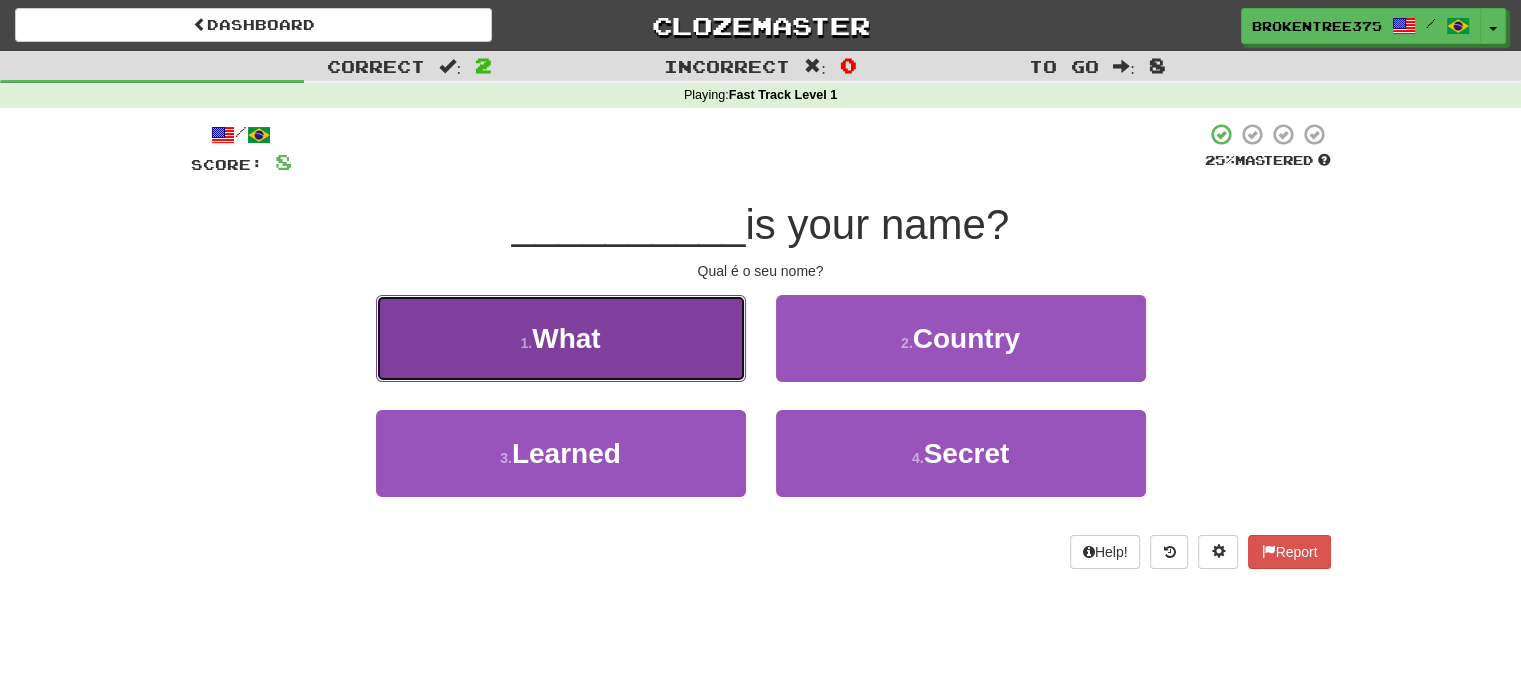 click on "1 .  What" at bounding box center [561, 338] 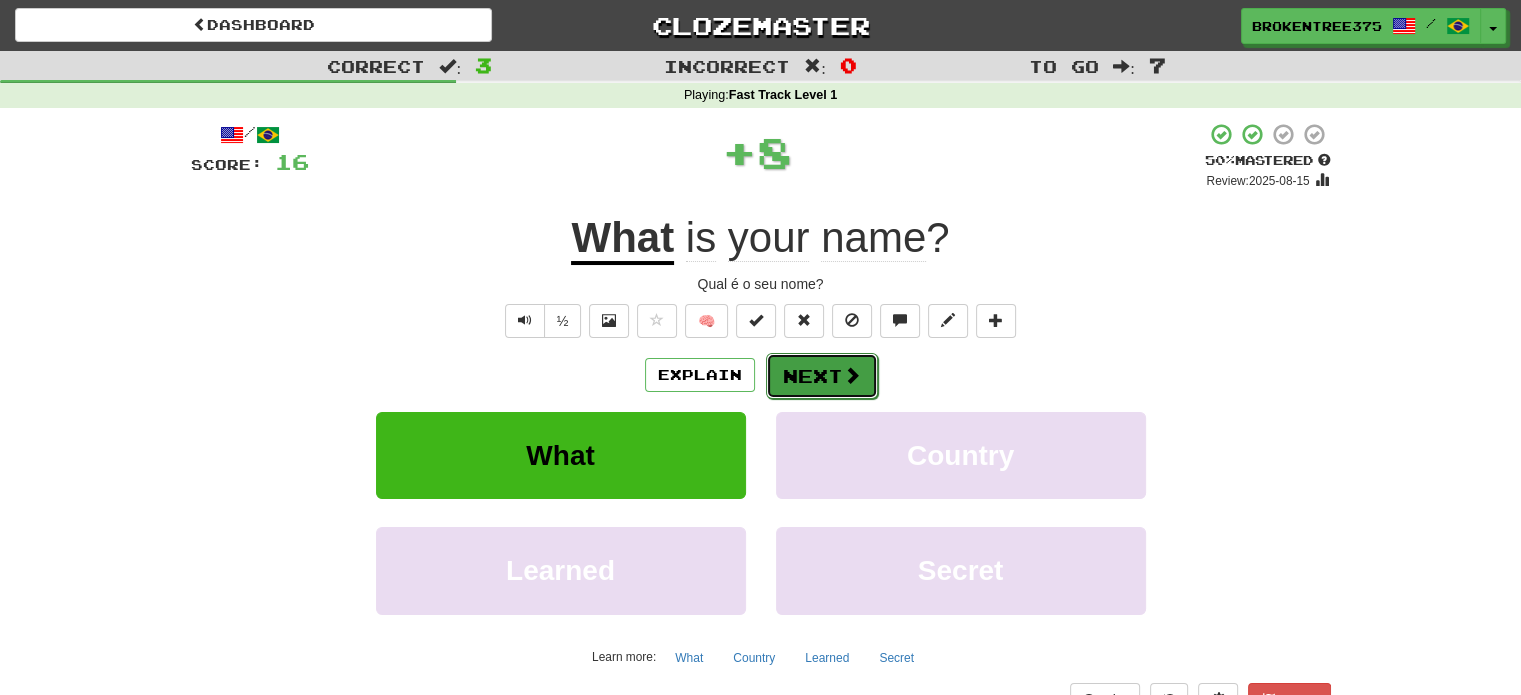 click at bounding box center [852, 375] 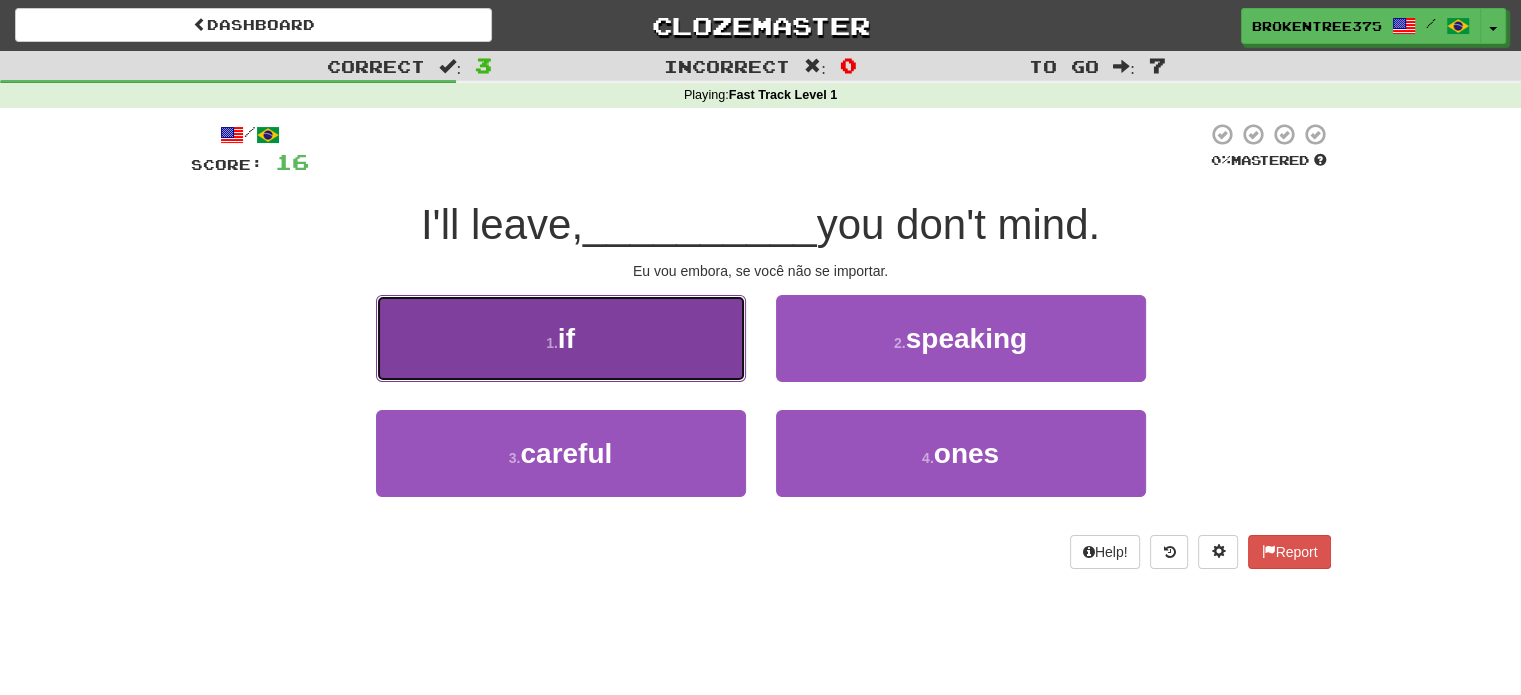 click on "1 .  if" at bounding box center [561, 338] 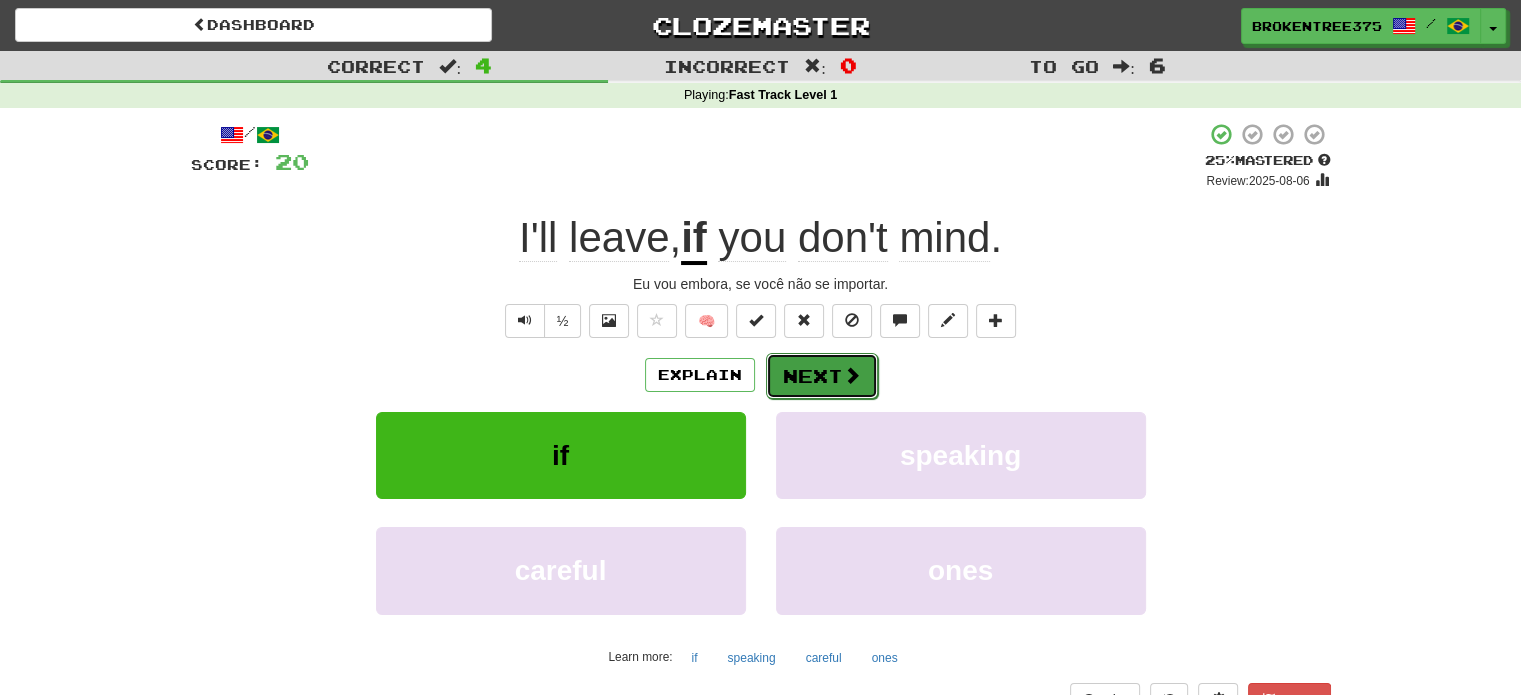 click on "Next" at bounding box center (822, 376) 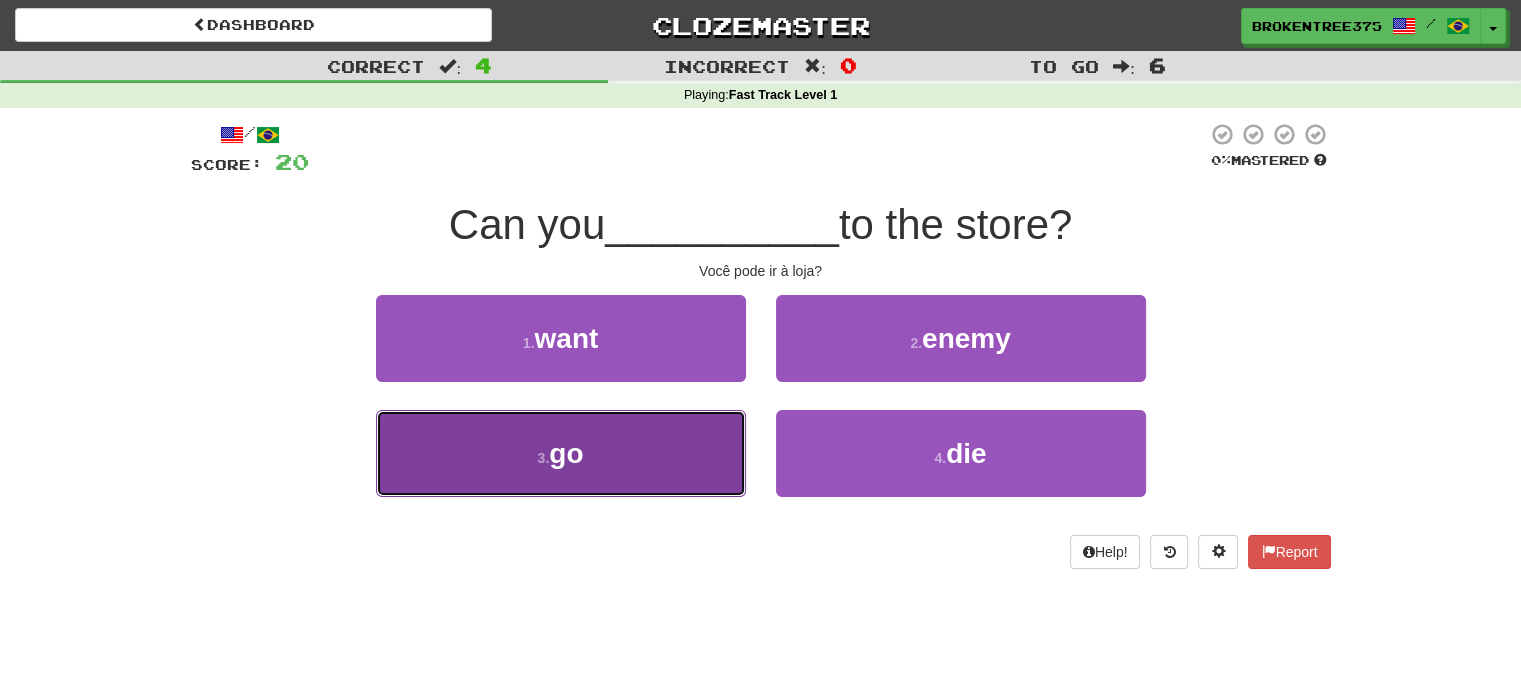 click on "3 .  go" at bounding box center (561, 453) 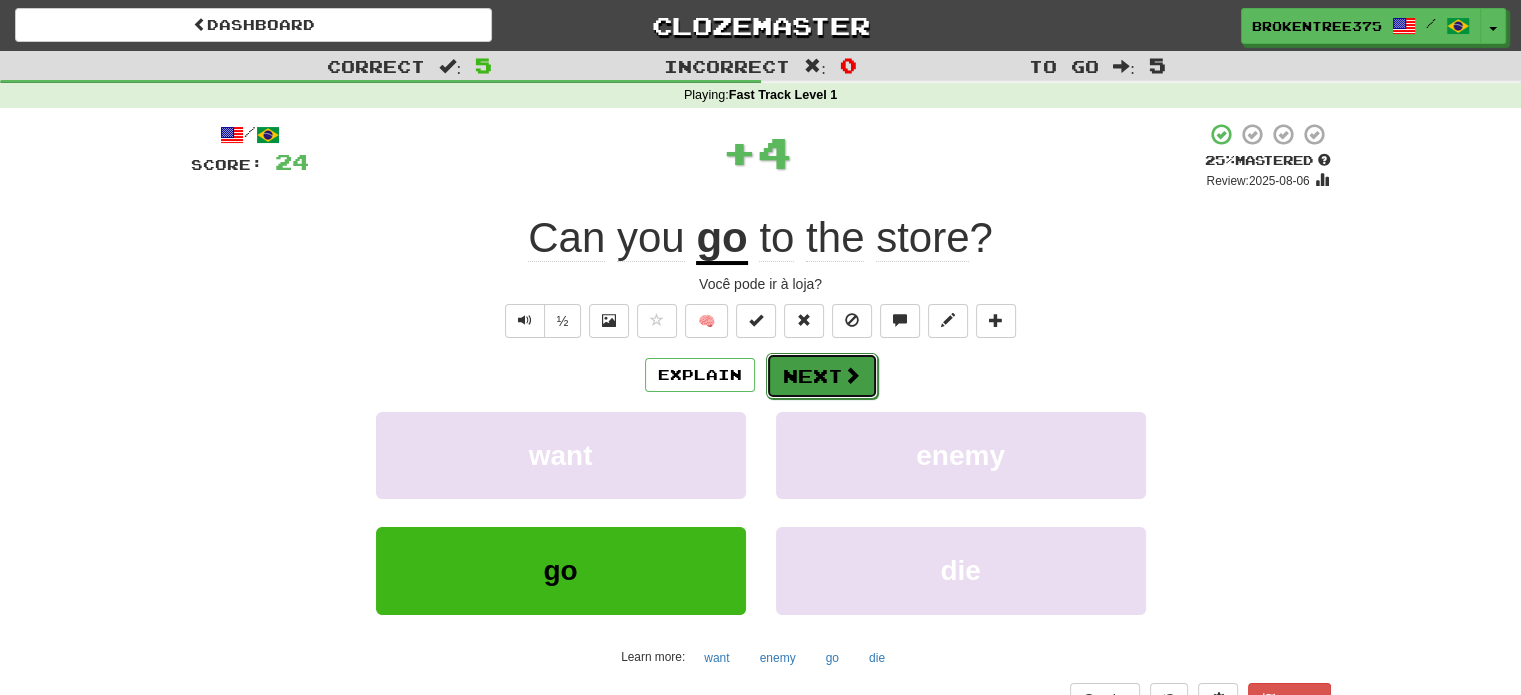 click on "Next" at bounding box center (822, 376) 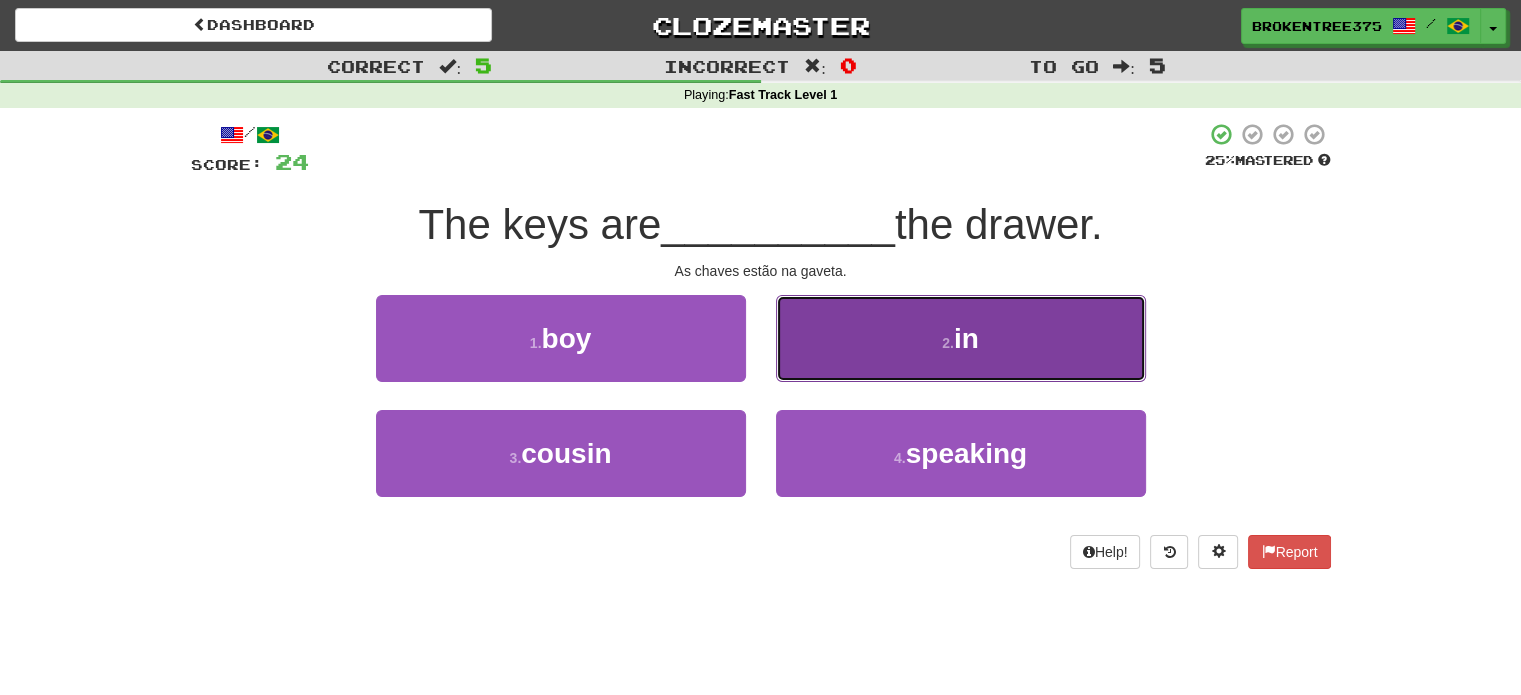 click on "2 .  in" at bounding box center (961, 338) 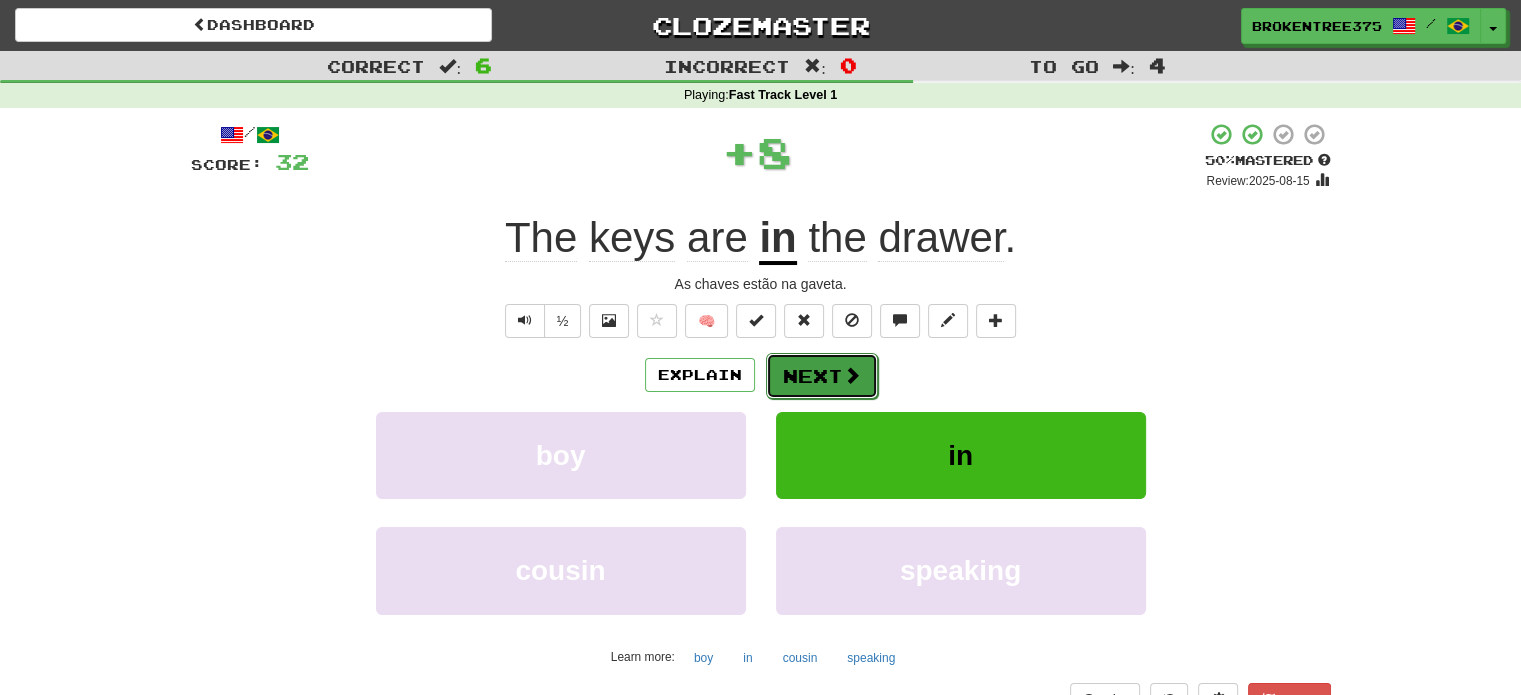 click on "Next" at bounding box center (822, 376) 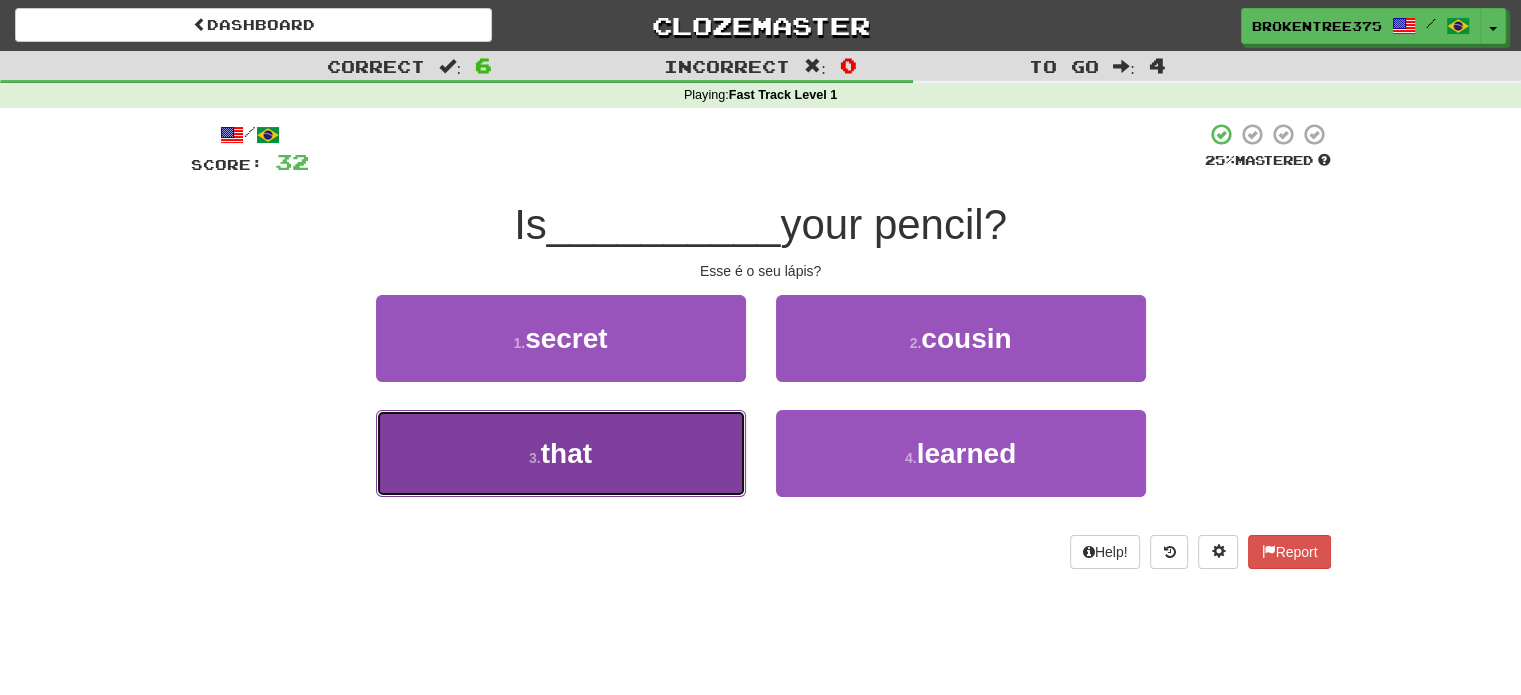 click on "3 .  that" at bounding box center [561, 453] 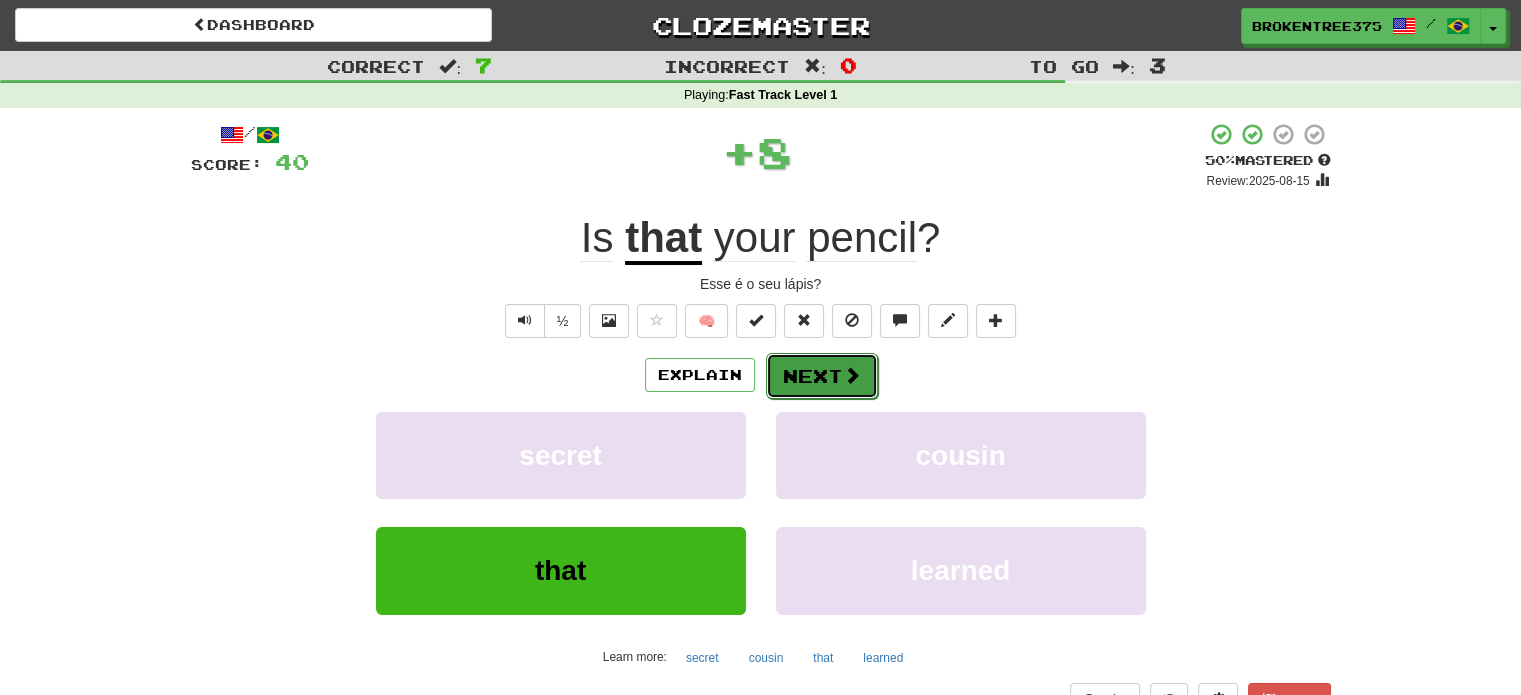 click on "Next" at bounding box center [822, 376] 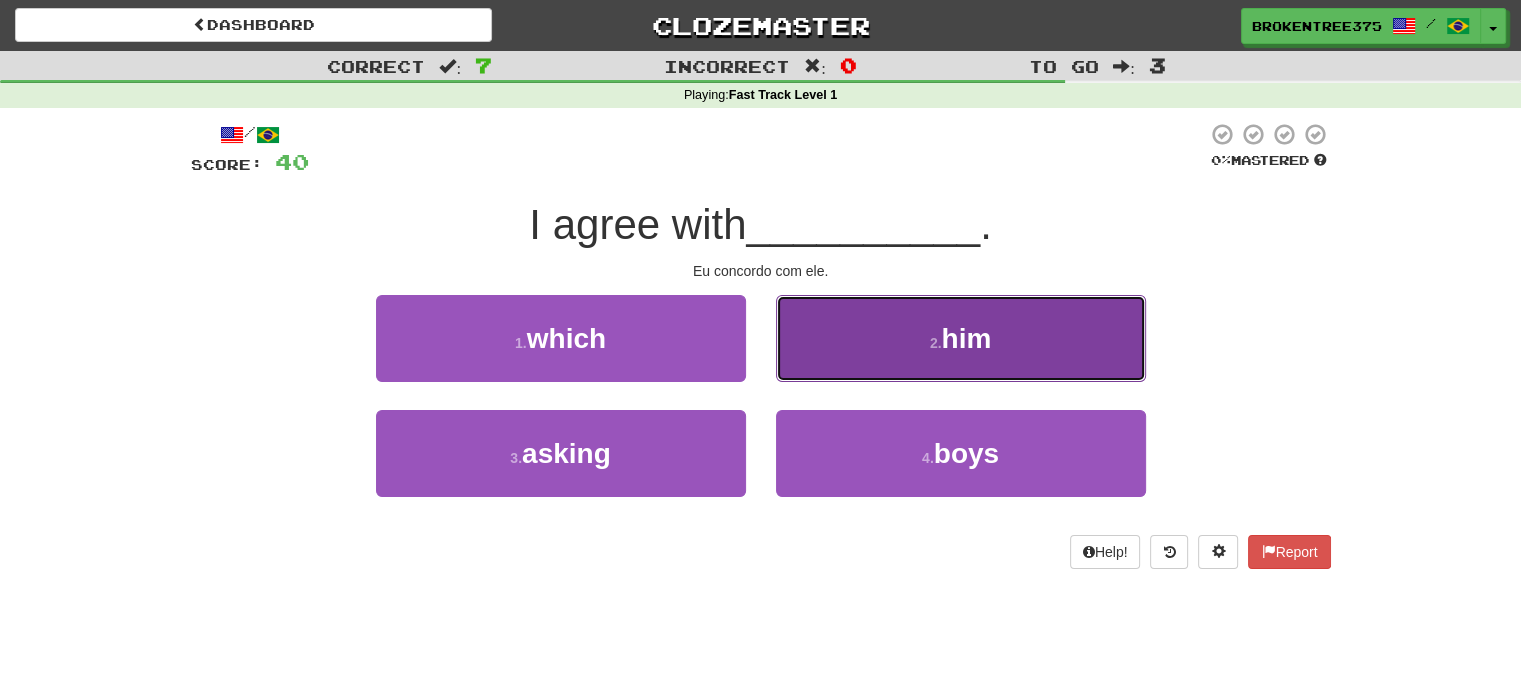 click on "2 .  him" at bounding box center (961, 338) 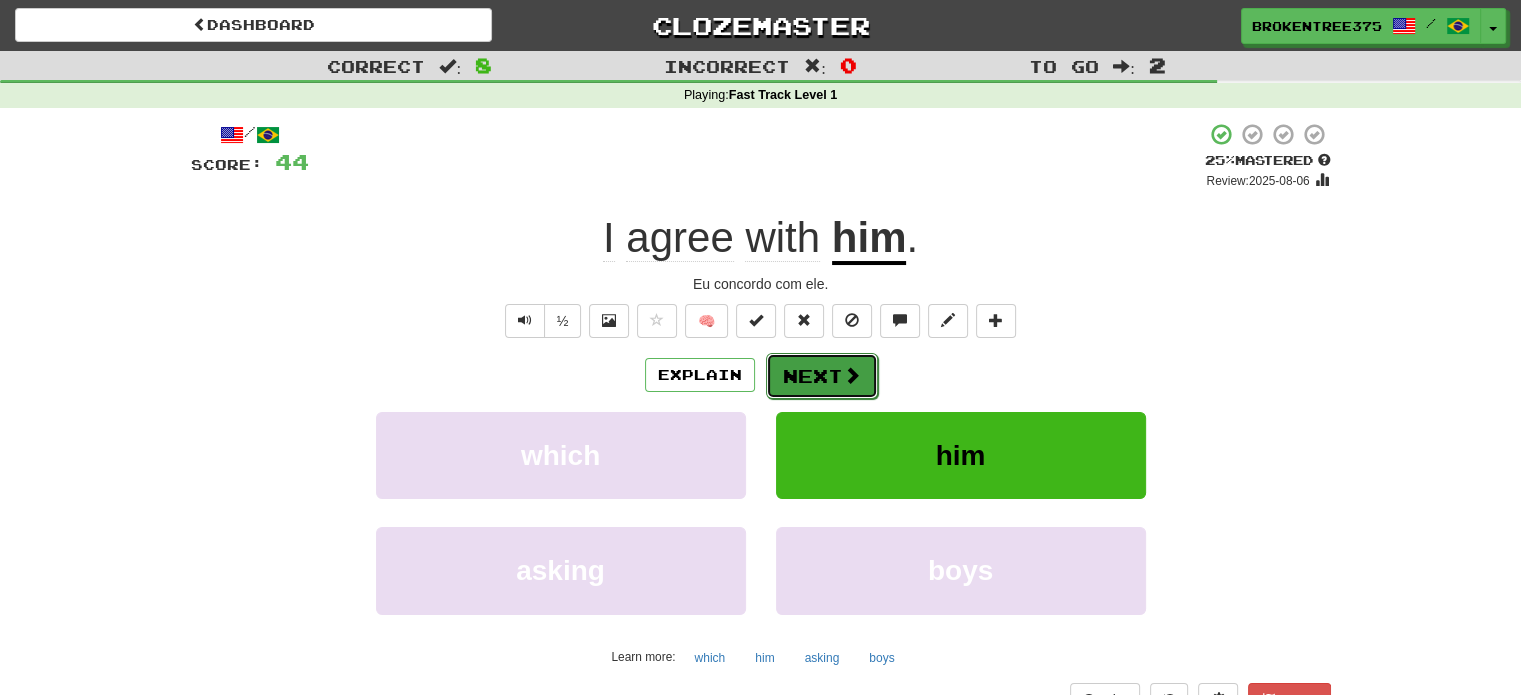 click on "Next" at bounding box center [822, 376] 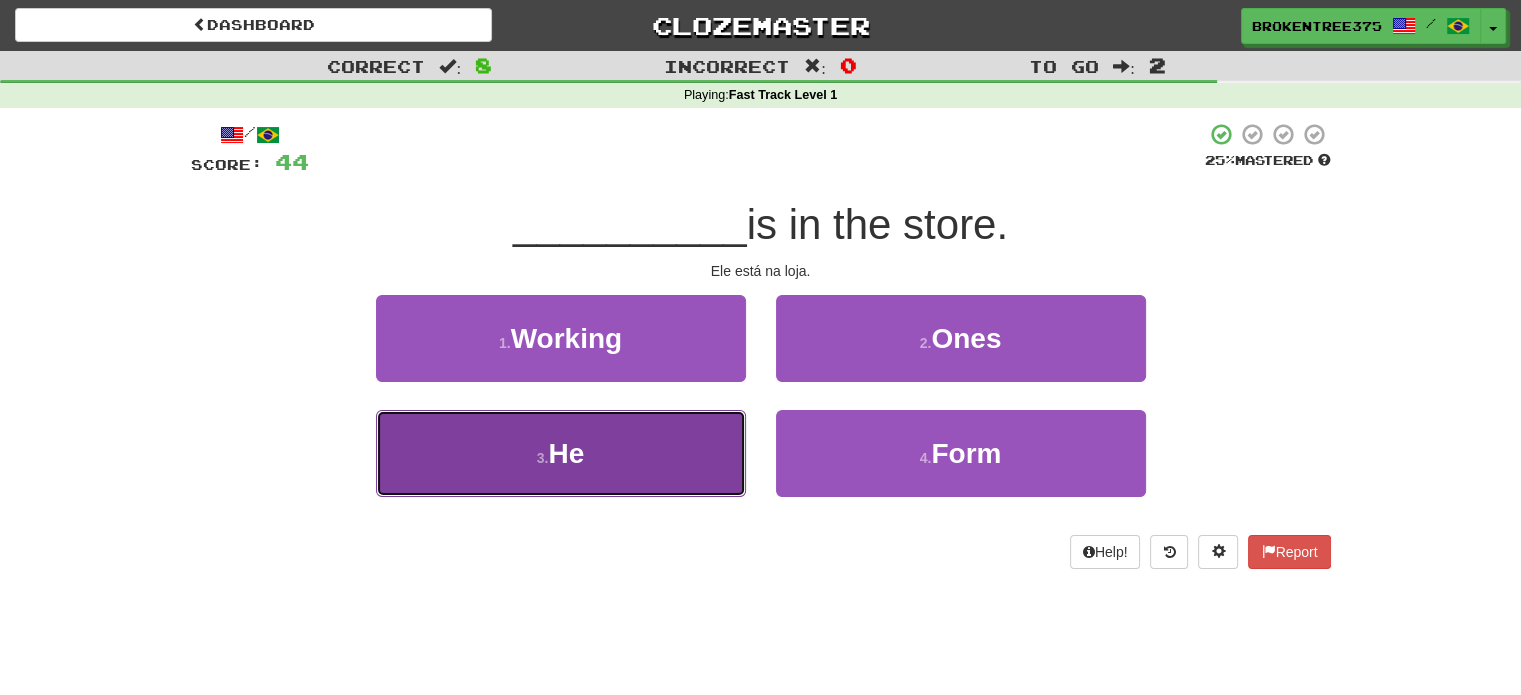 click on "3 .  He" at bounding box center (561, 453) 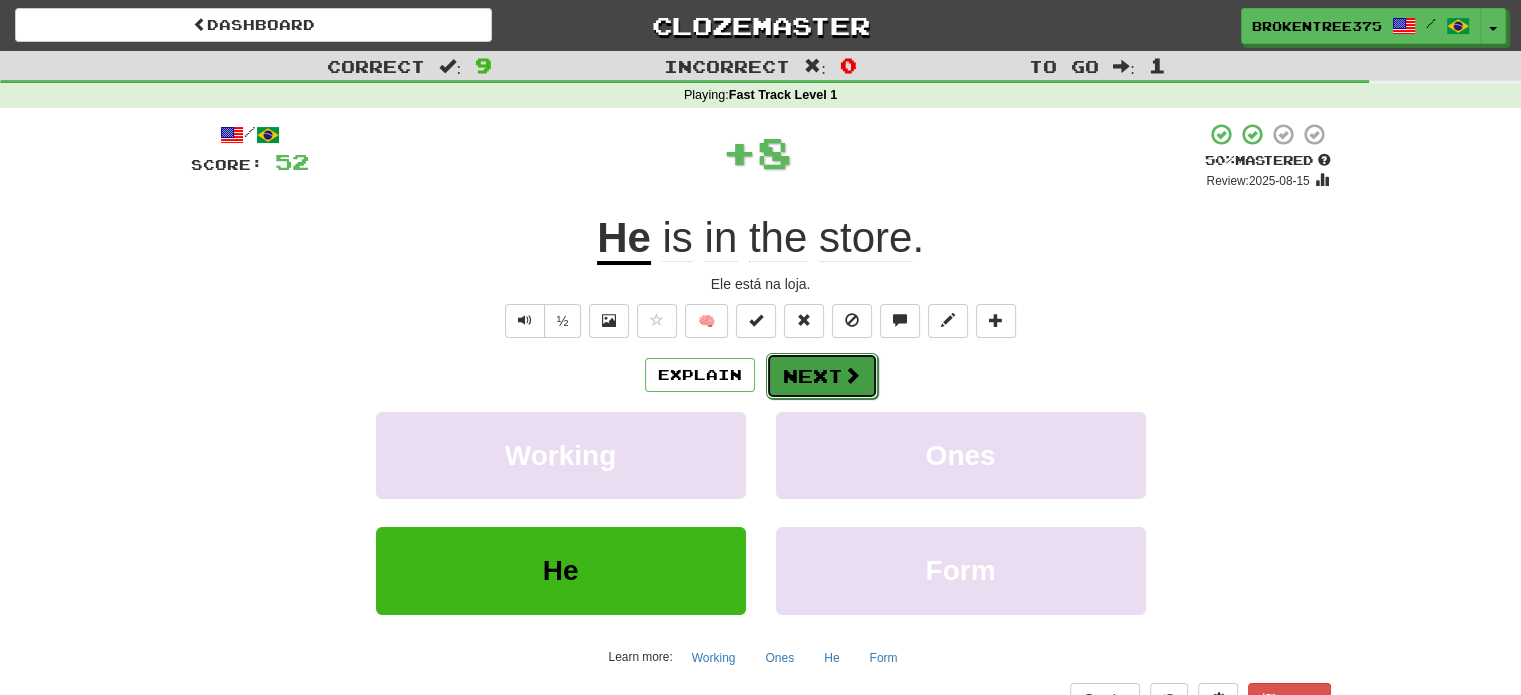 click at bounding box center (852, 375) 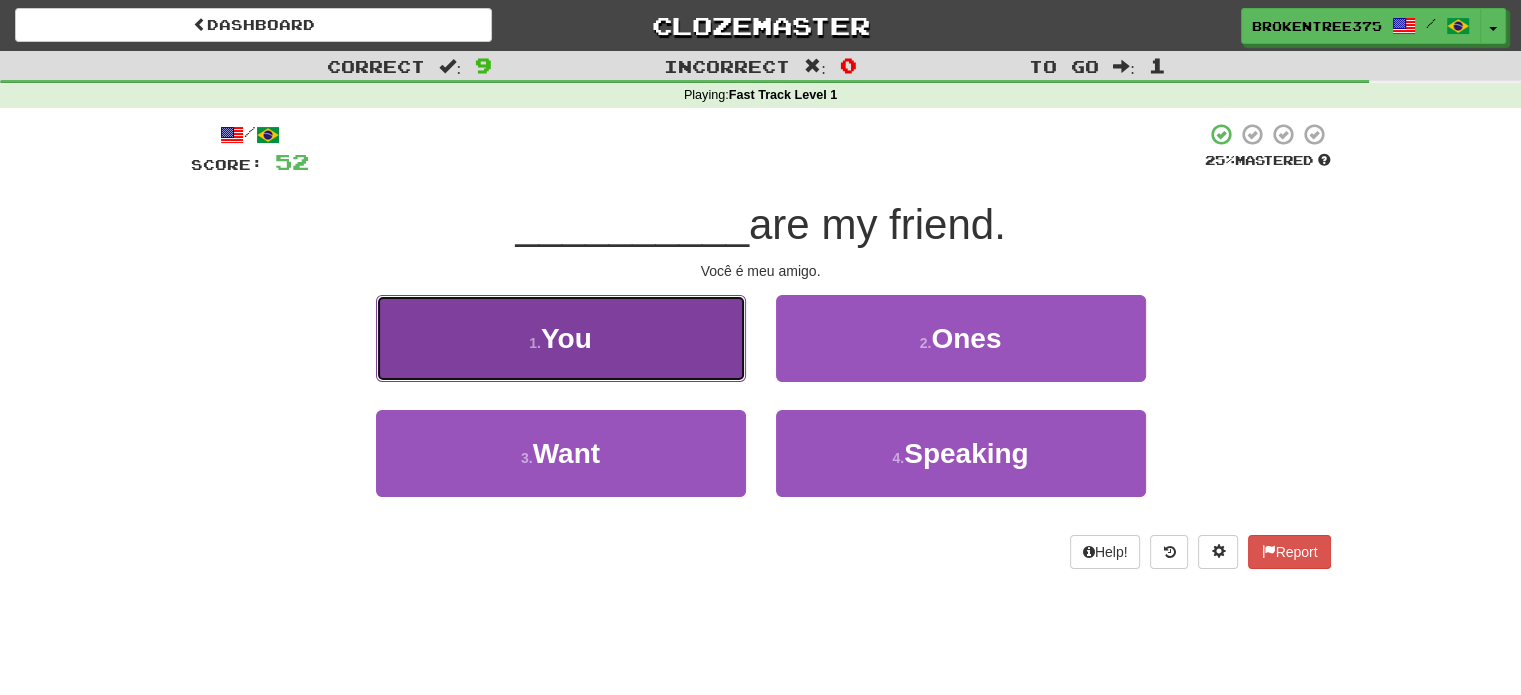click on "1 .  You" at bounding box center [561, 338] 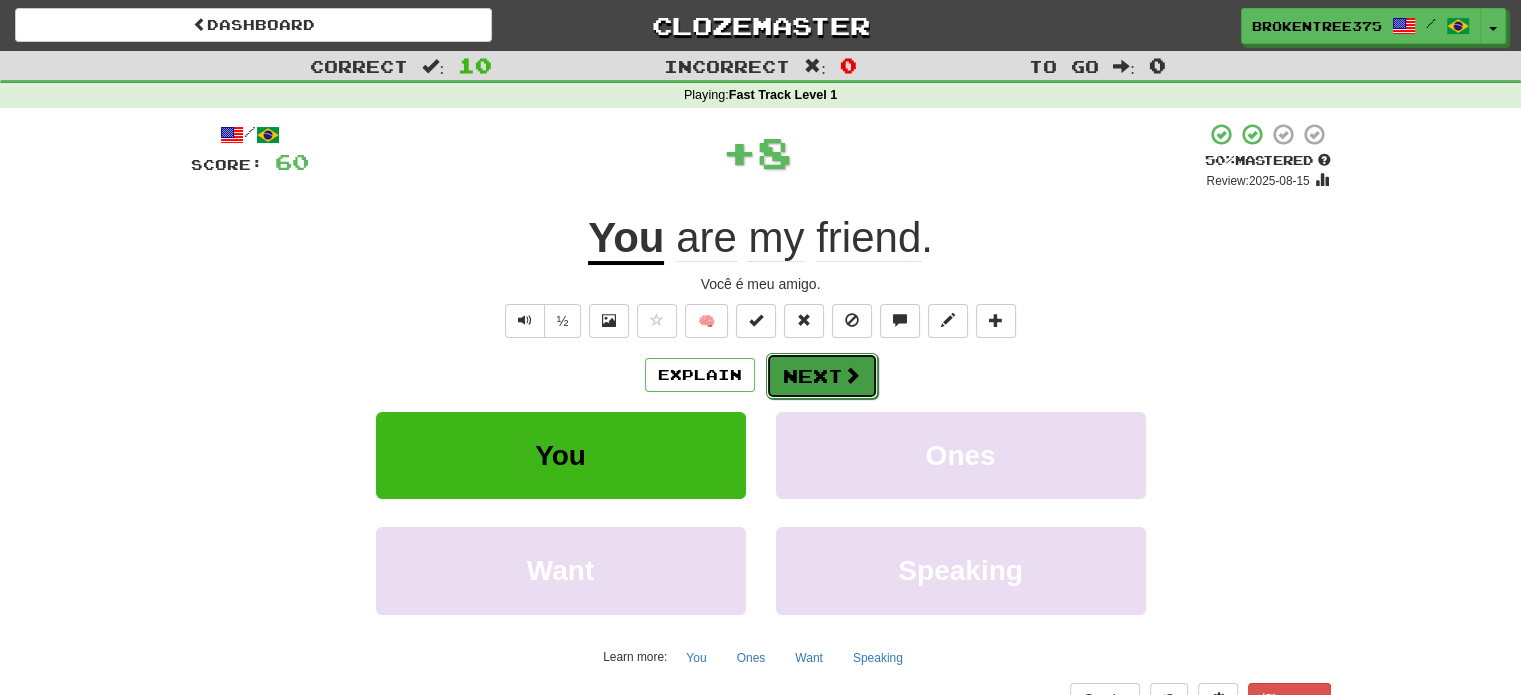 click on "Next" at bounding box center (822, 376) 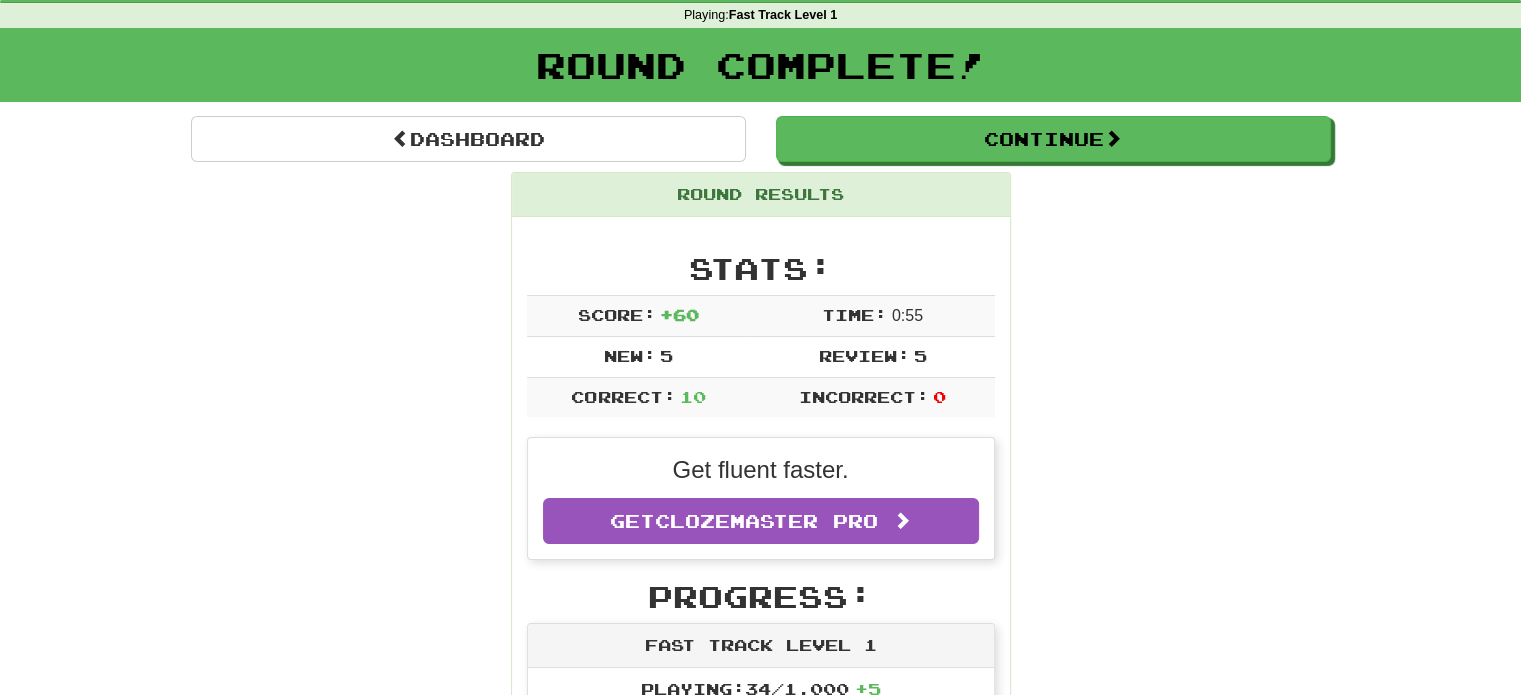 scroll, scrollTop: 200, scrollLeft: 0, axis: vertical 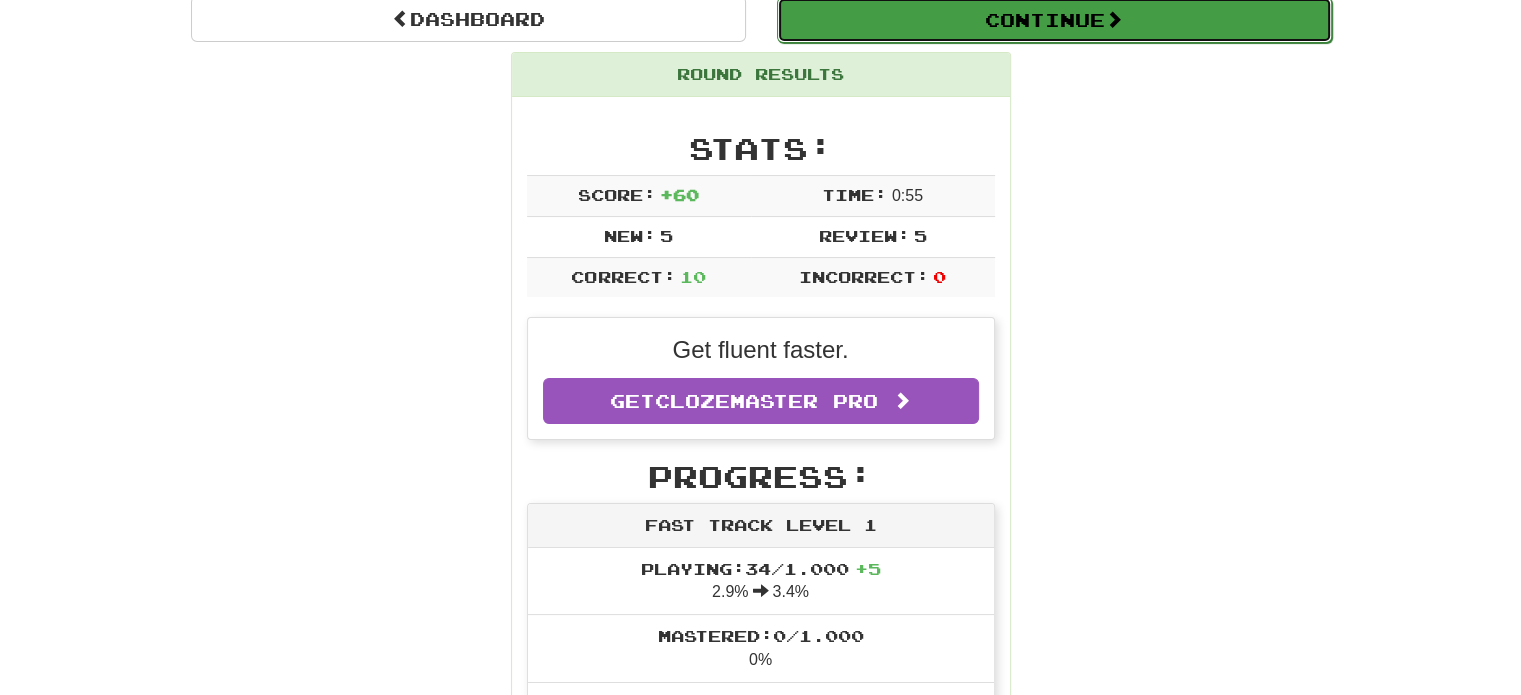 click on "Continue" at bounding box center (1054, 20) 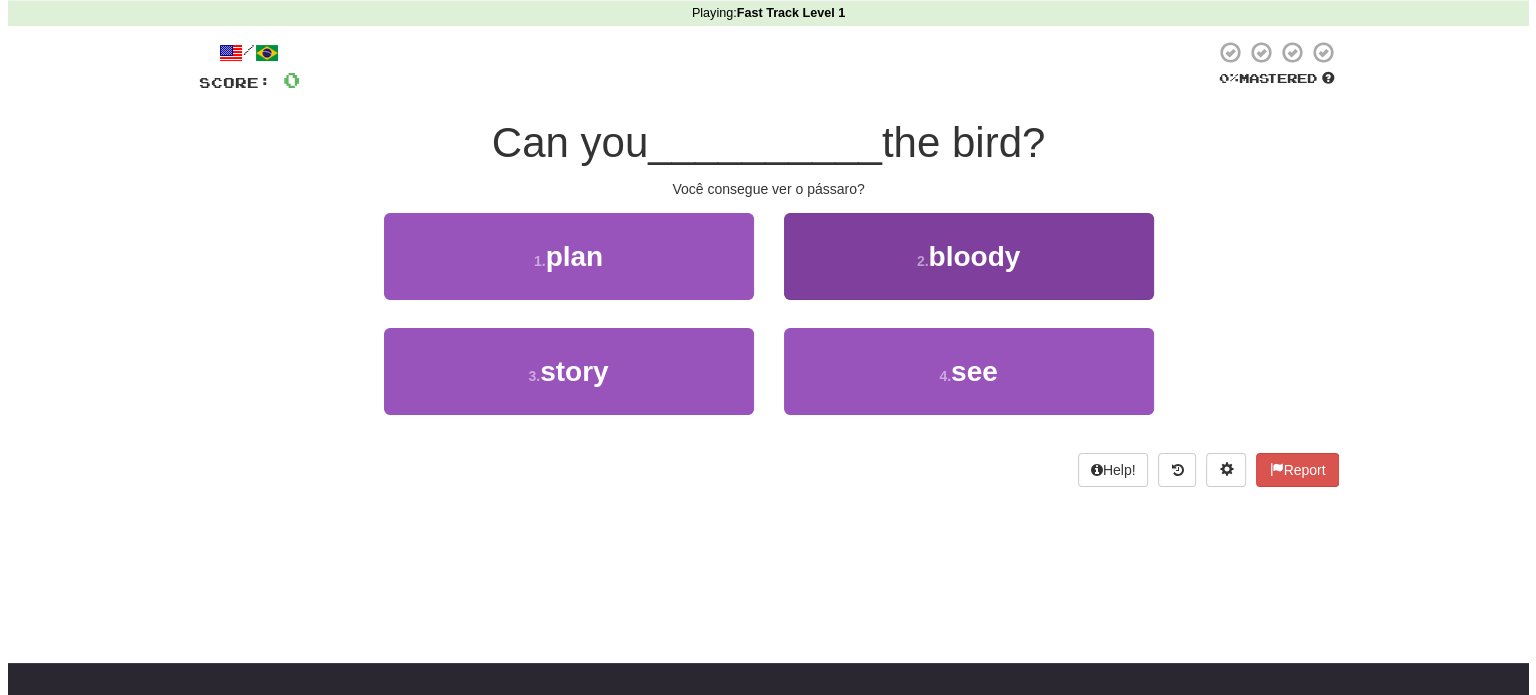 scroll, scrollTop: 0, scrollLeft: 0, axis: both 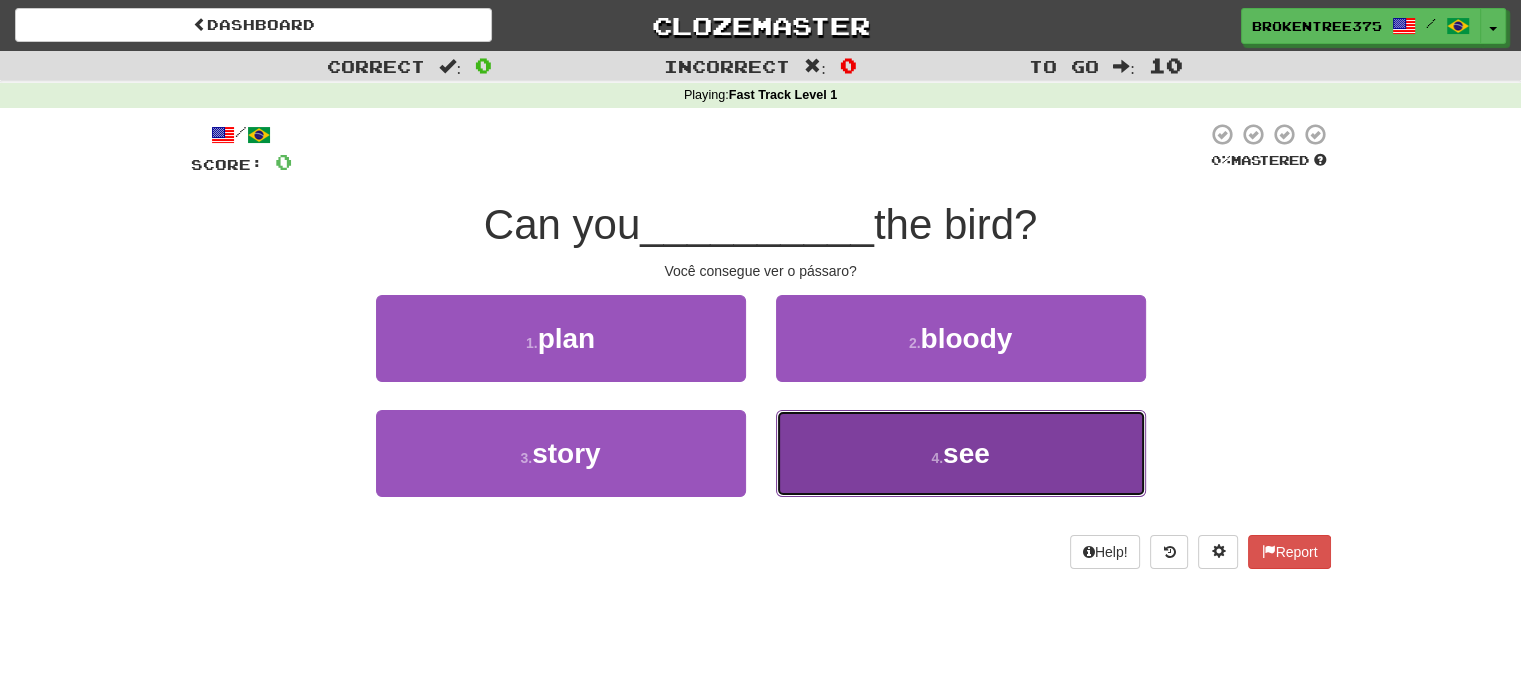 click on "4 .  see" at bounding box center [961, 453] 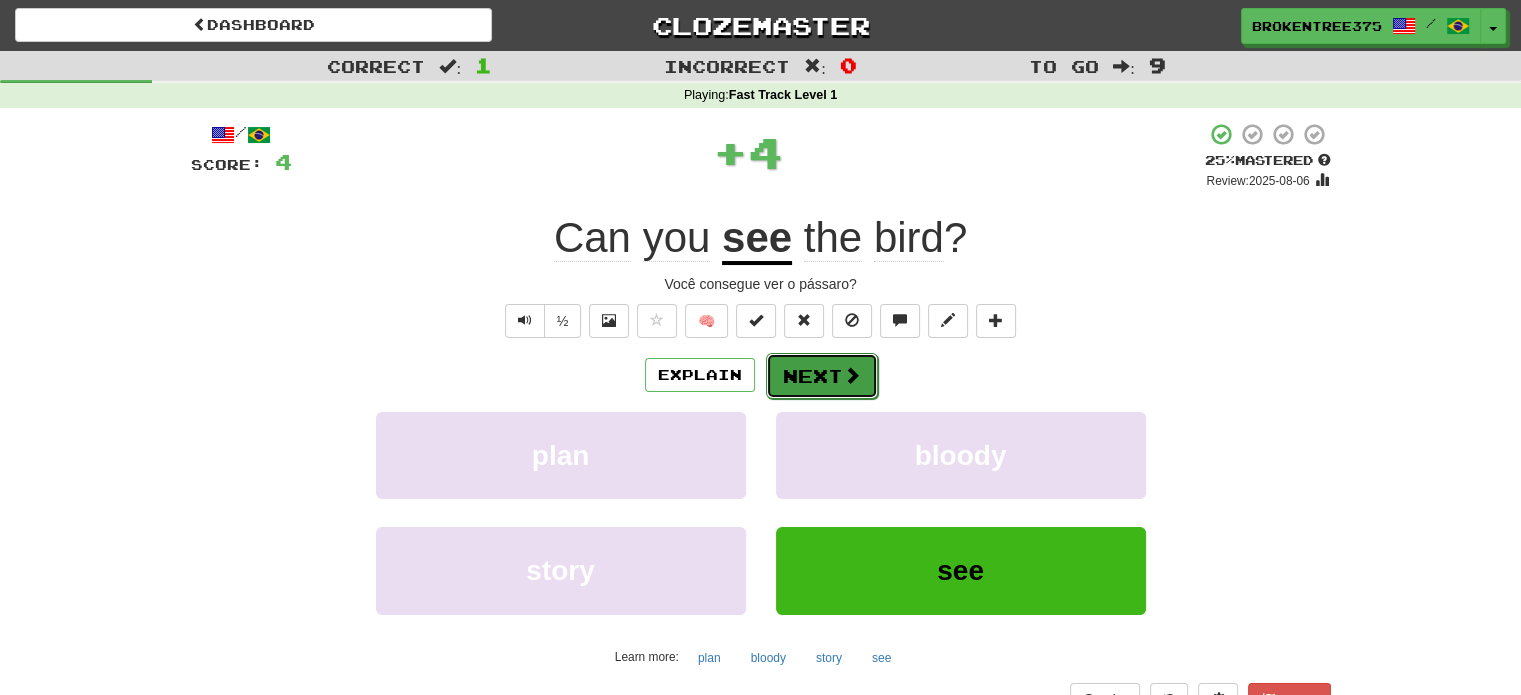 click on "Next" at bounding box center [822, 376] 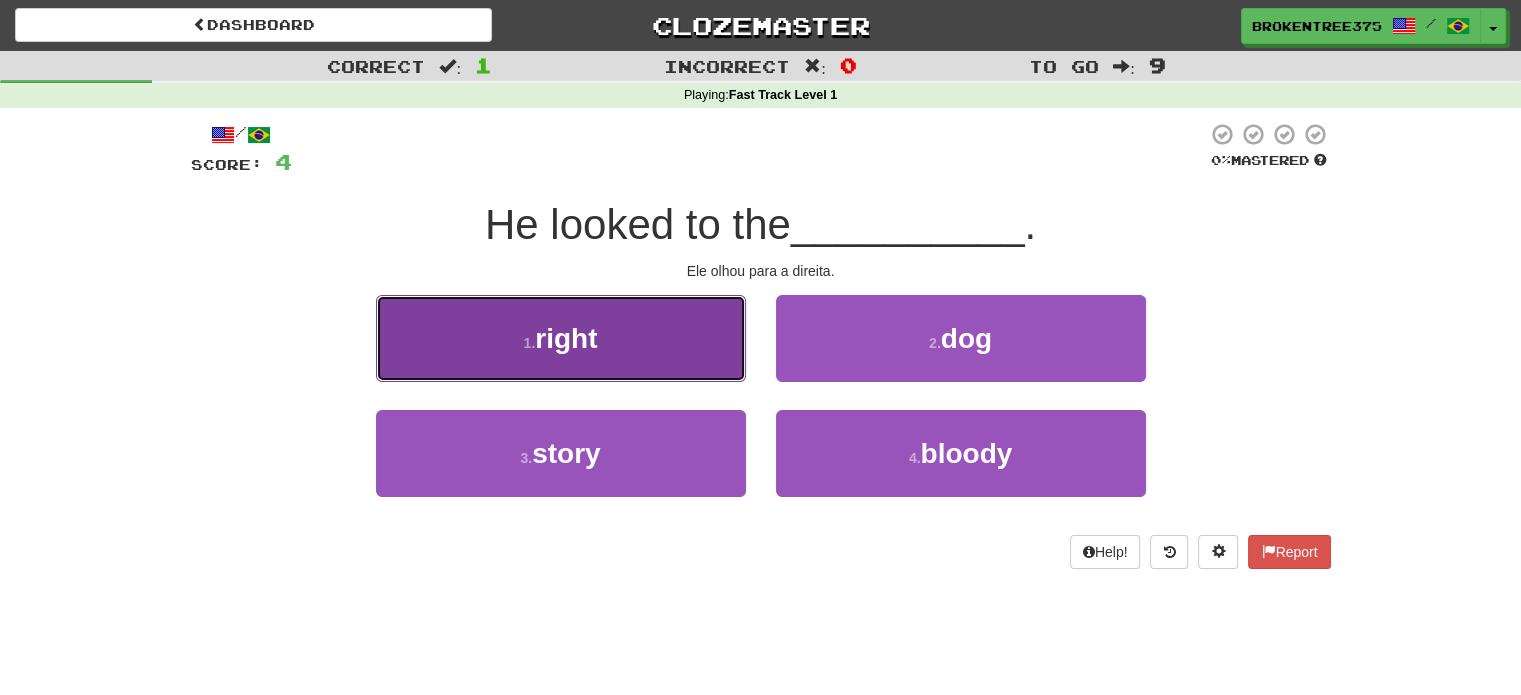 click on "1 .  right" at bounding box center [561, 338] 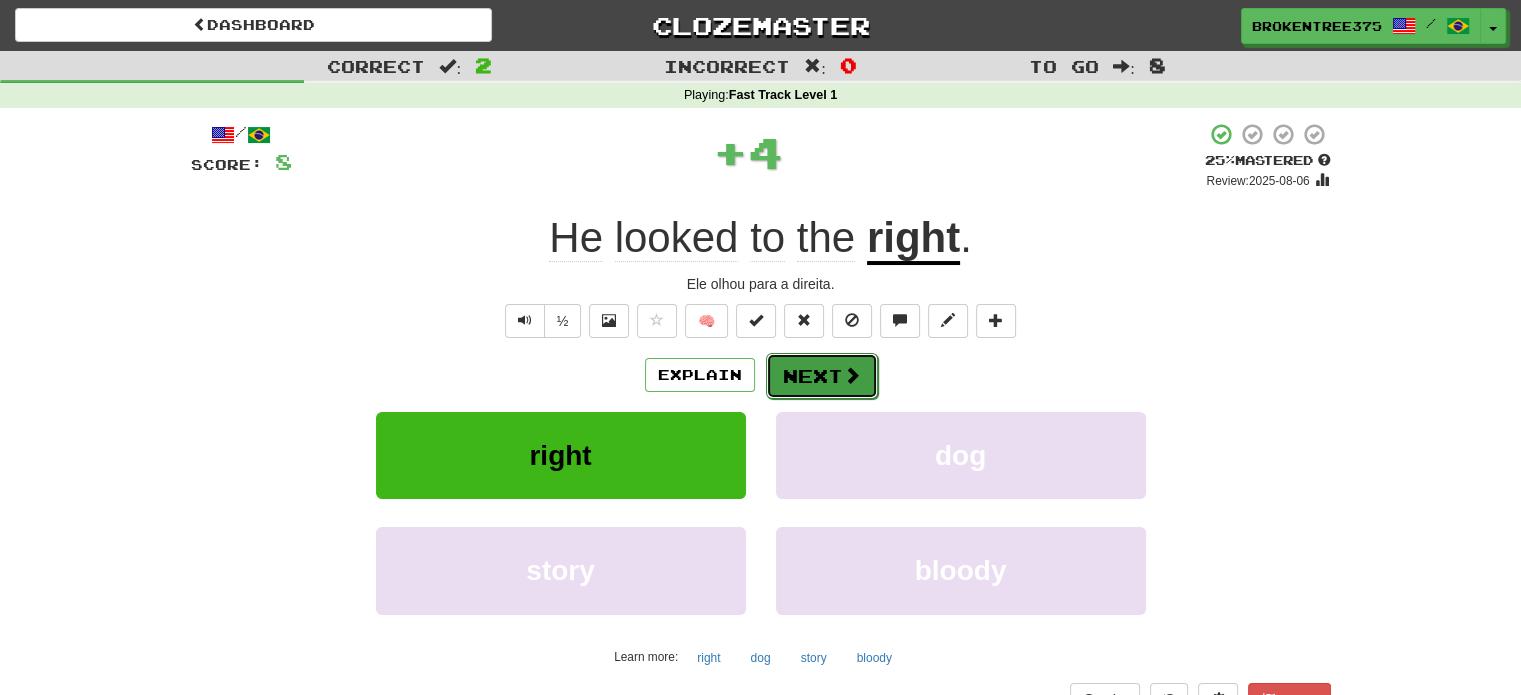 click on "Next" at bounding box center [822, 376] 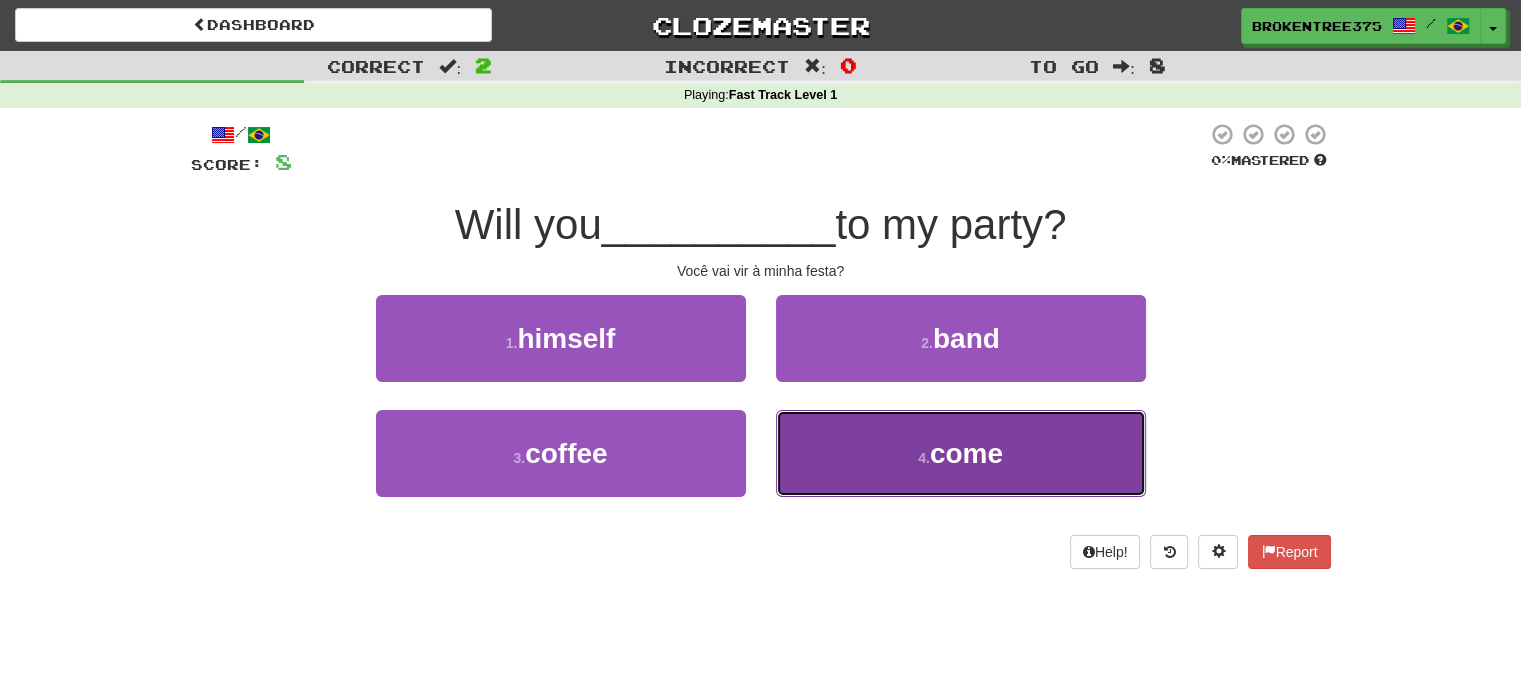 click on "4 .  come" at bounding box center (961, 453) 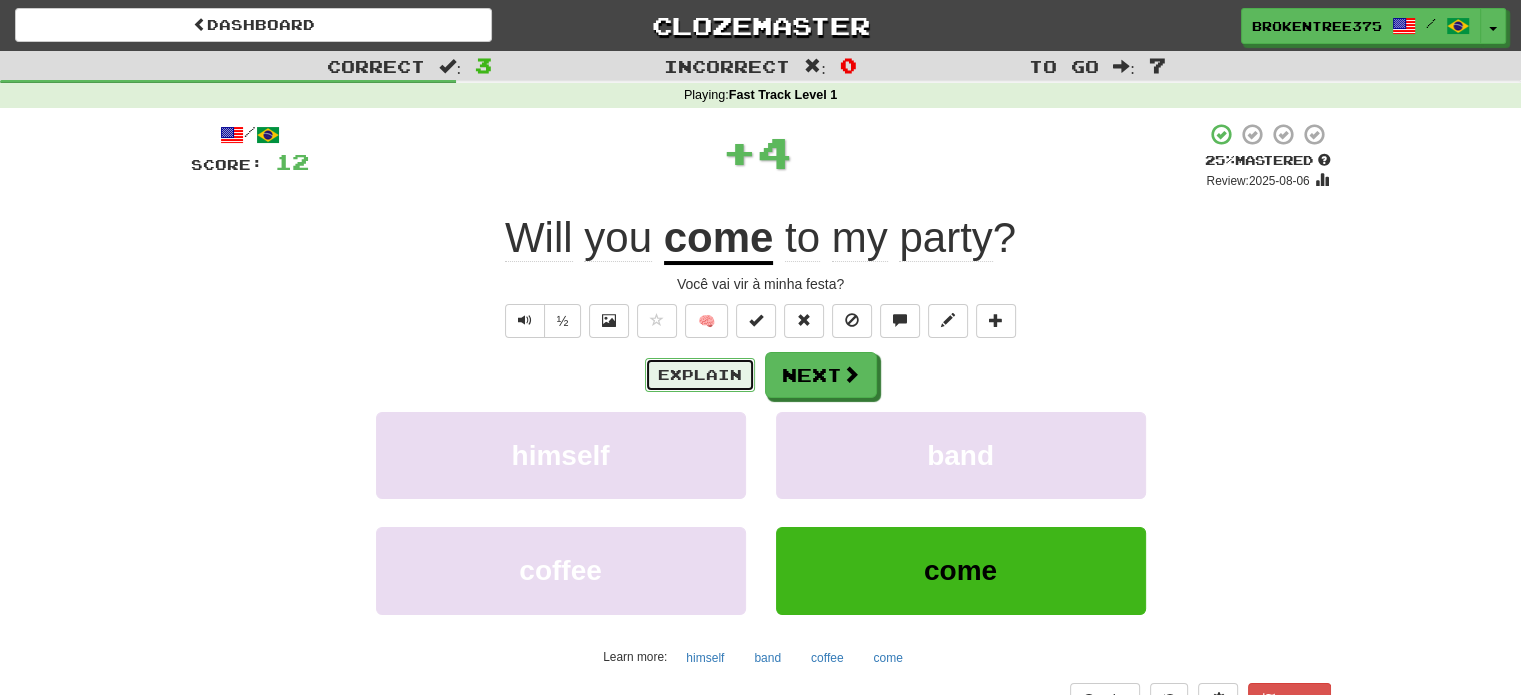 click on "Explain" at bounding box center [700, 375] 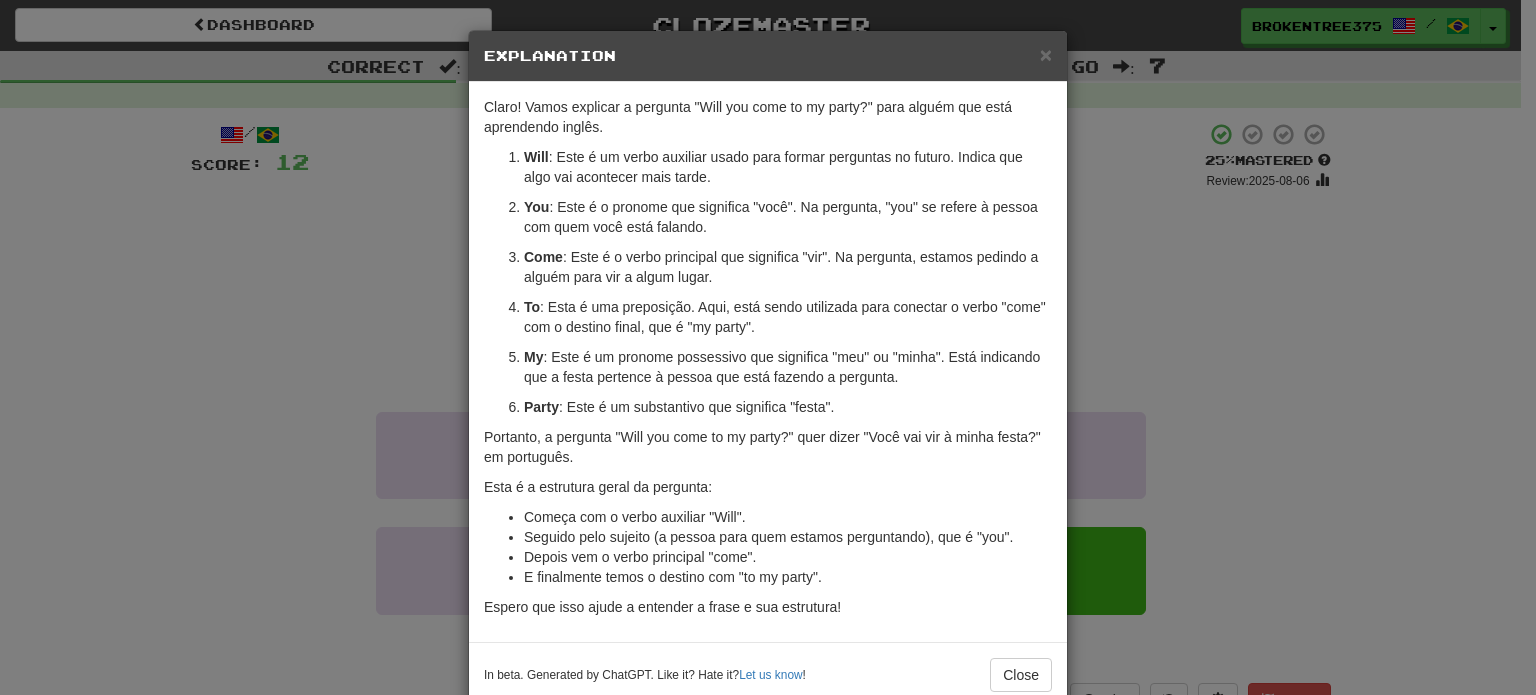 scroll, scrollTop: 41, scrollLeft: 0, axis: vertical 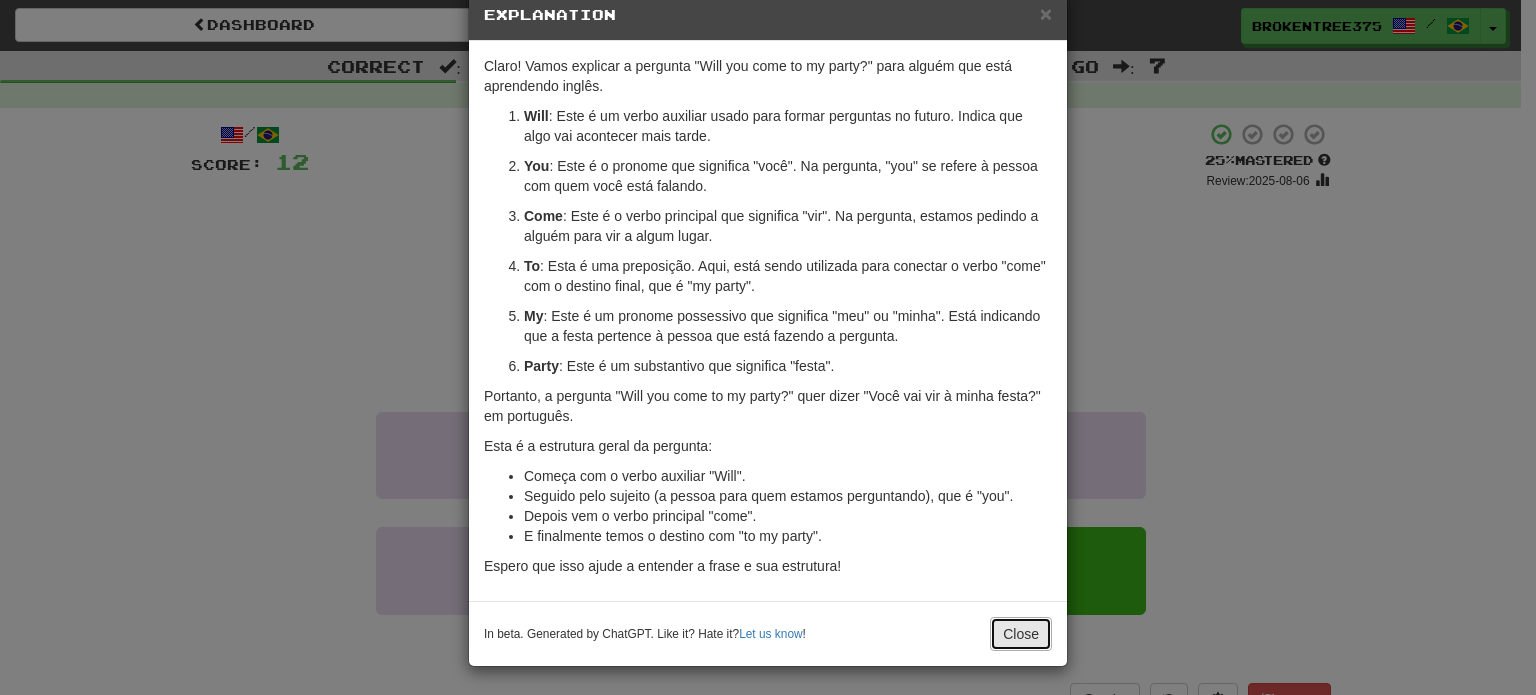 click on "Close" at bounding box center (1021, 634) 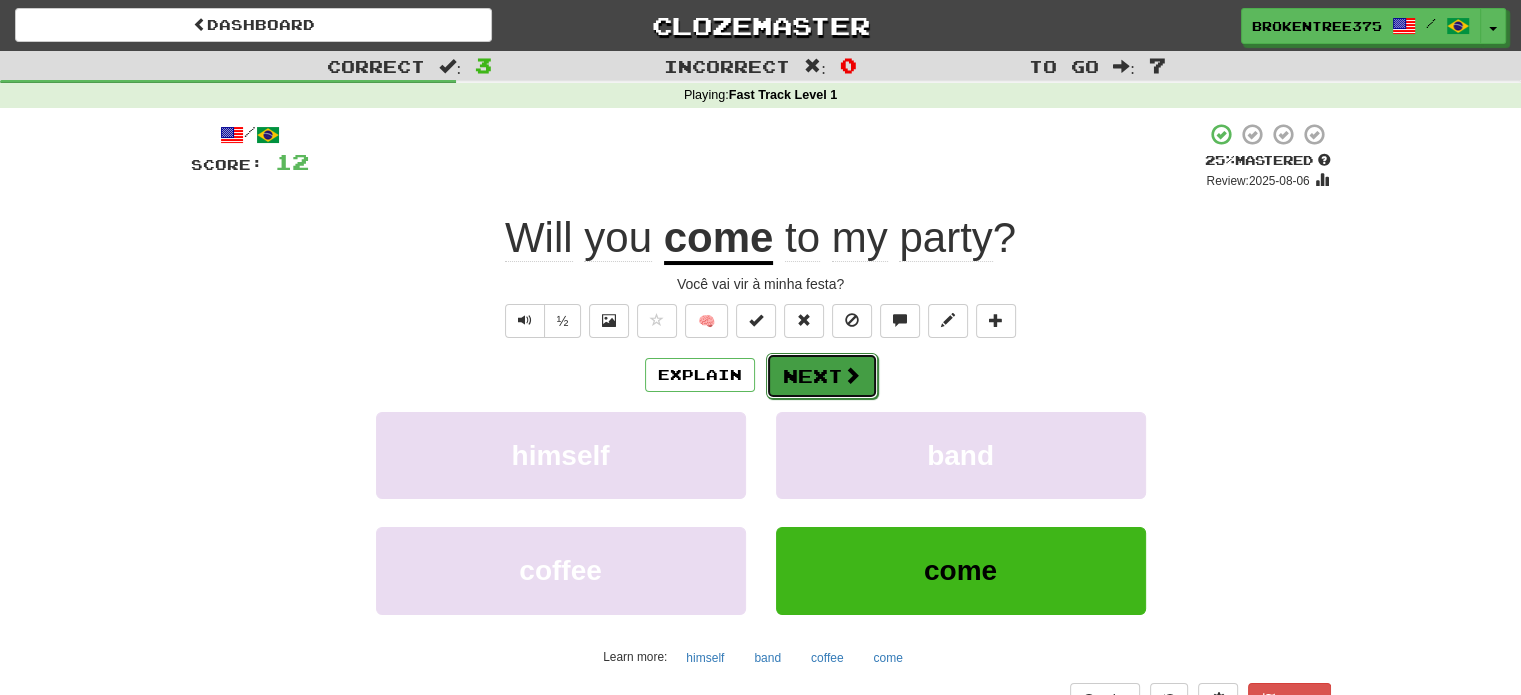 click on "Next" at bounding box center (822, 376) 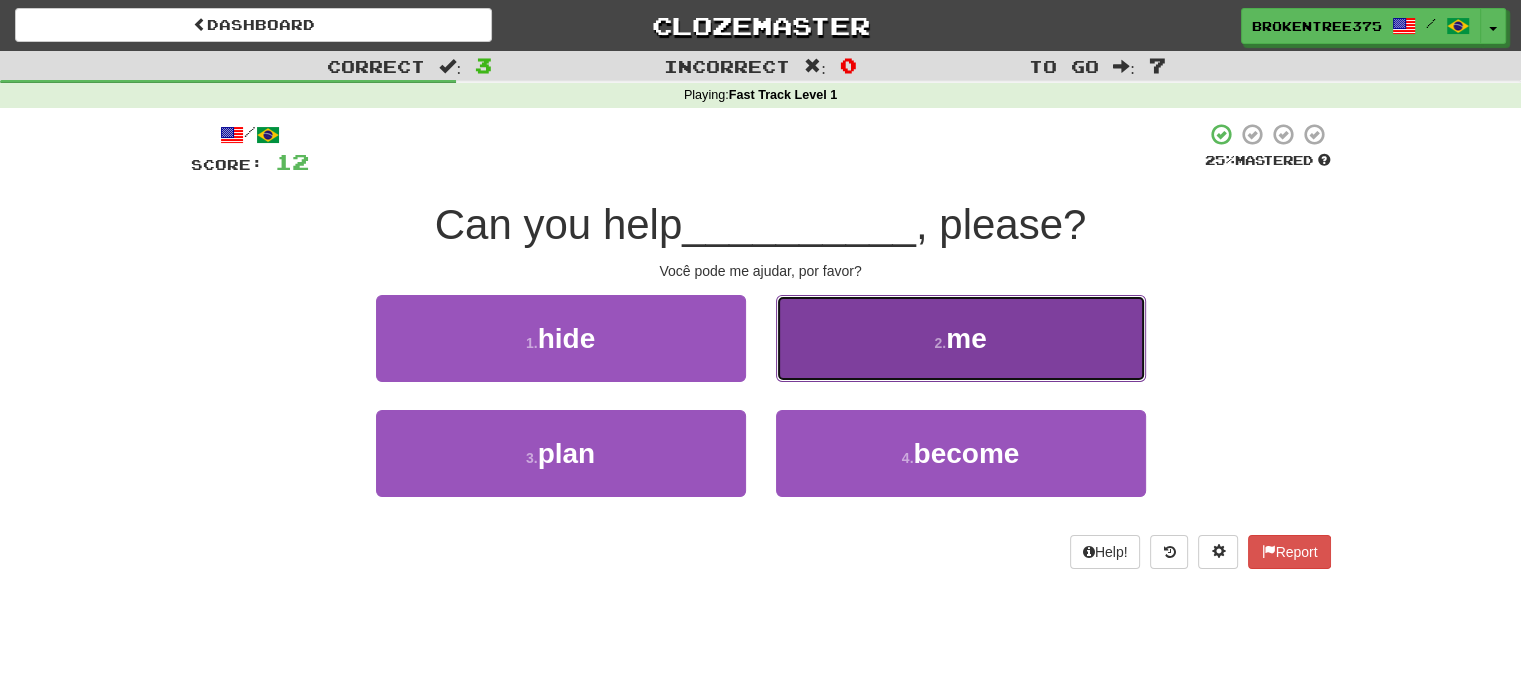 click on "2 .  me" at bounding box center [961, 338] 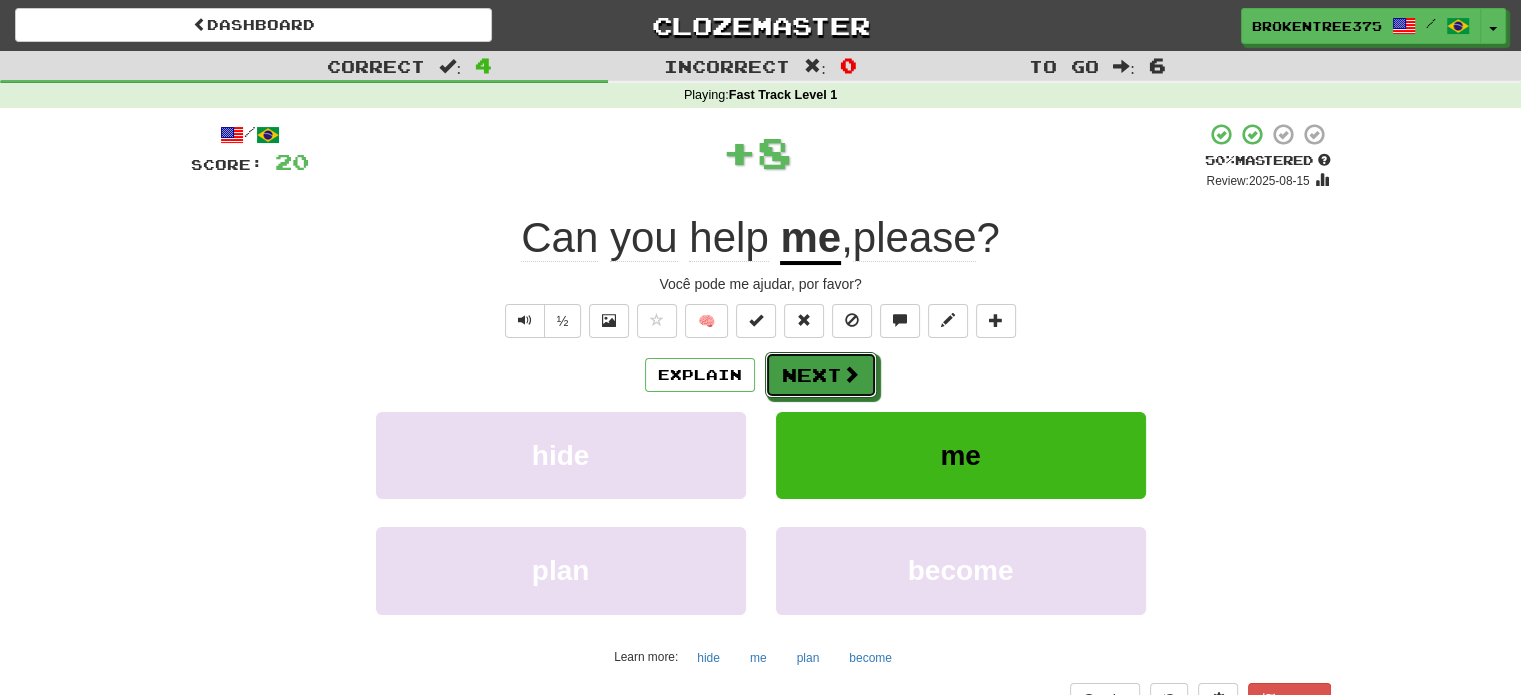 click on "Next" at bounding box center (821, 375) 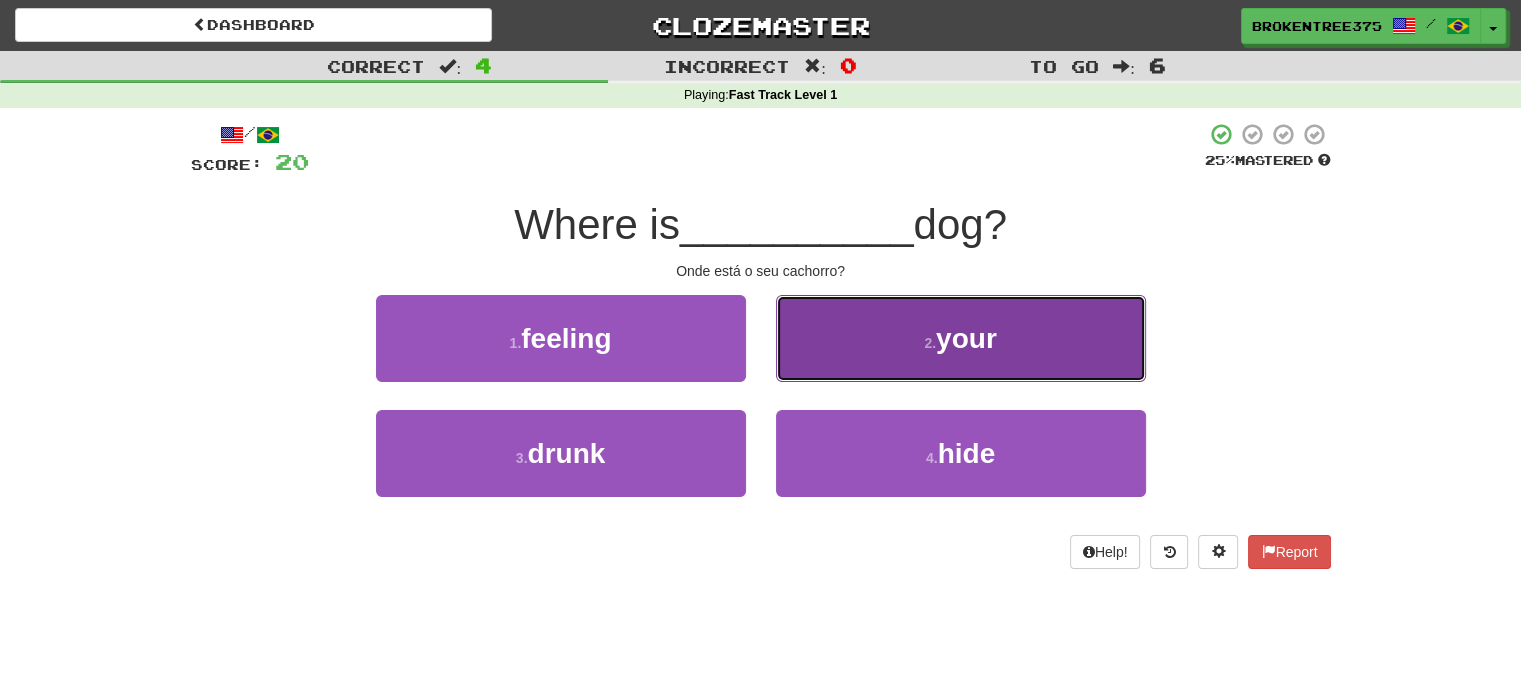 click on "2 .  your" at bounding box center (961, 338) 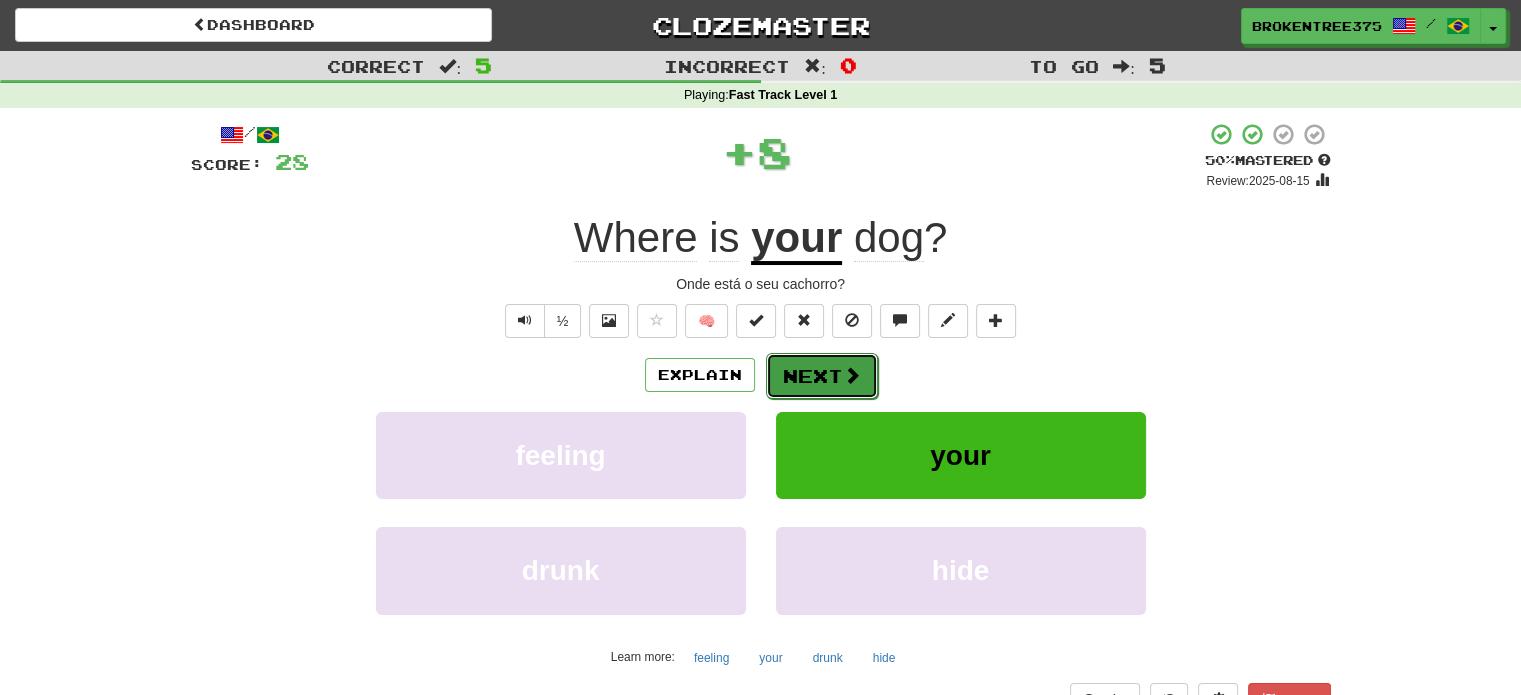 click on "Next" at bounding box center (822, 376) 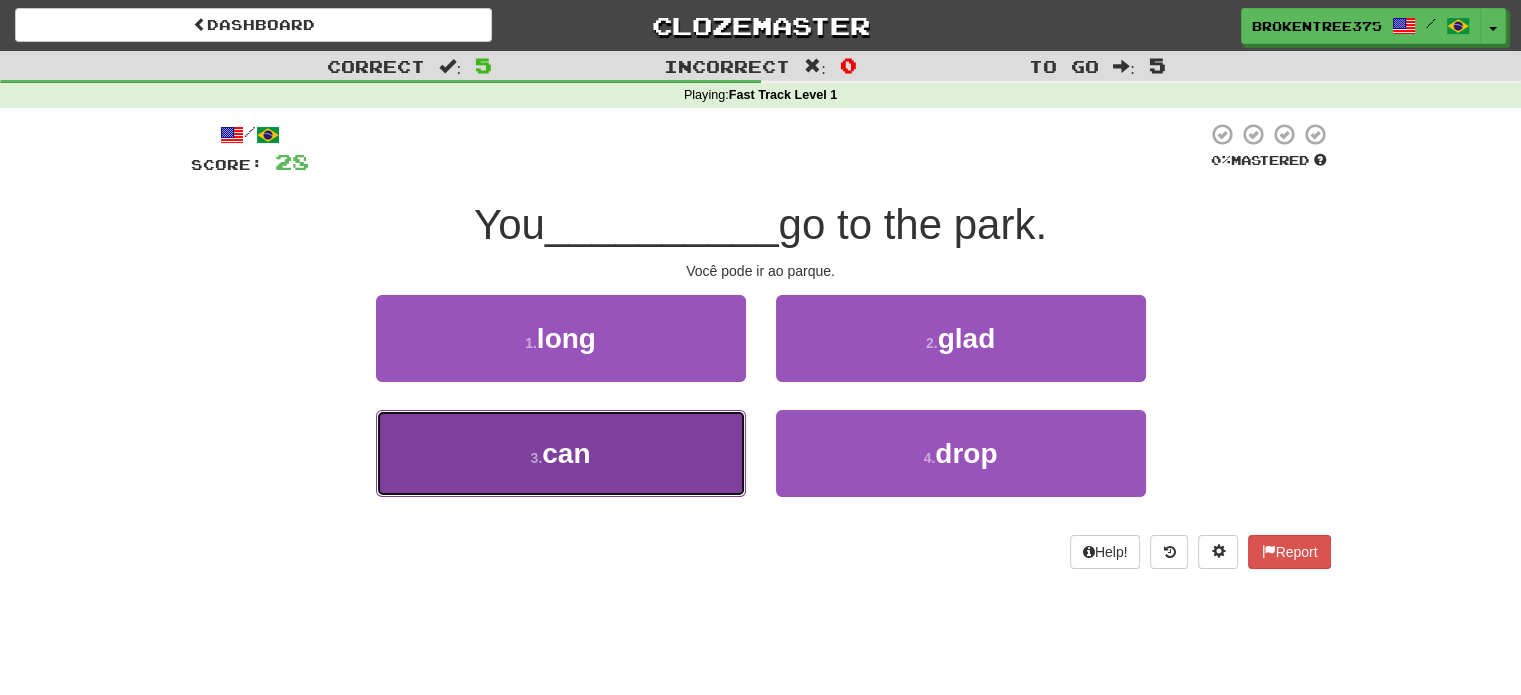 click on "3 .  can" at bounding box center [561, 453] 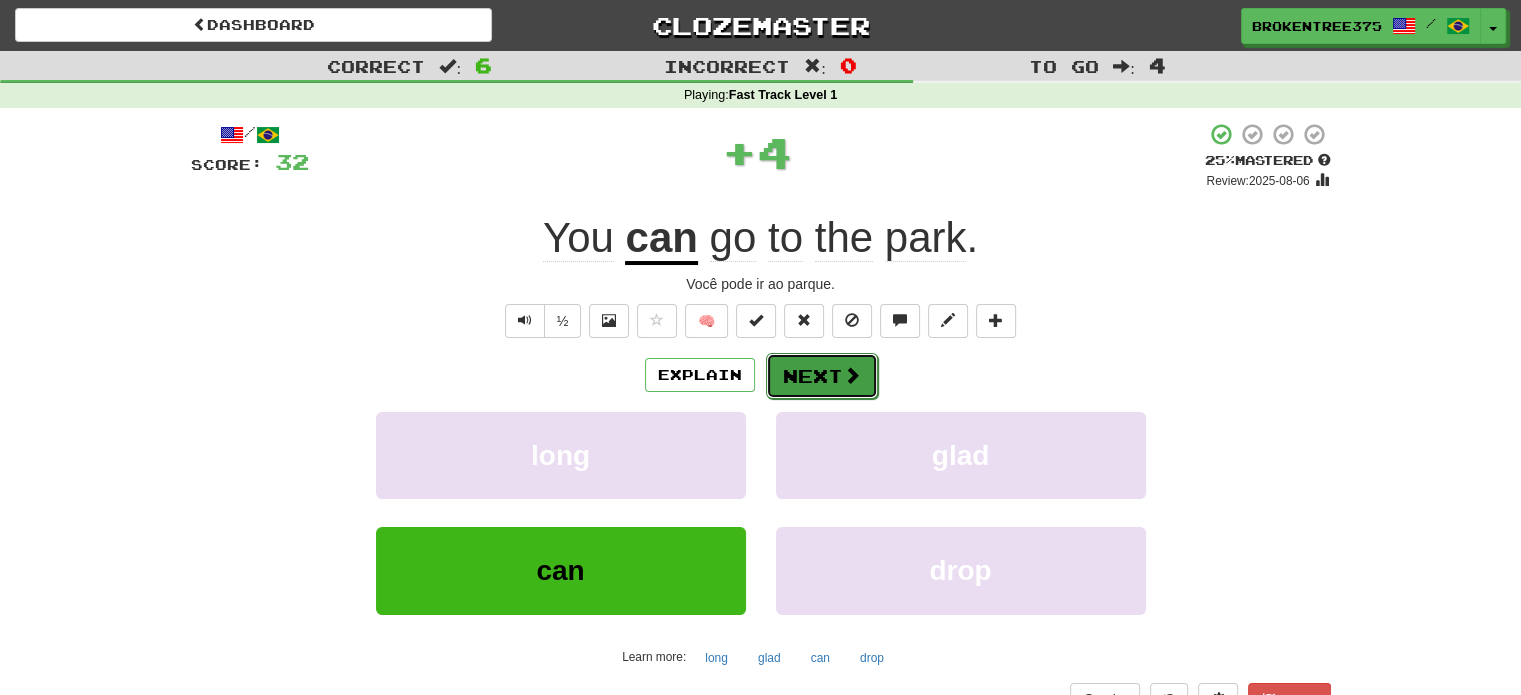 click on "Next" at bounding box center [822, 376] 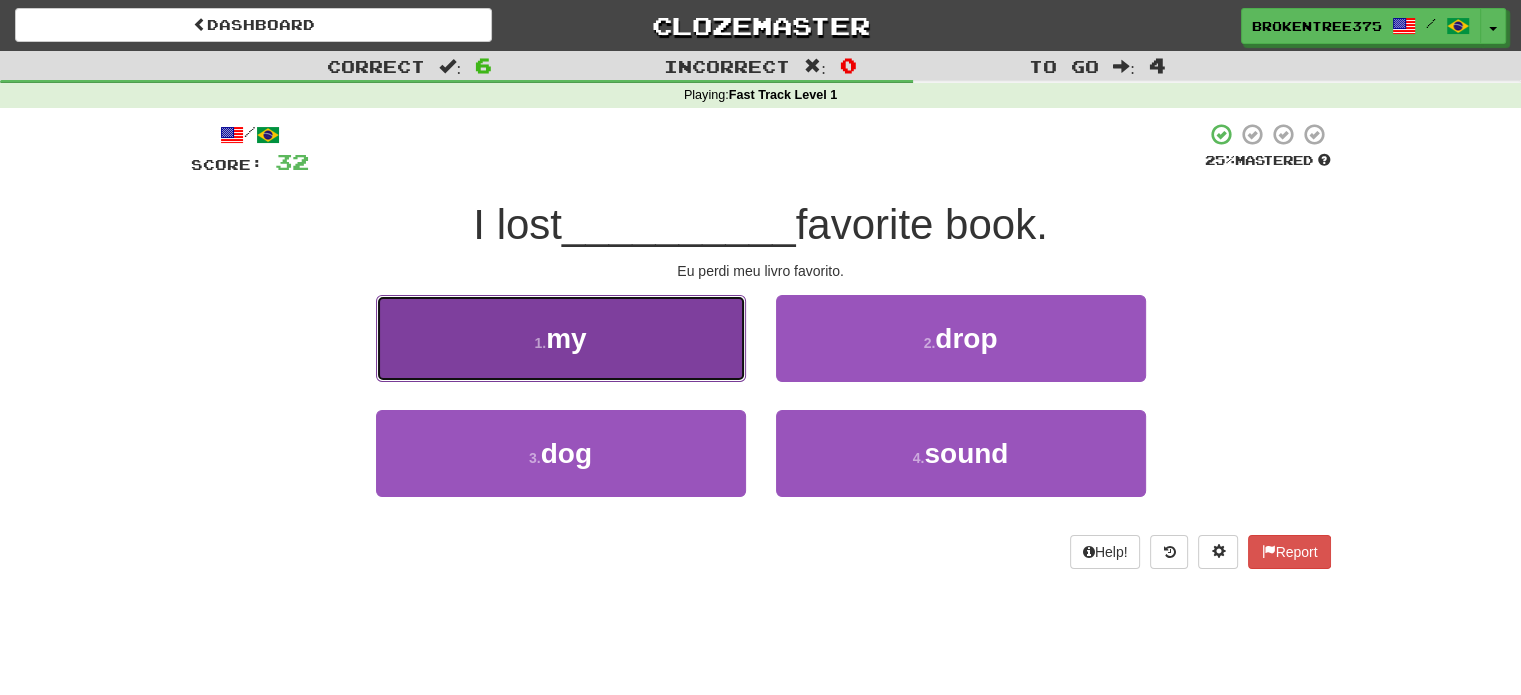 click on "1 .  my" at bounding box center [561, 338] 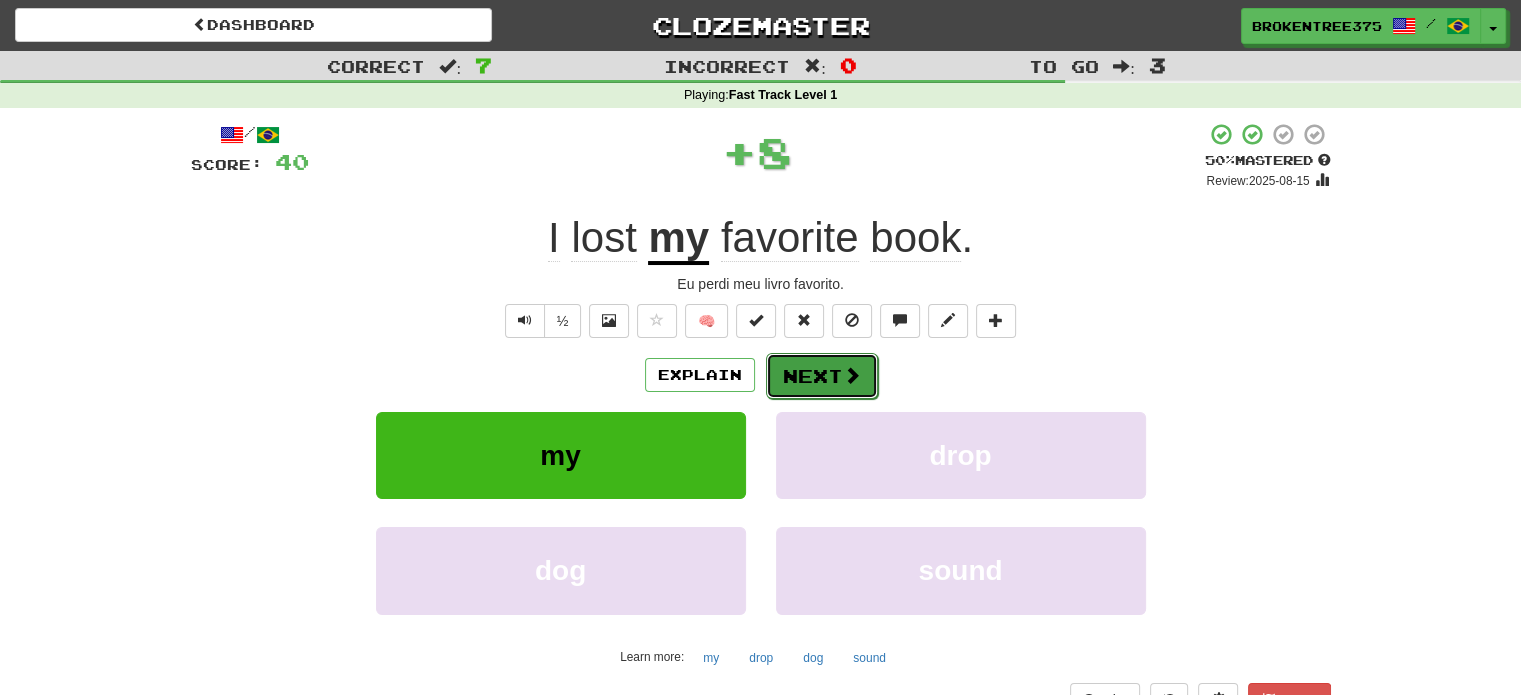 click on "Next" at bounding box center [822, 376] 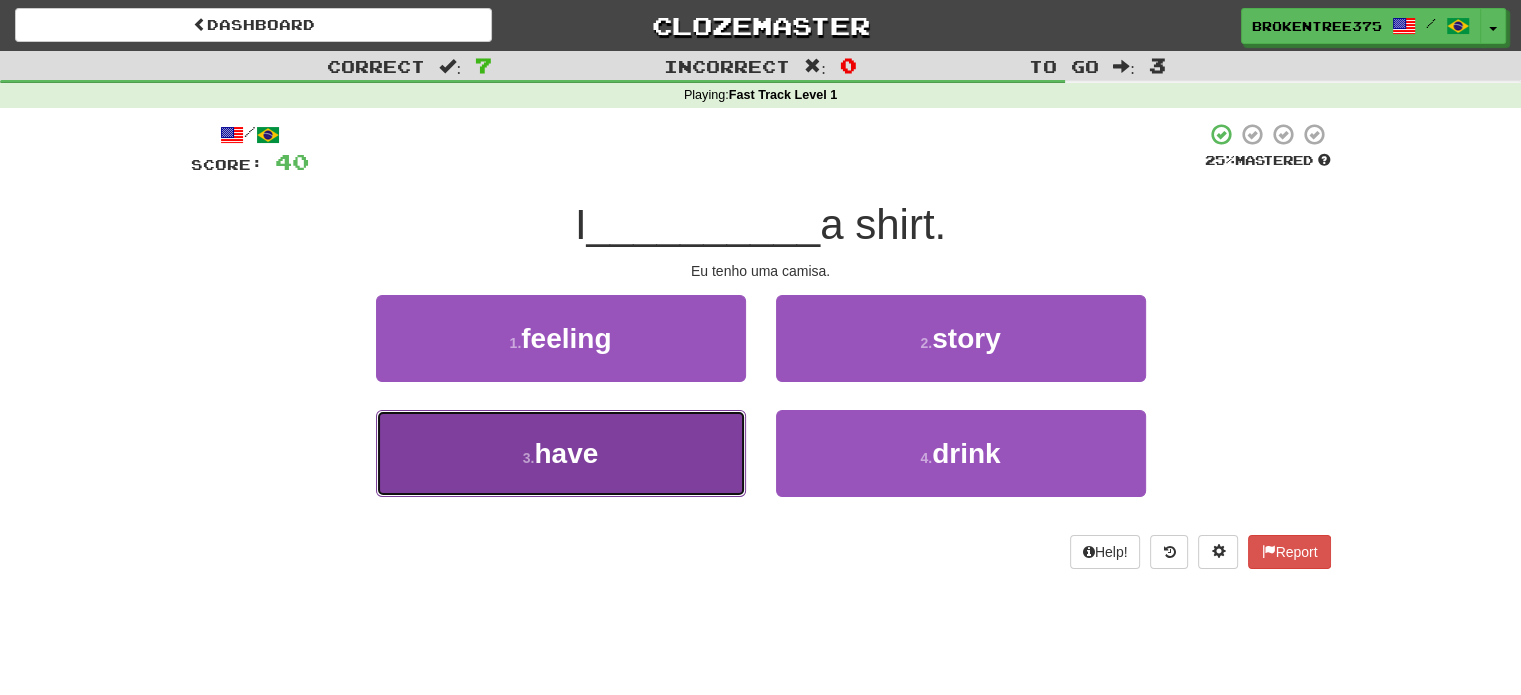 click on "3 .  have" at bounding box center [561, 453] 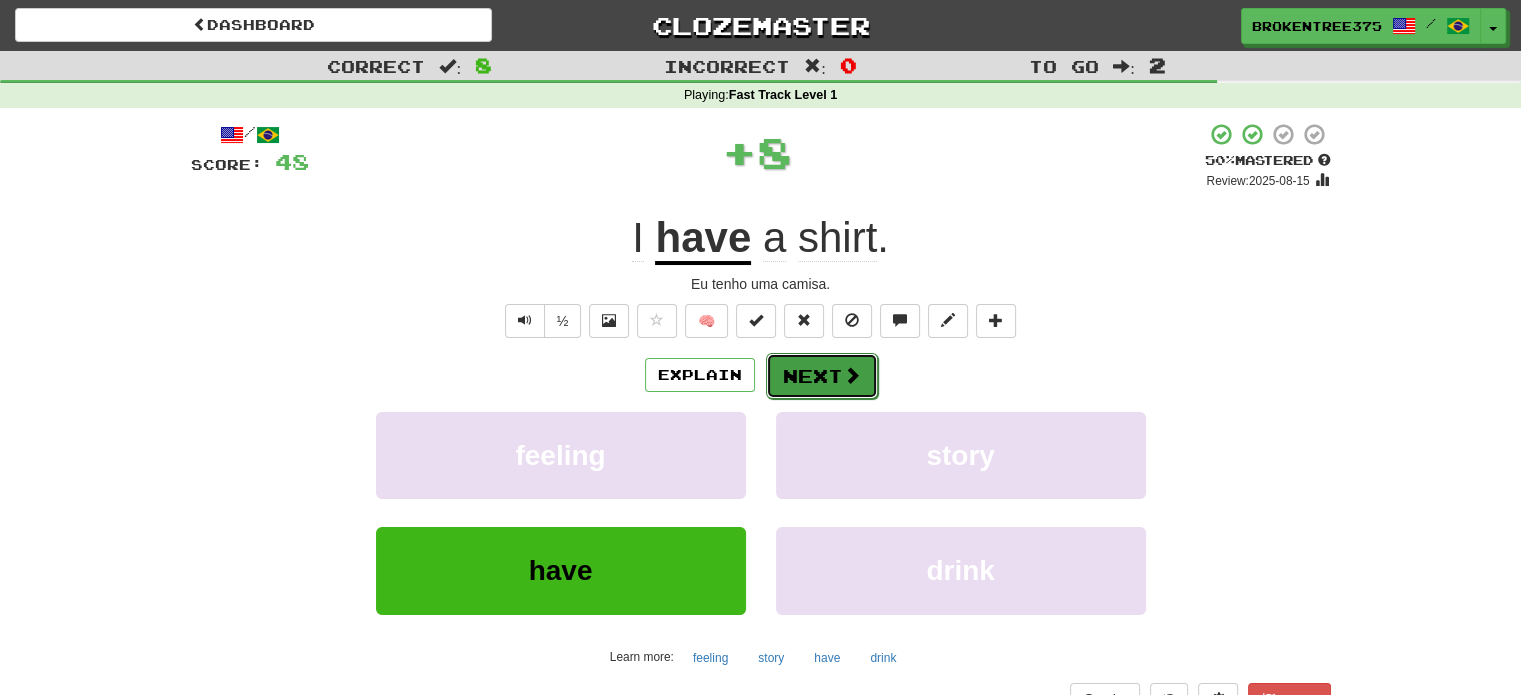 click on "Next" at bounding box center [822, 376] 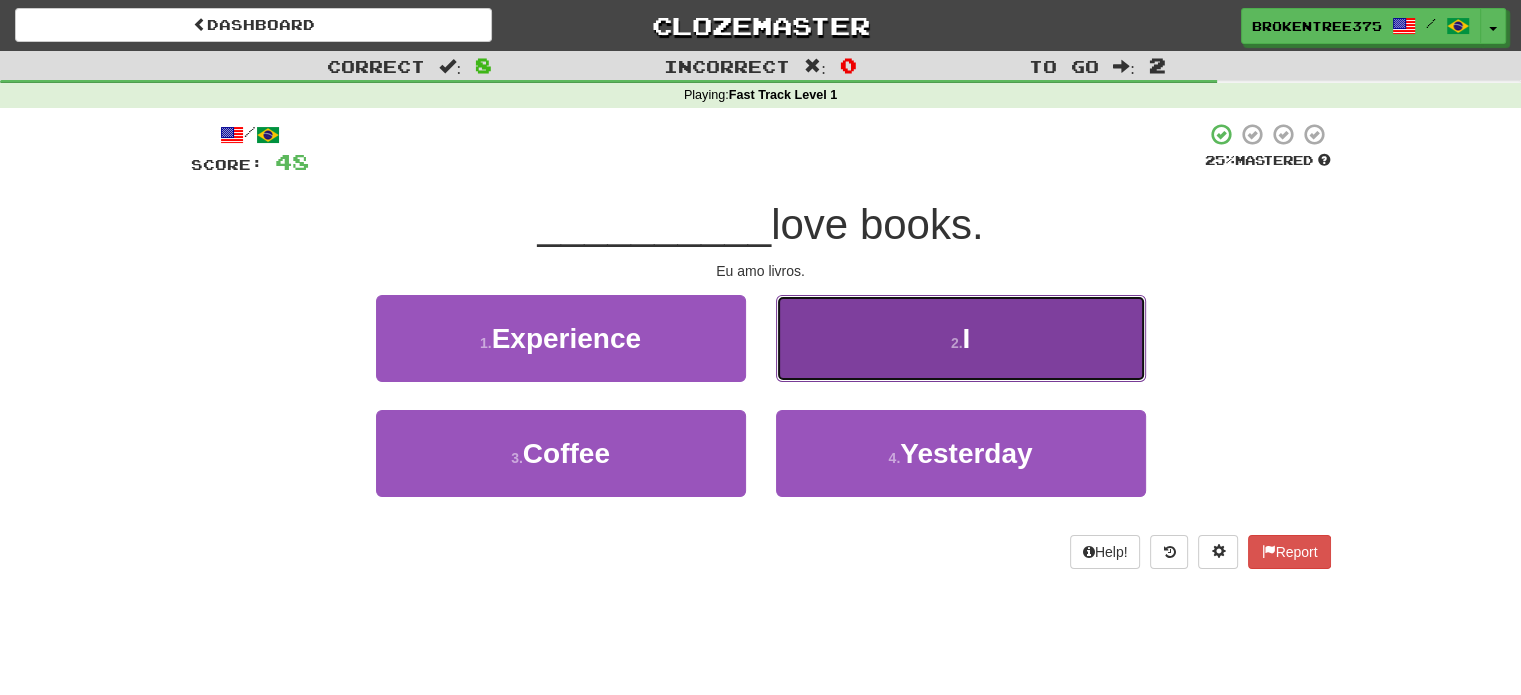 click on "2 .  I" at bounding box center (961, 338) 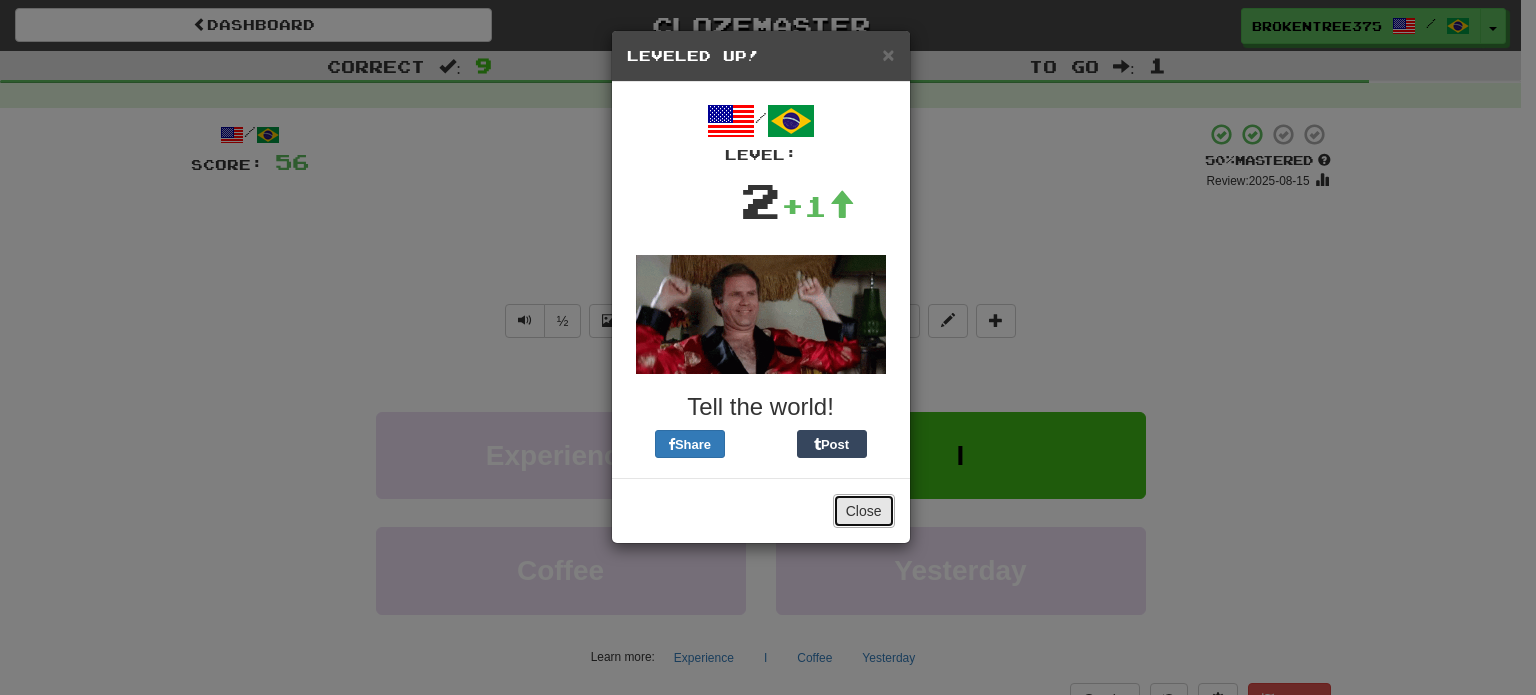 click on "Close" at bounding box center (864, 511) 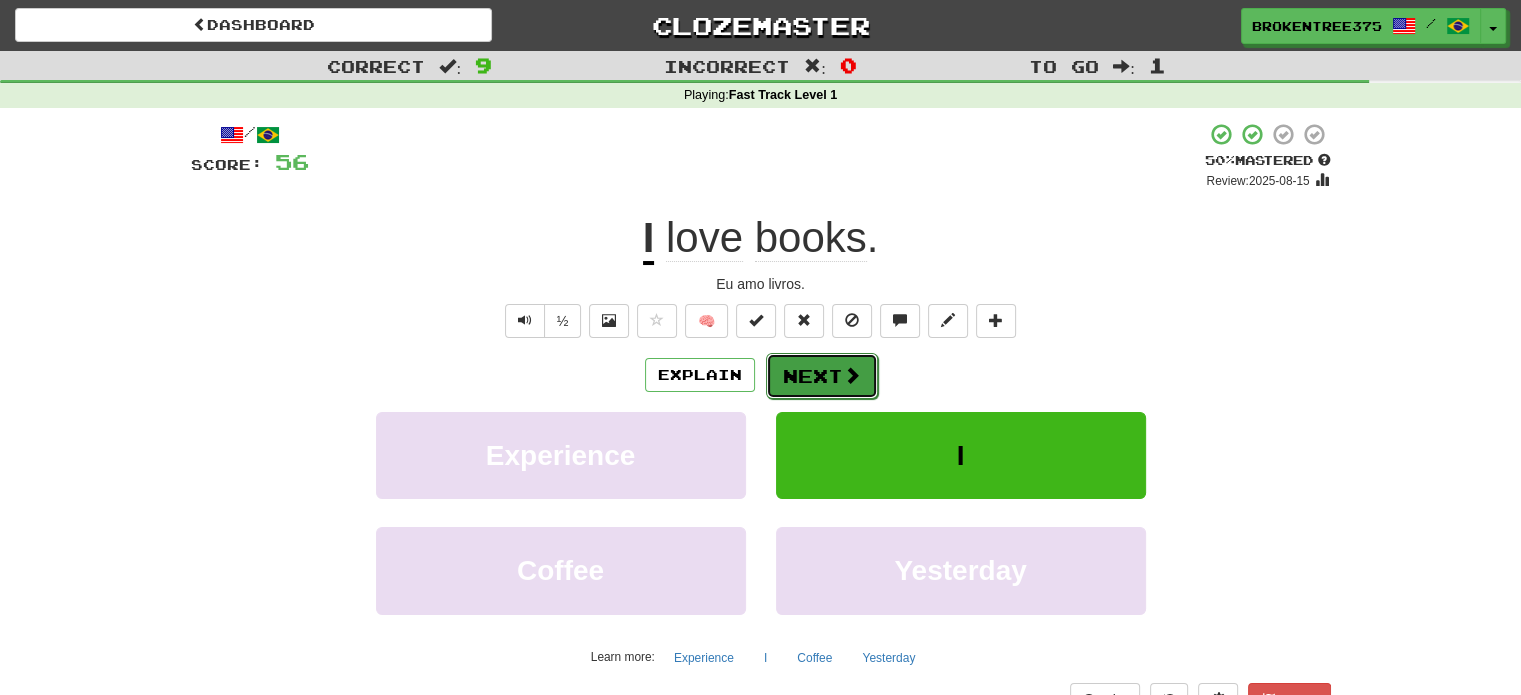 click on "Next" at bounding box center [822, 376] 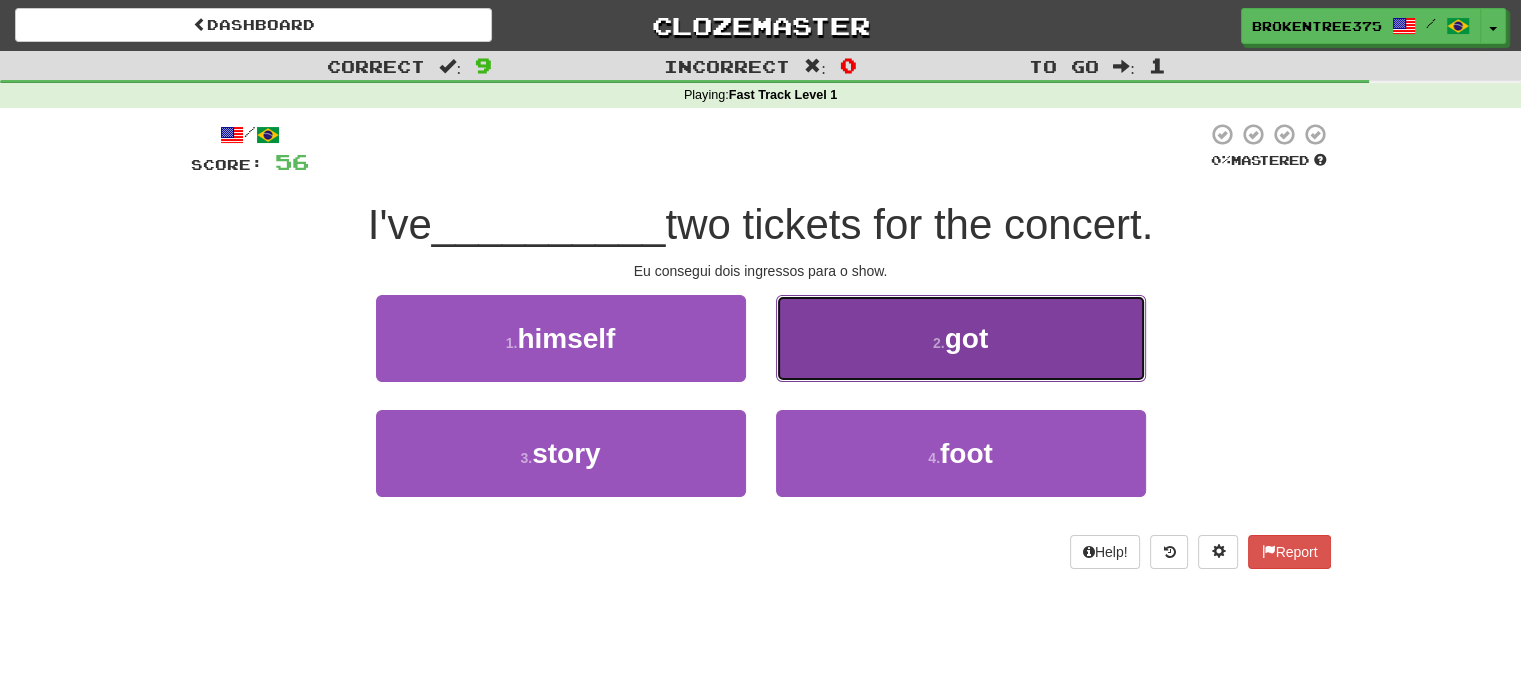 click on "2 .  got" at bounding box center [961, 338] 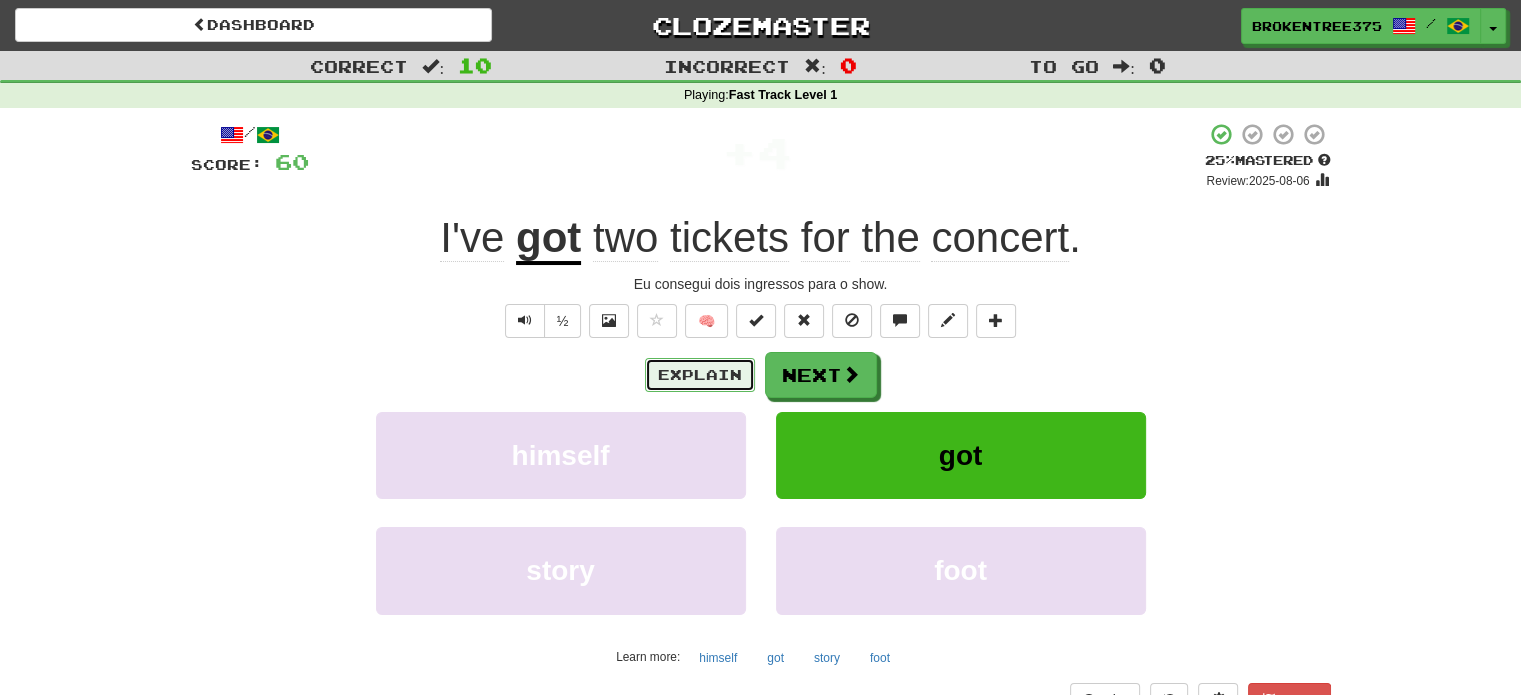 click on "Explain" at bounding box center [700, 375] 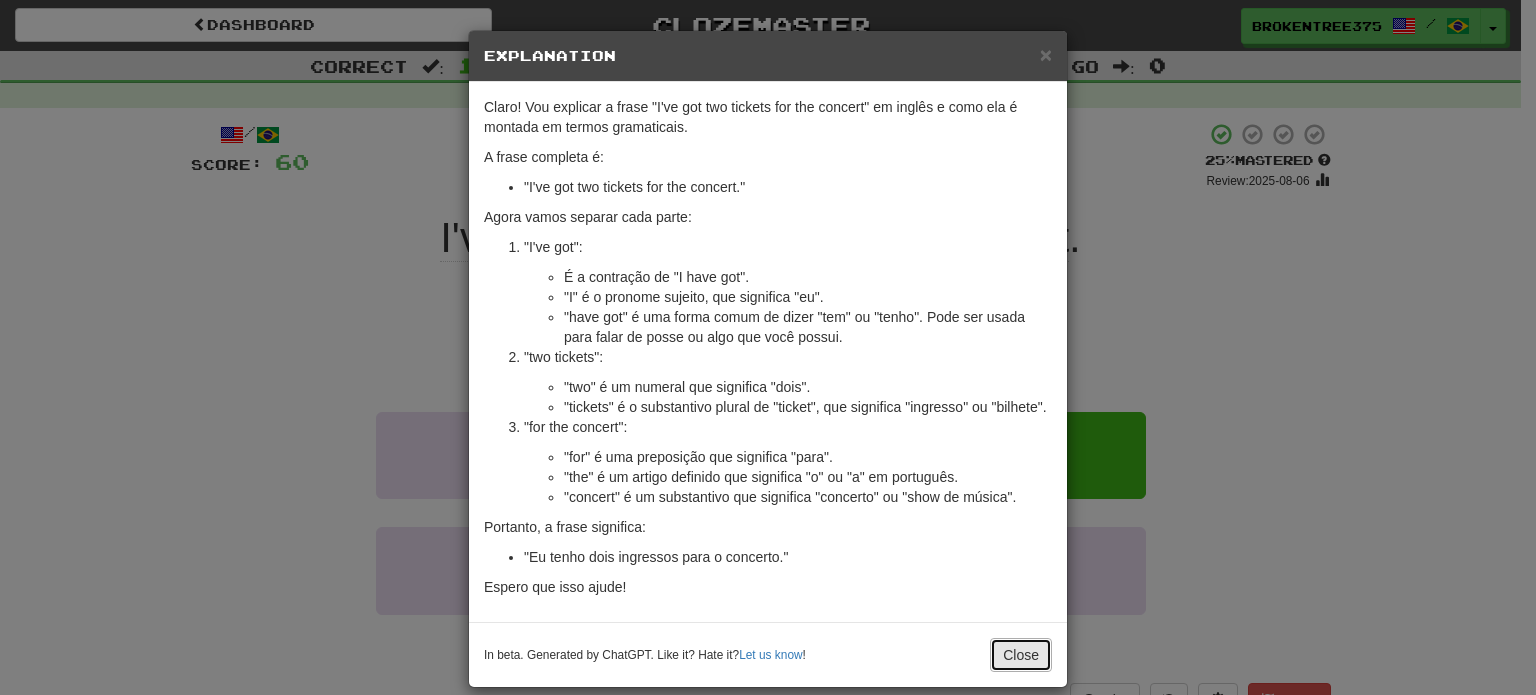 click on "Close" at bounding box center (1021, 655) 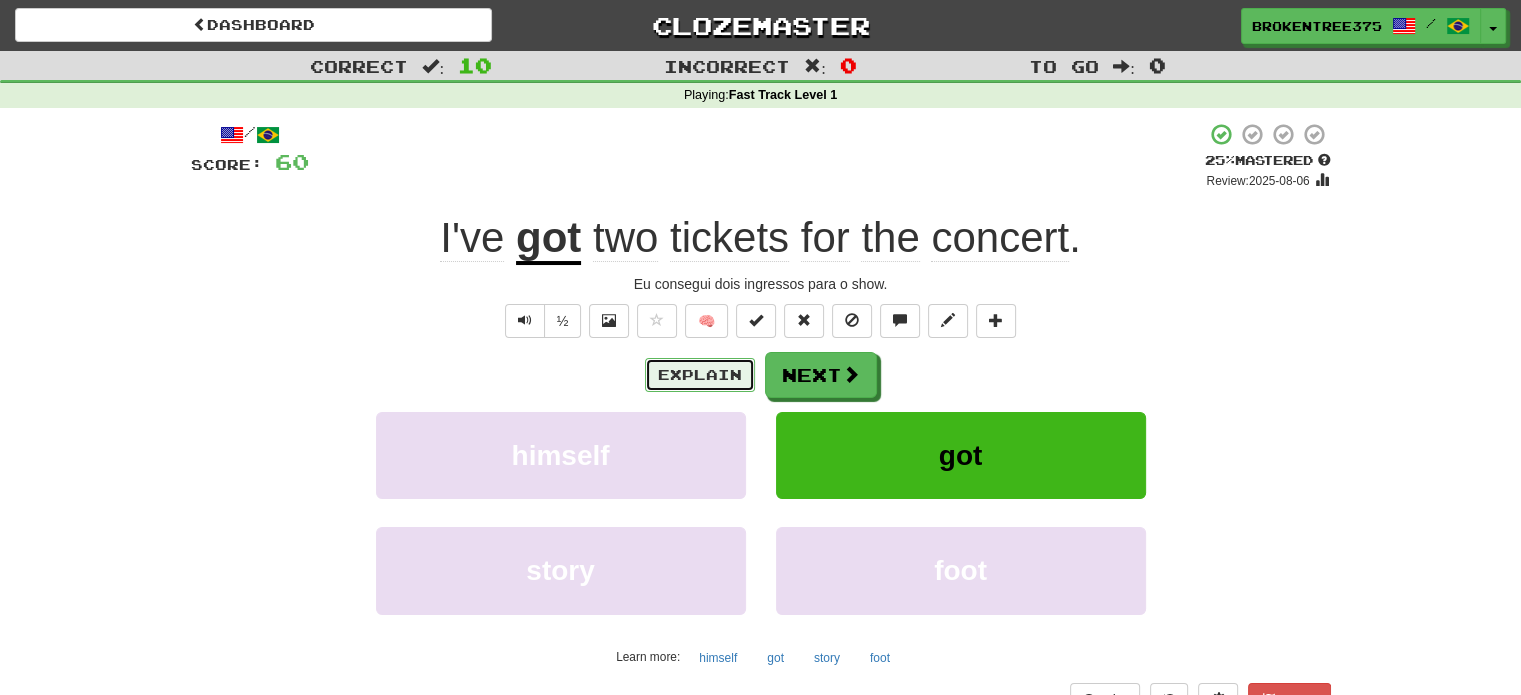 click on "Explain" at bounding box center [700, 375] 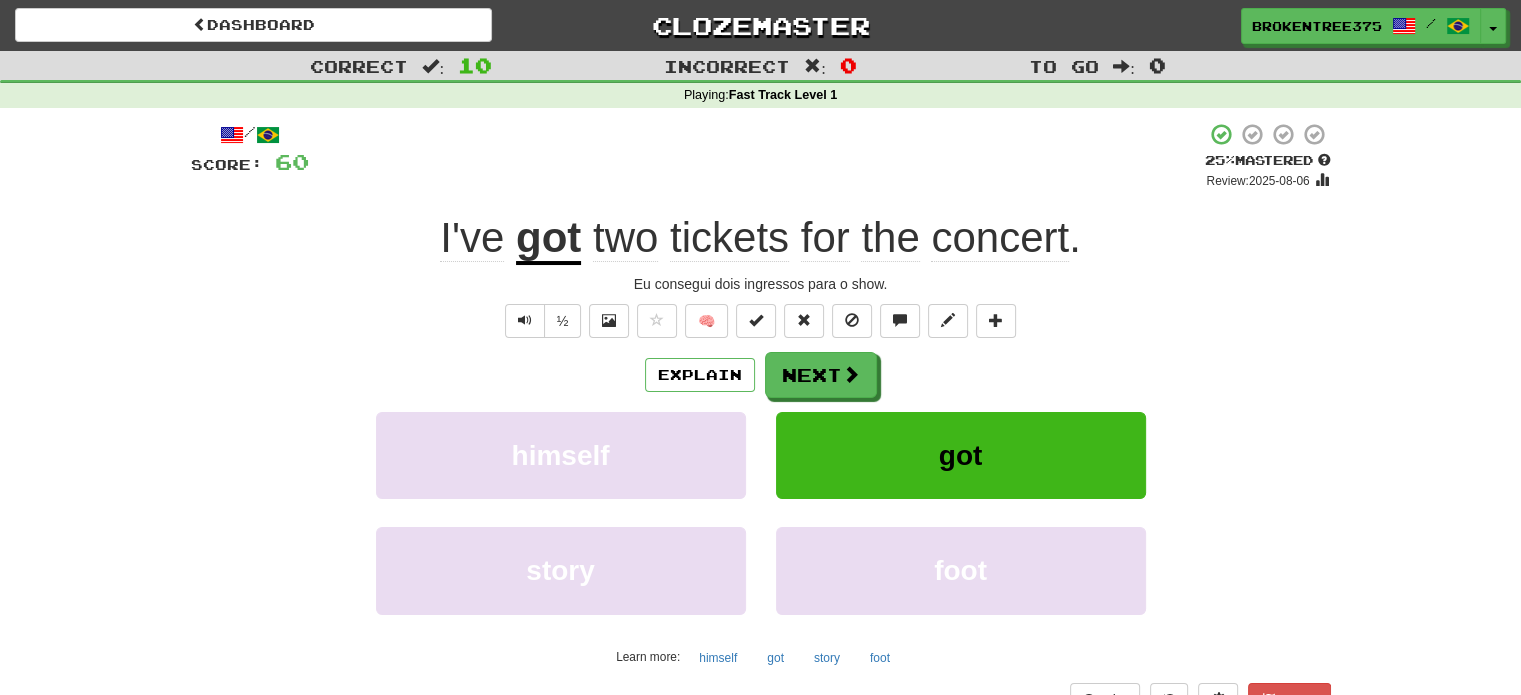 click on "/  Score:   60 + 4 25 %  Mastered Review:  2025-08-06 I've   got   two   tickets   for   the   concert . Eu consegui dois ingressos para o show. ½ 🧠 Explain Next himself got story foot Learn more: himself got story foot  Help!  Report" at bounding box center (761, 419) 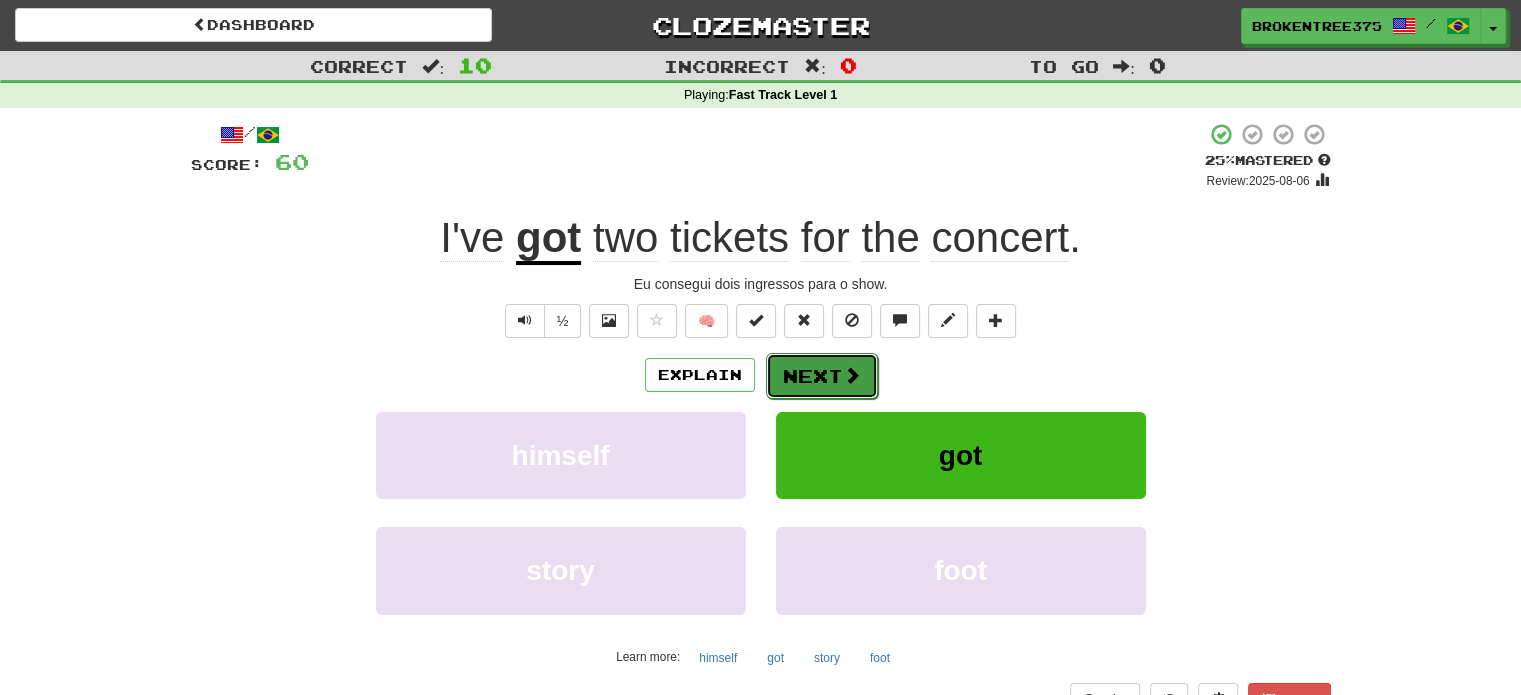 click on "Next" at bounding box center (822, 376) 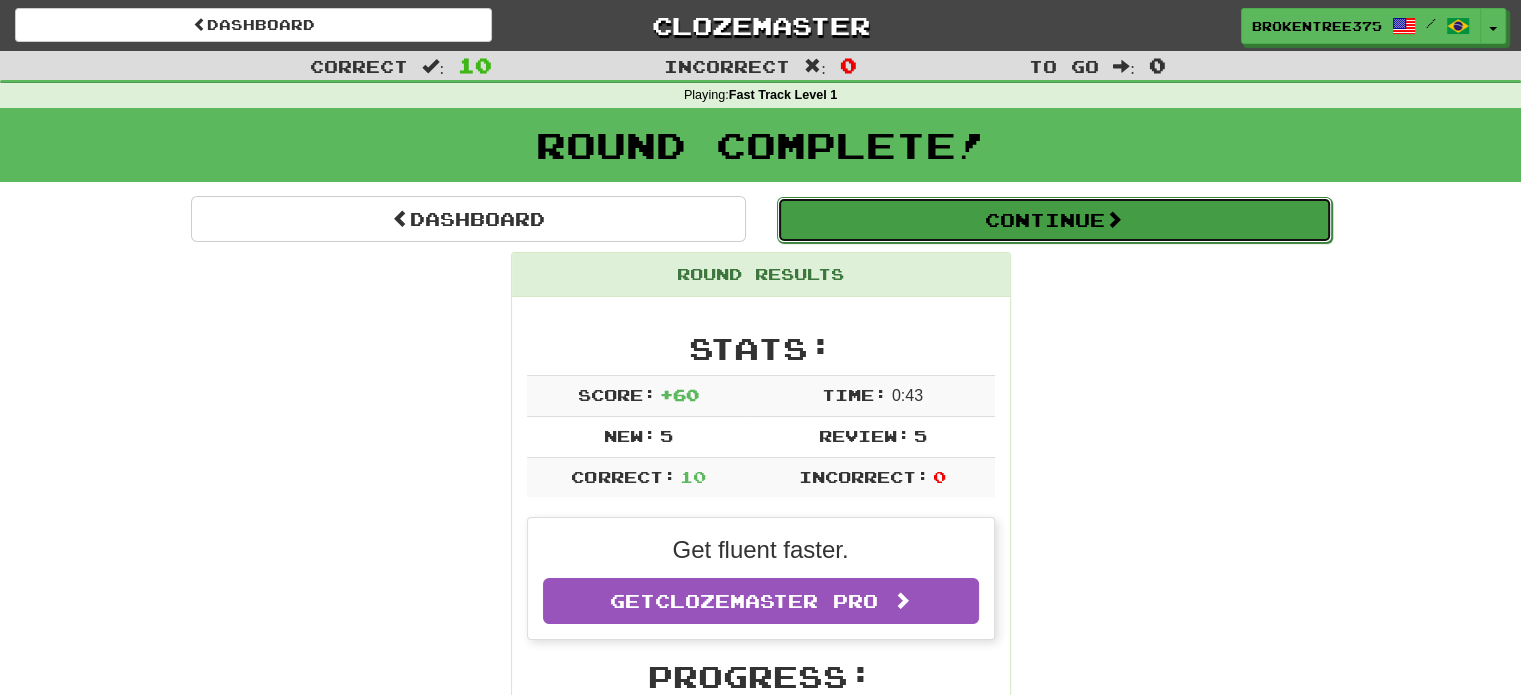 click at bounding box center [1114, 219] 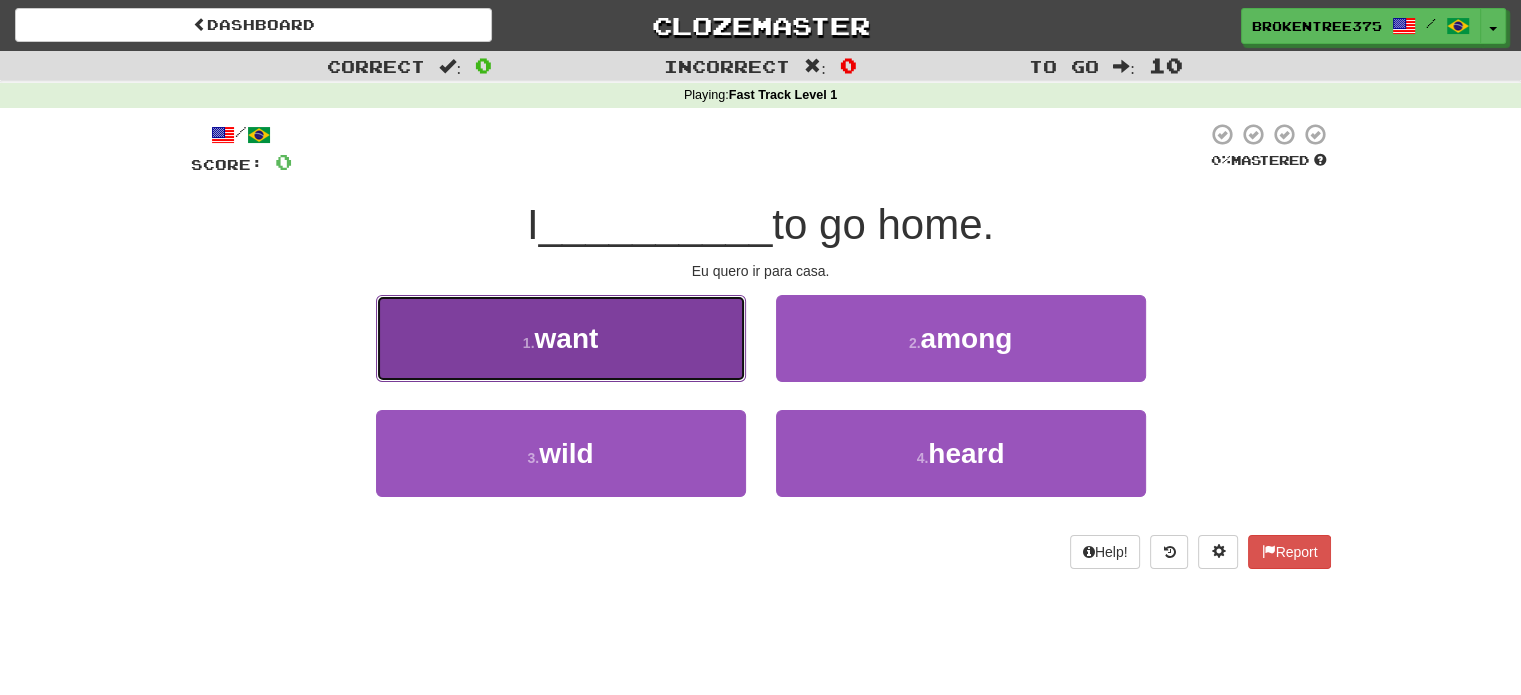 click on "1 .  want" at bounding box center (561, 338) 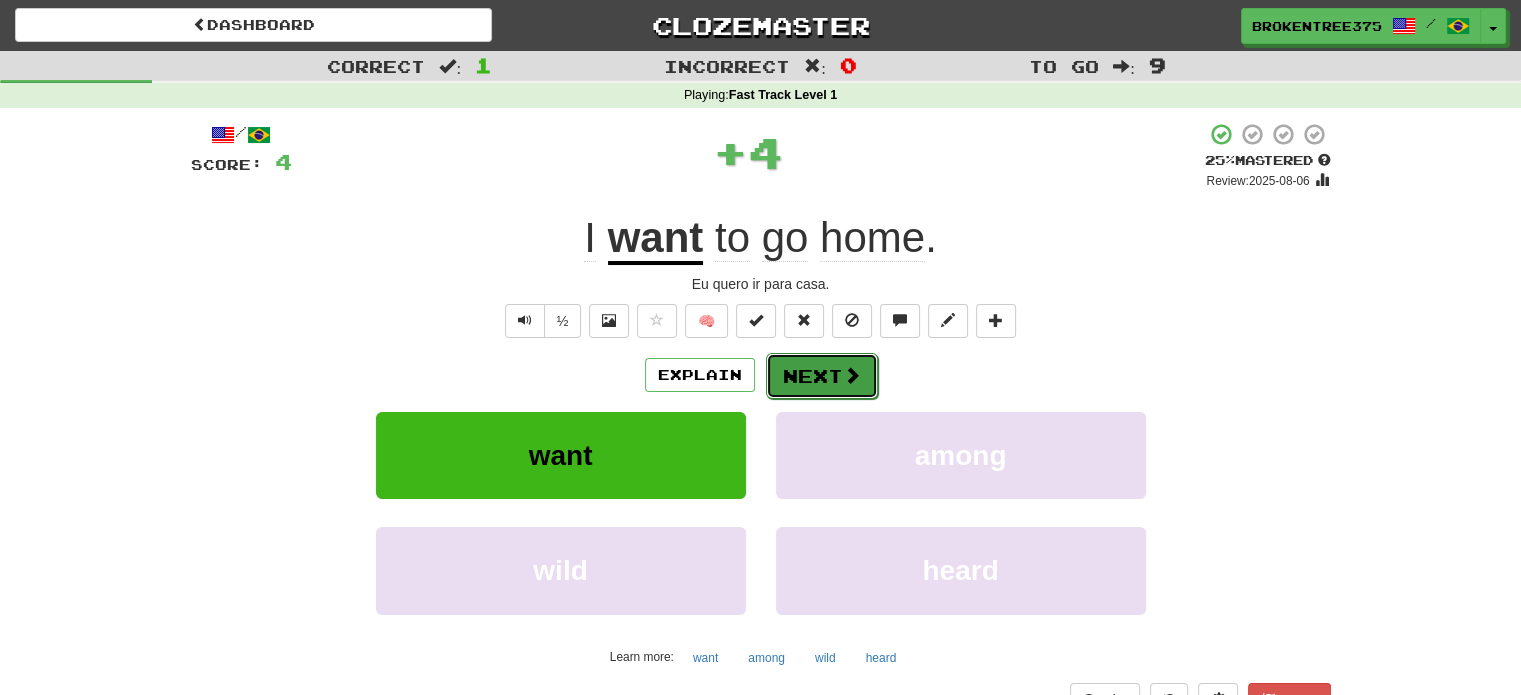 click on "Next" at bounding box center (822, 376) 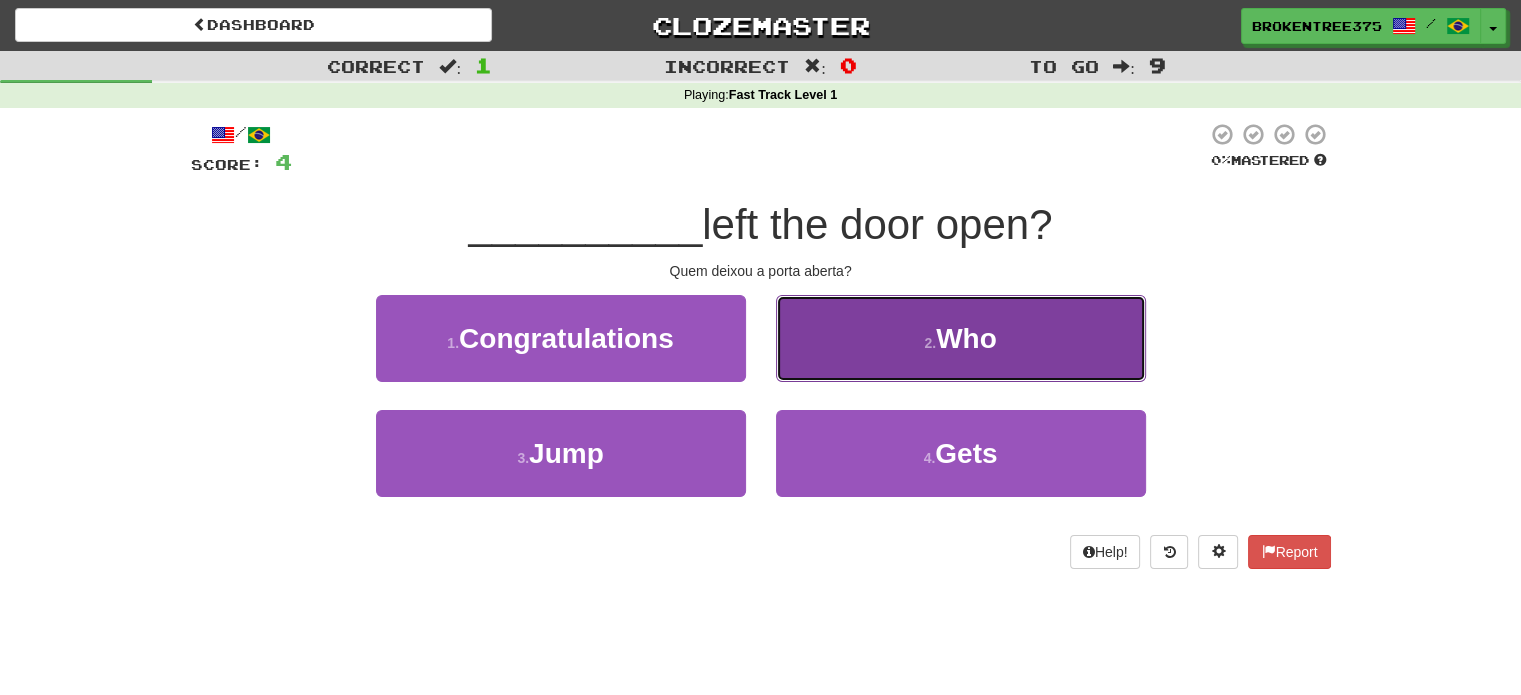 click on "2 .  Who" at bounding box center [961, 338] 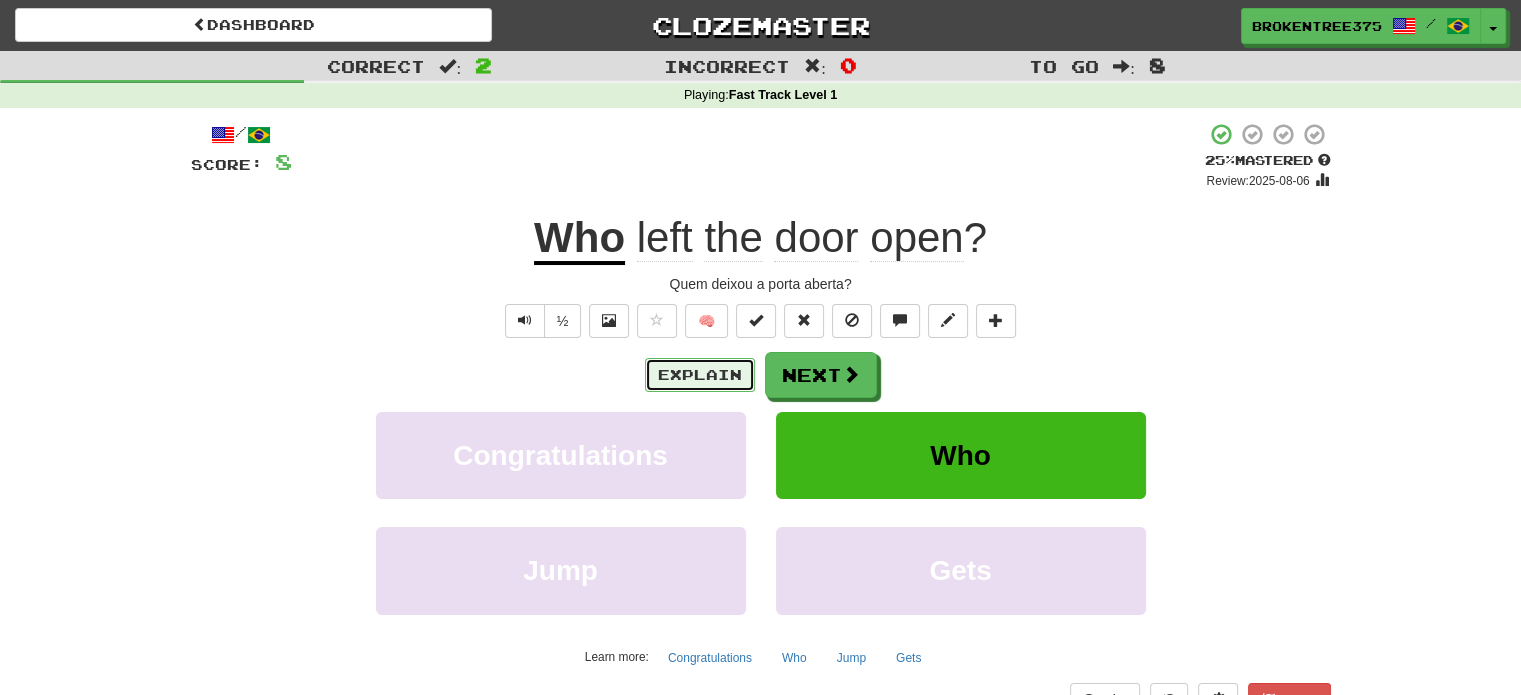 click on "Explain" at bounding box center (700, 375) 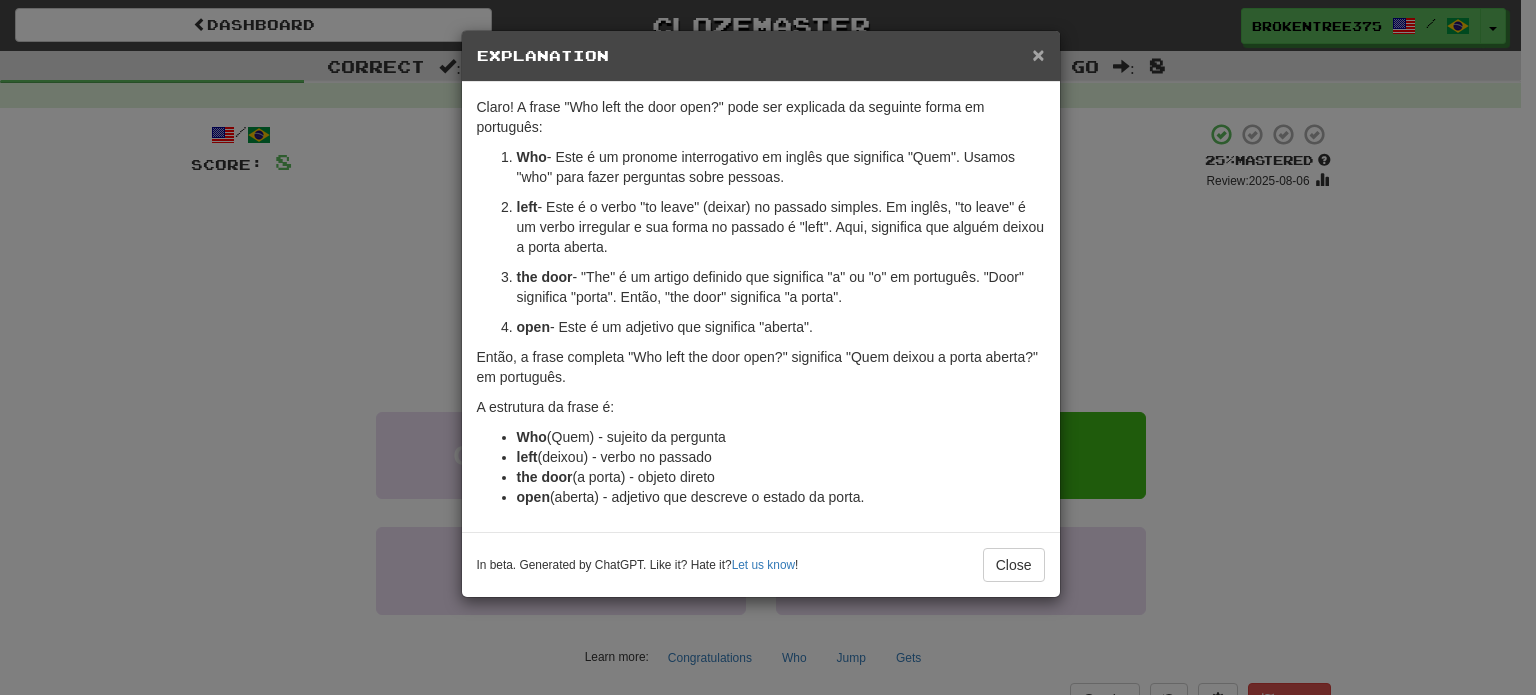 click on "×" at bounding box center [1038, 54] 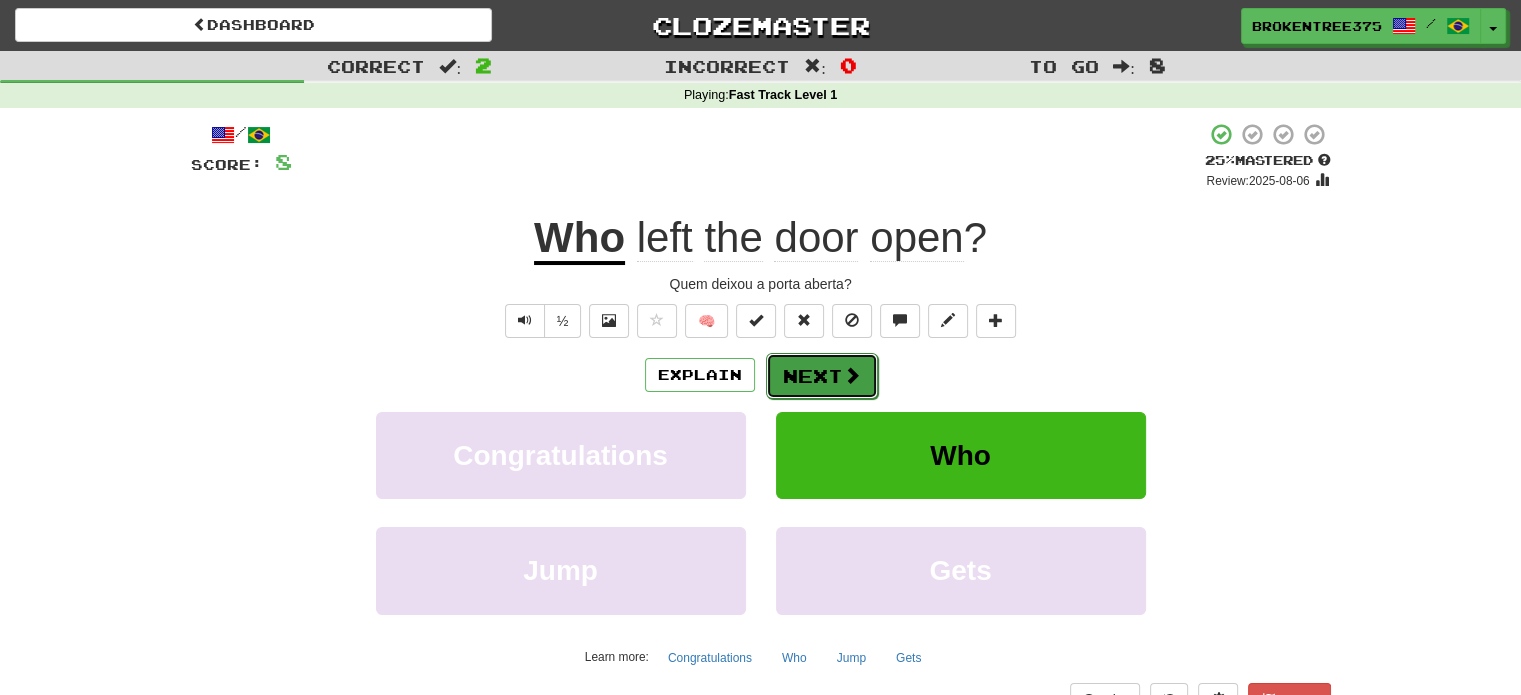 click on "Next" at bounding box center (822, 376) 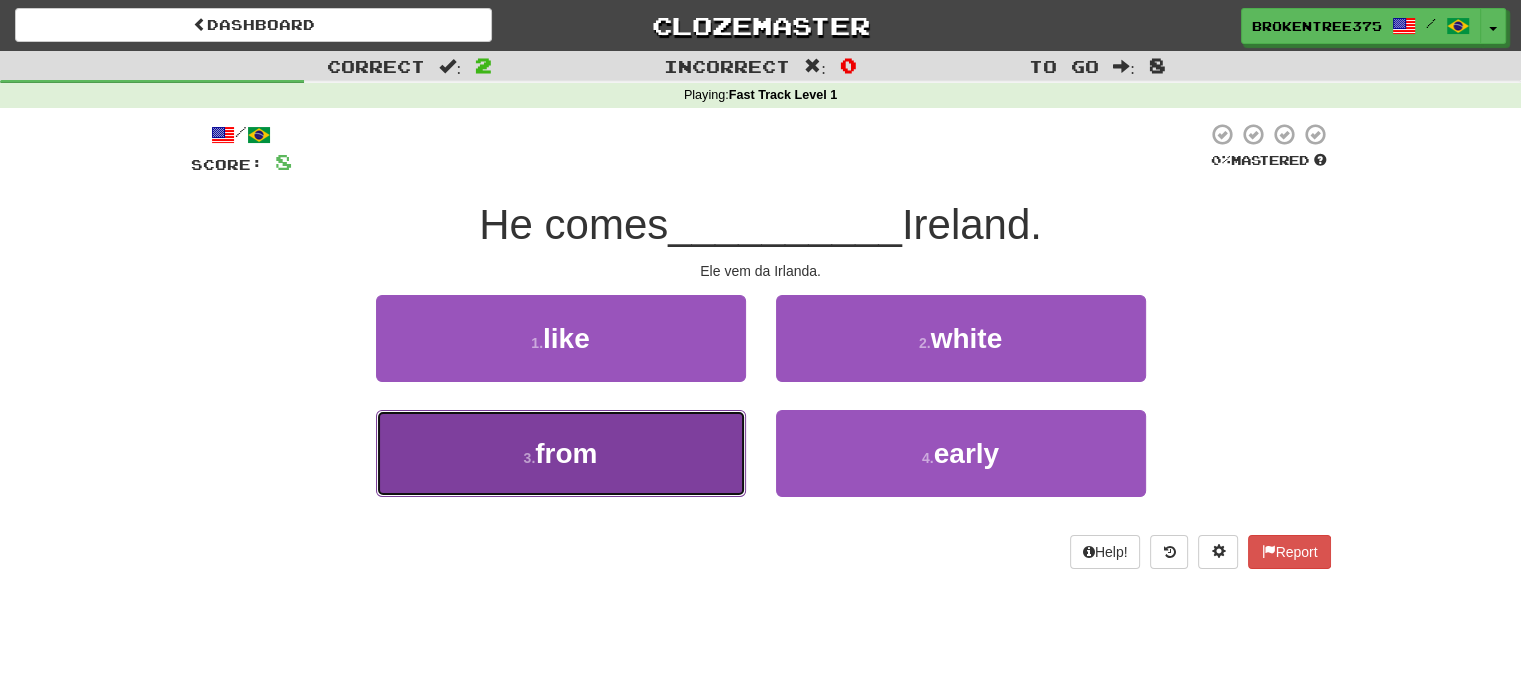 click on "3 .  from" at bounding box center [561, 453] 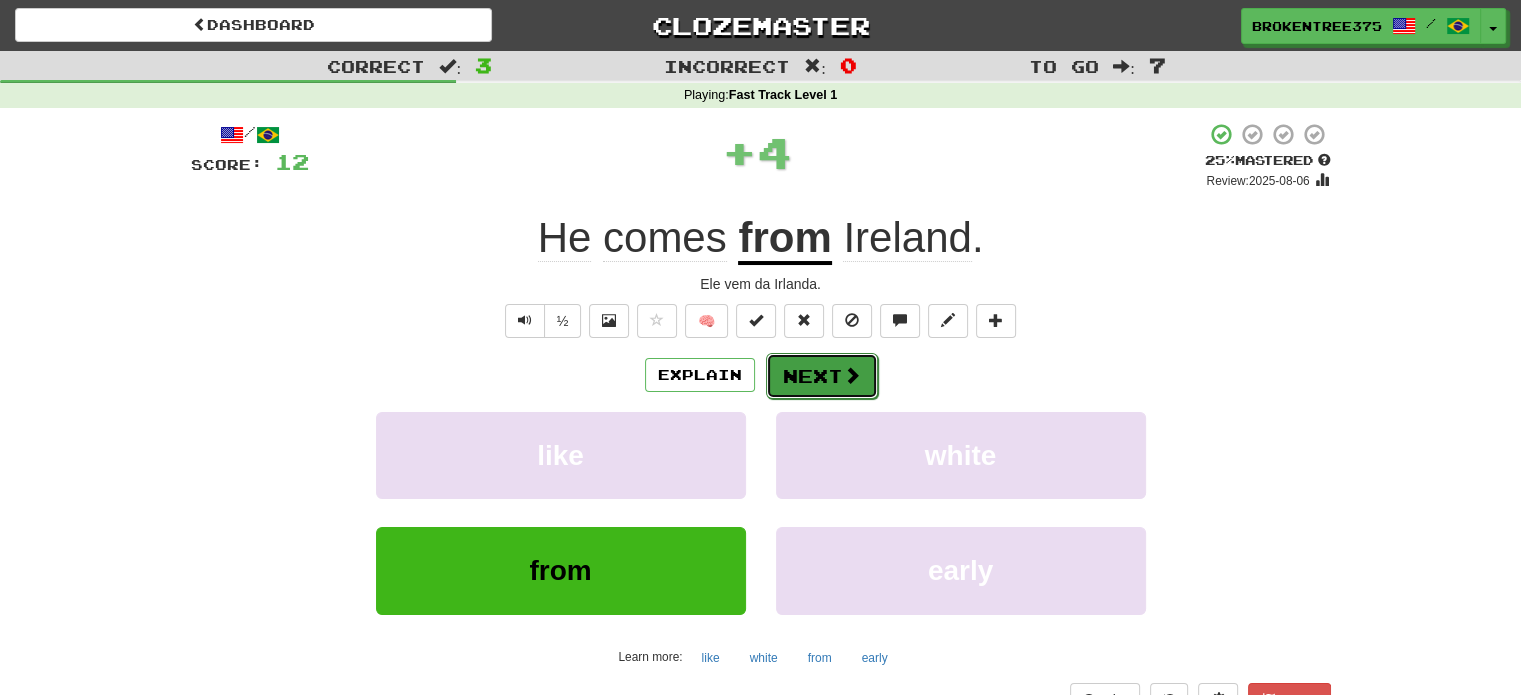 click on "Next" at bounding box center (822, 376) 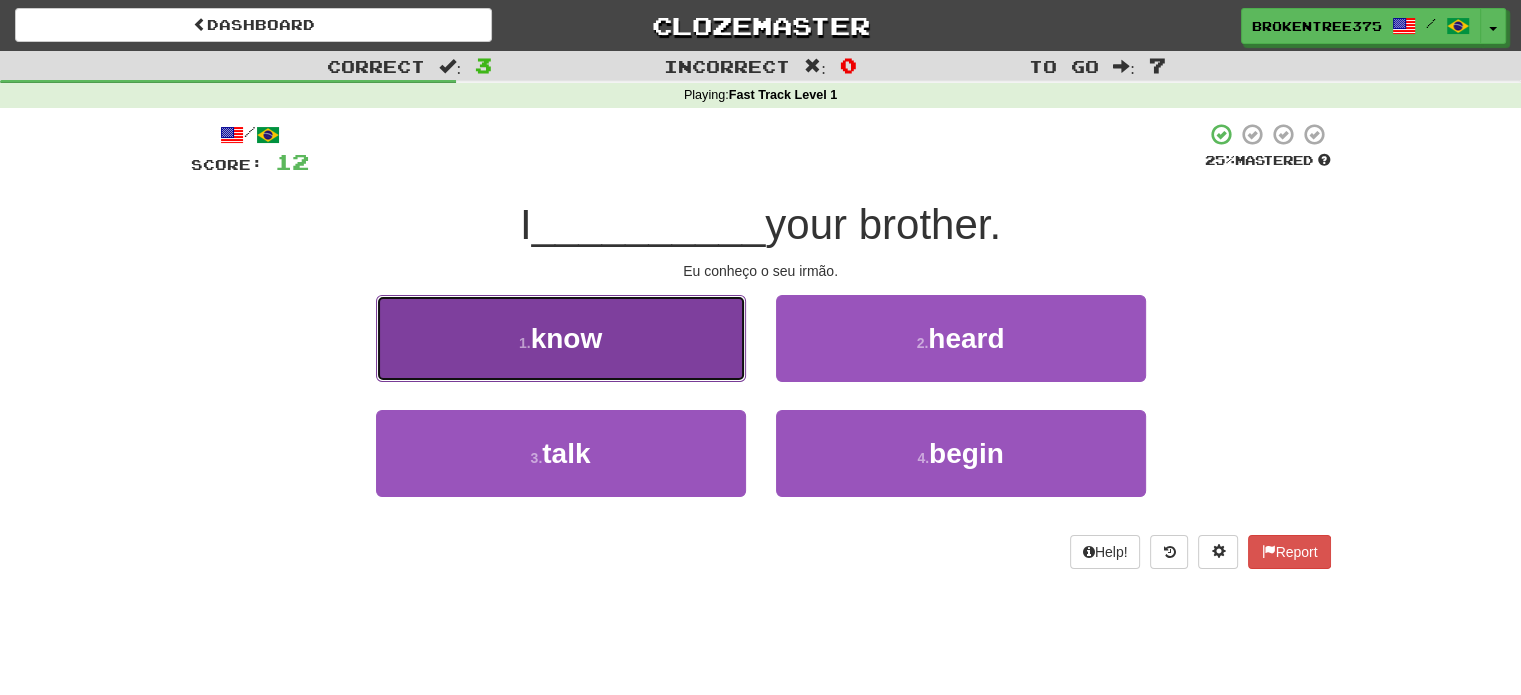 click on "know" at bounding box center [567, 338] 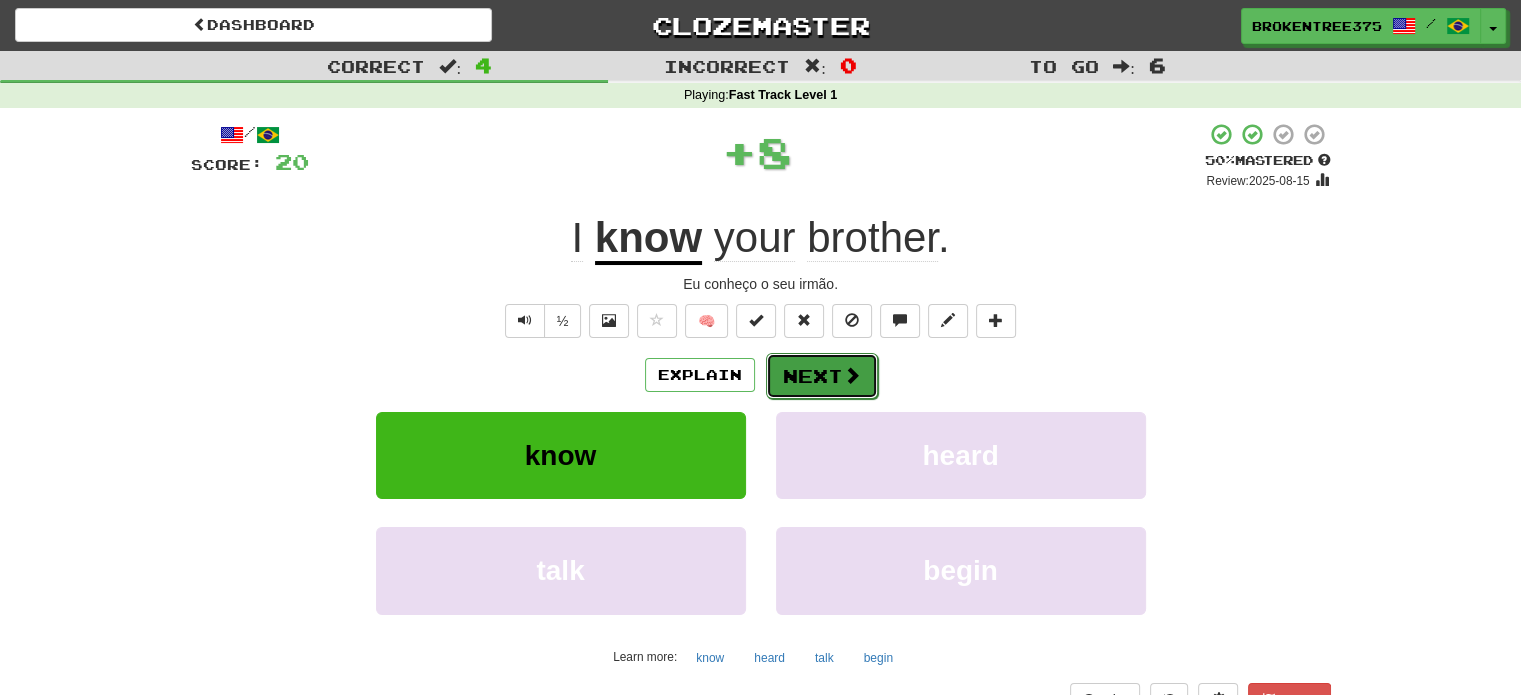 click on "Next" at bounding box center (822, 376) 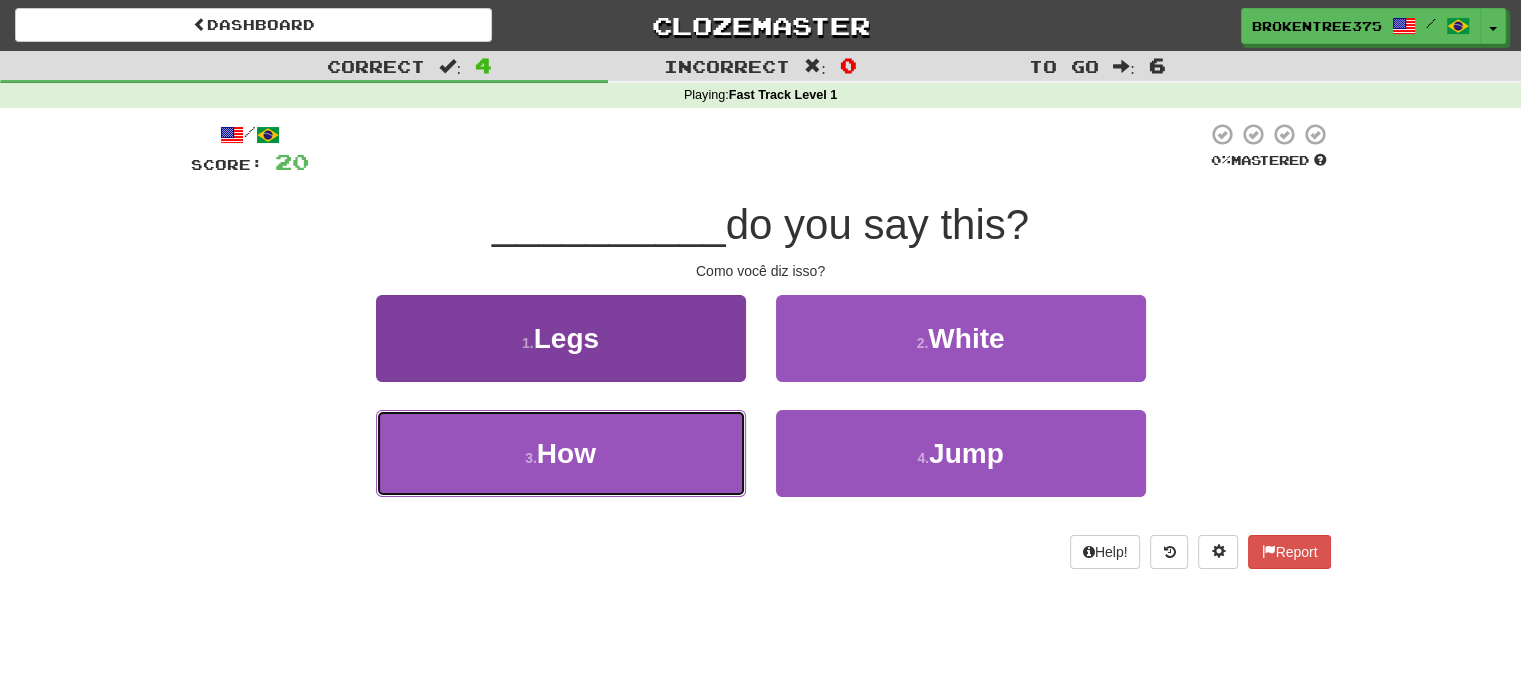 drag, startPoint x: 612, startPoint y: 462, endPoint x: 612, endPoint y: 447, distance: 15 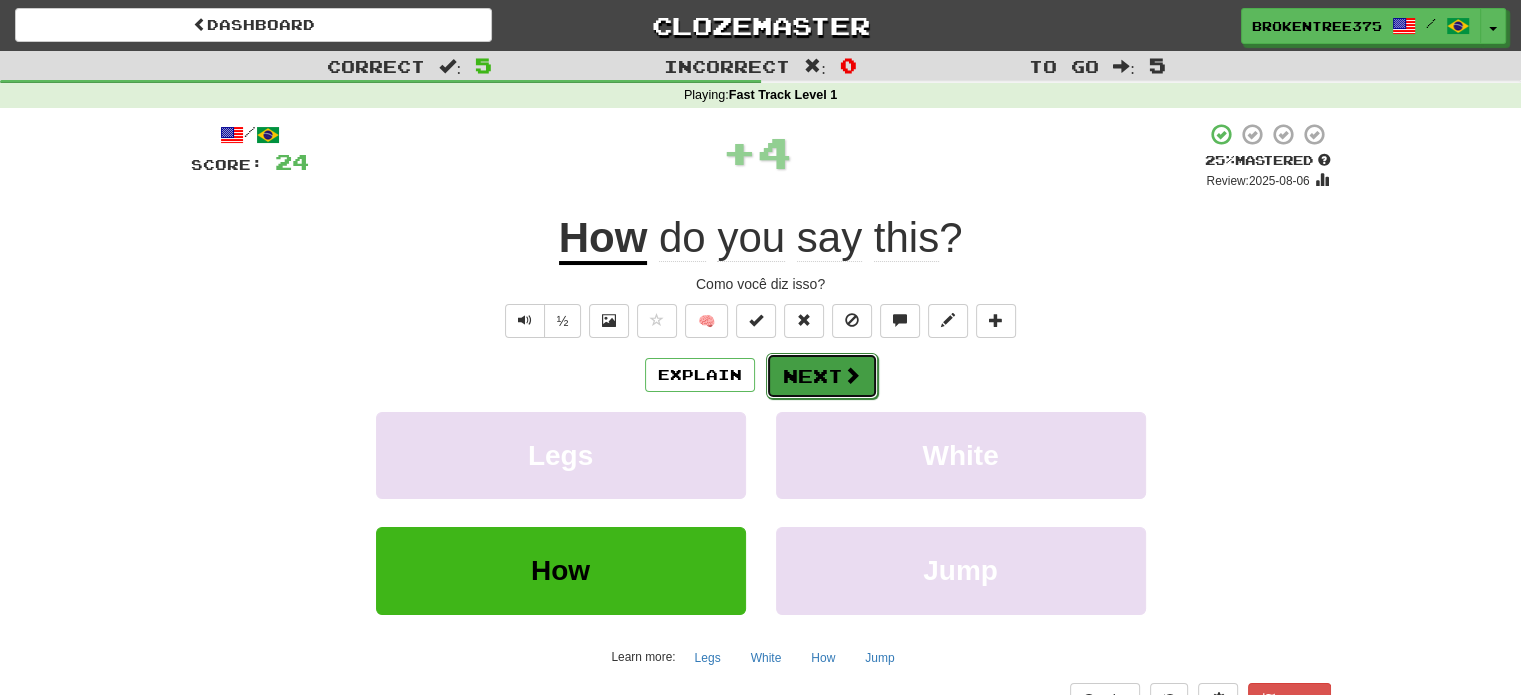 click on "Next" at bounding box center (822, 376) 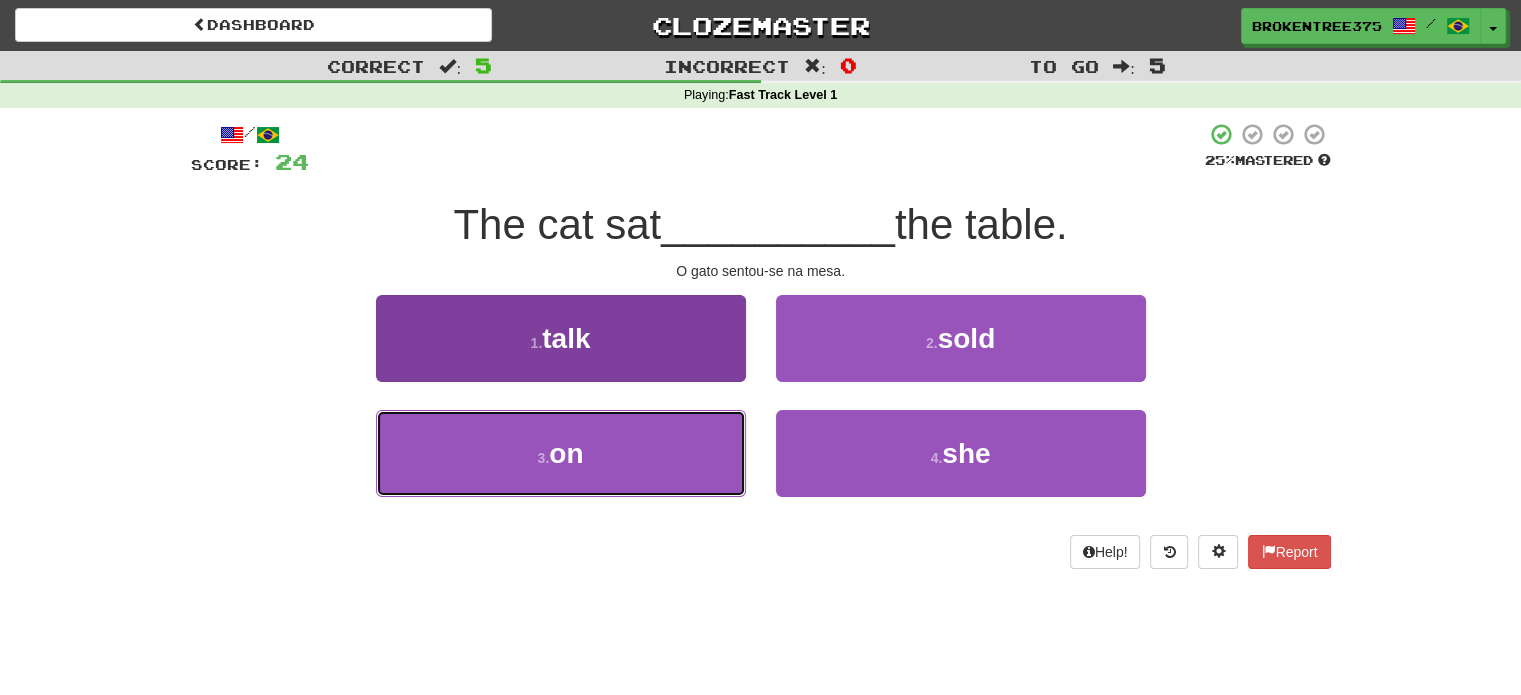 click on "3 .  on" at bounding box center (561, 453) 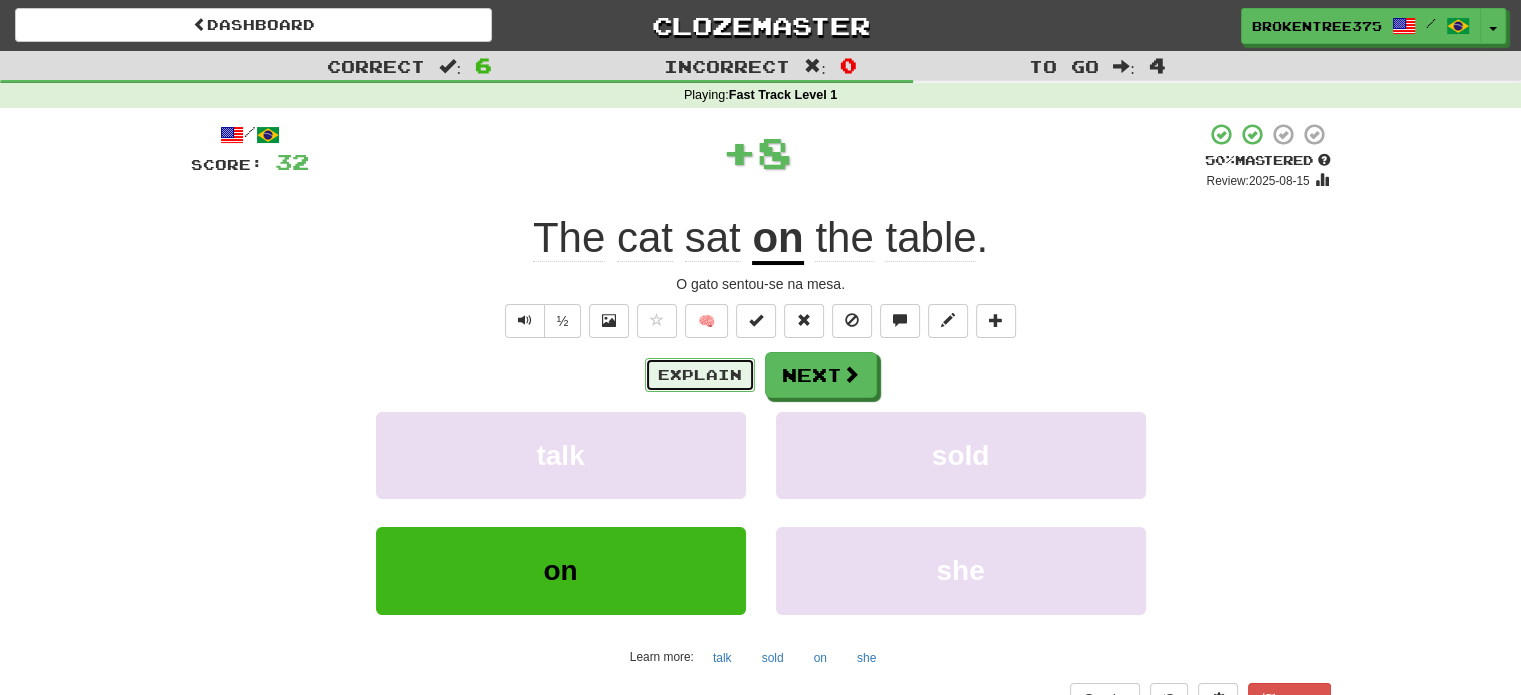 click on "Explain" at bounding box center [700, 375] 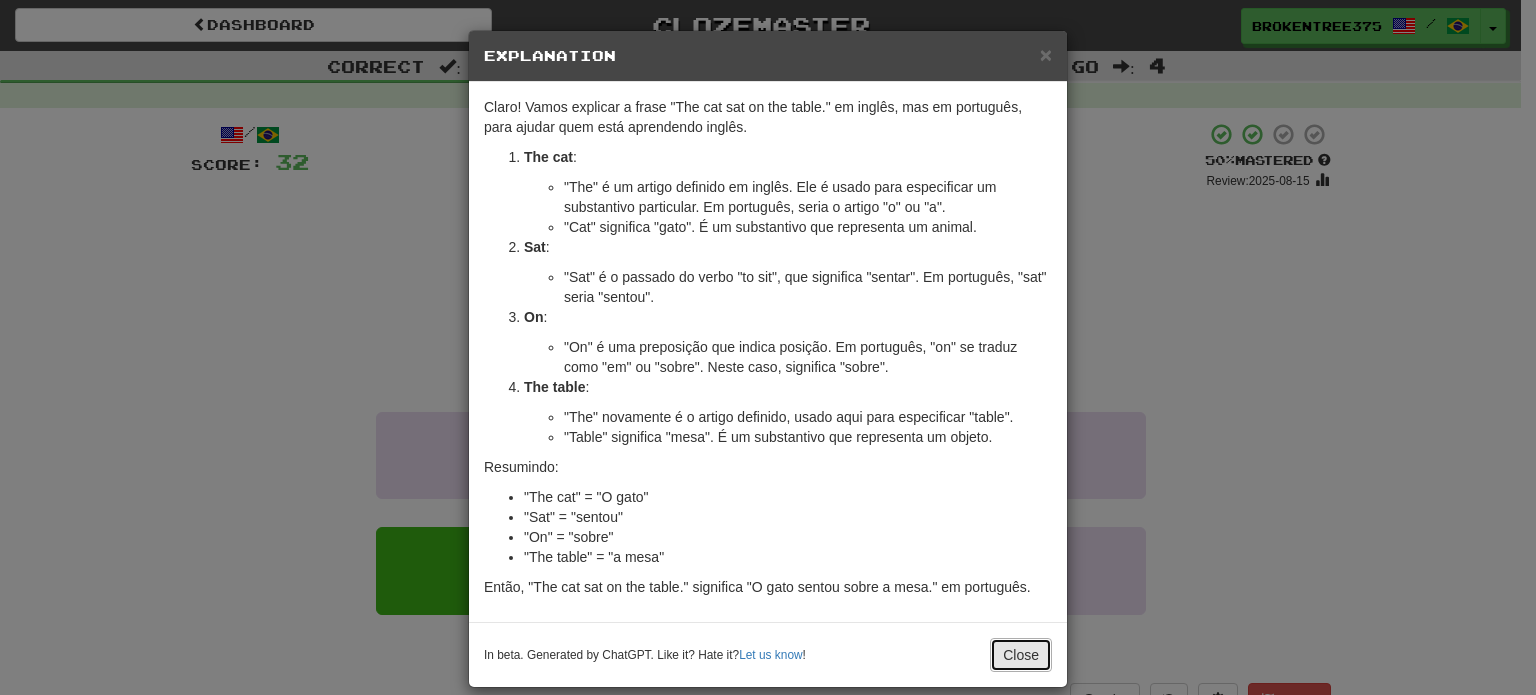 drag, startPoint x: 1025, startPoint y: 643, endPoint x: 1013, endPoint y: 619, distance: 26.832815 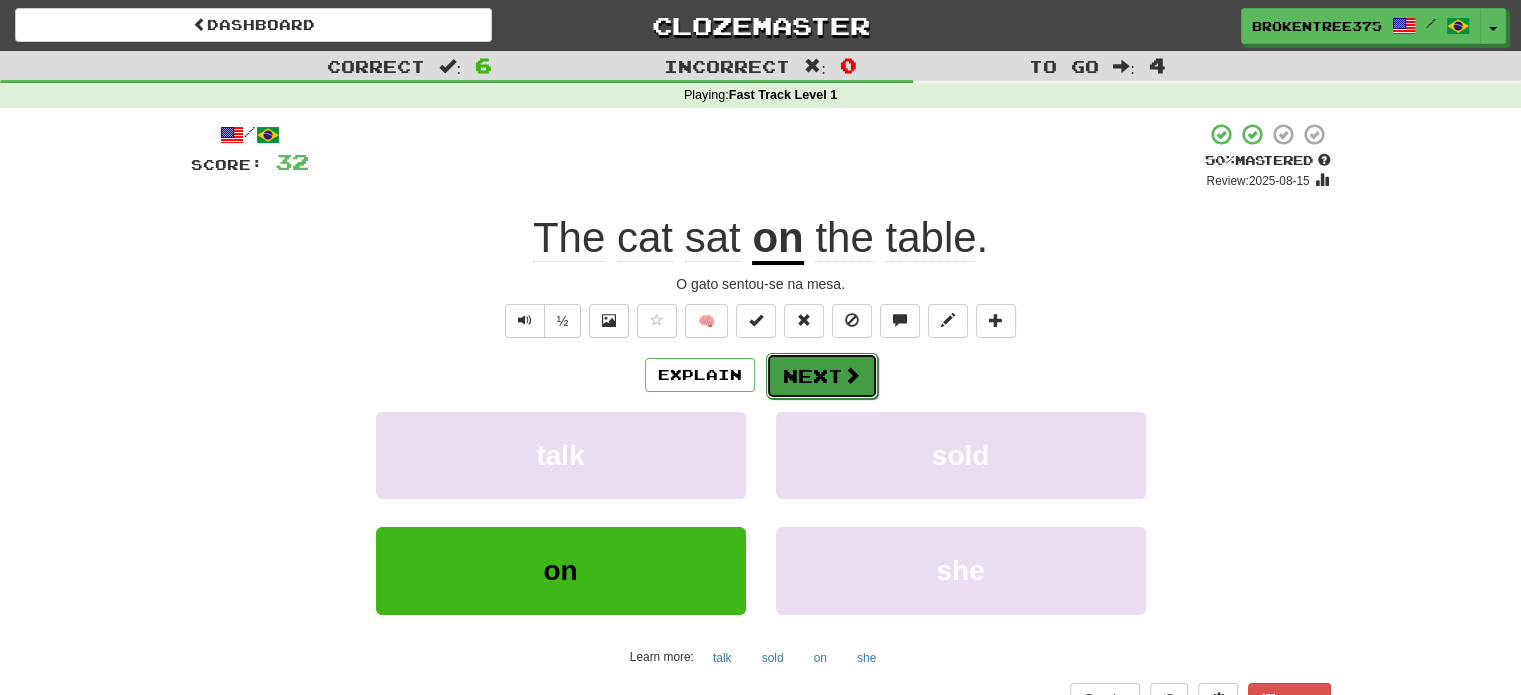 click on "Next" at bounding box center (822, 376) 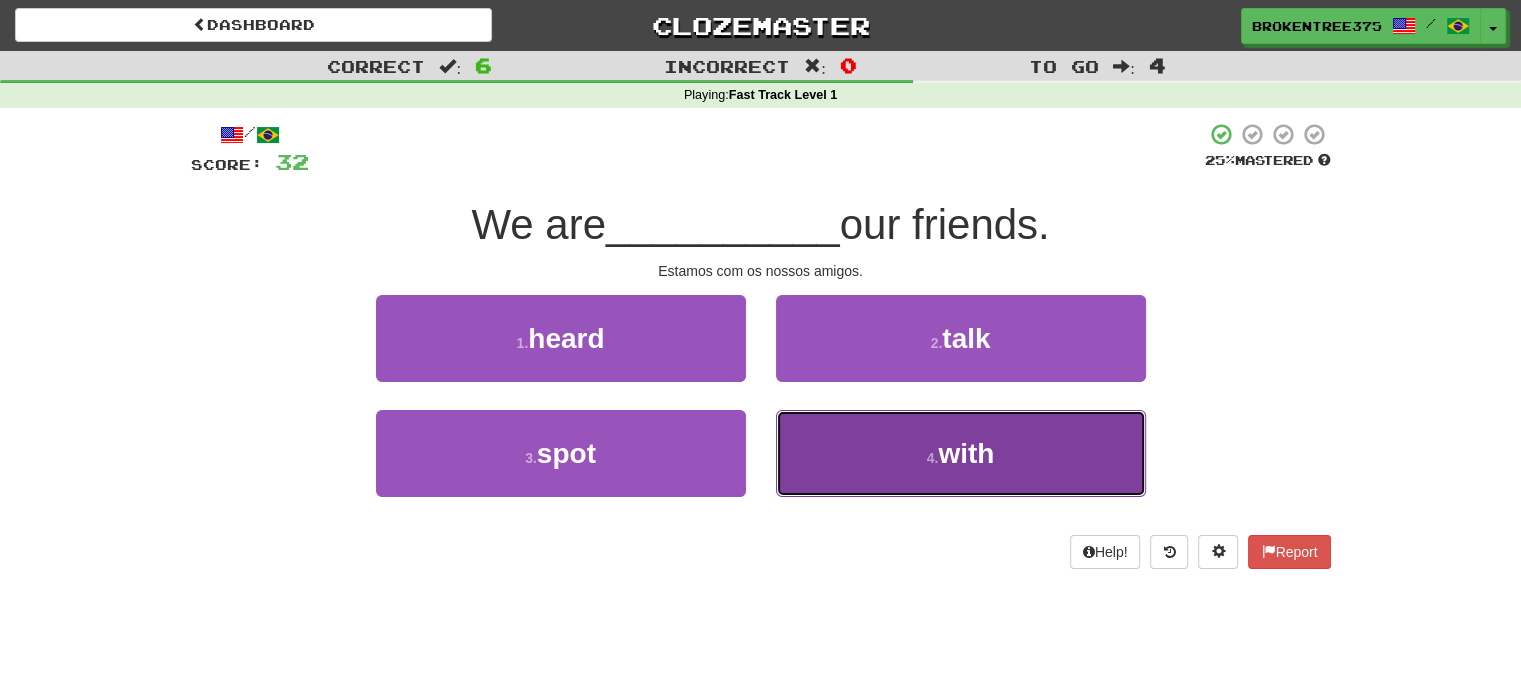 click on "4 .  with" at bounding box center (961, 453) 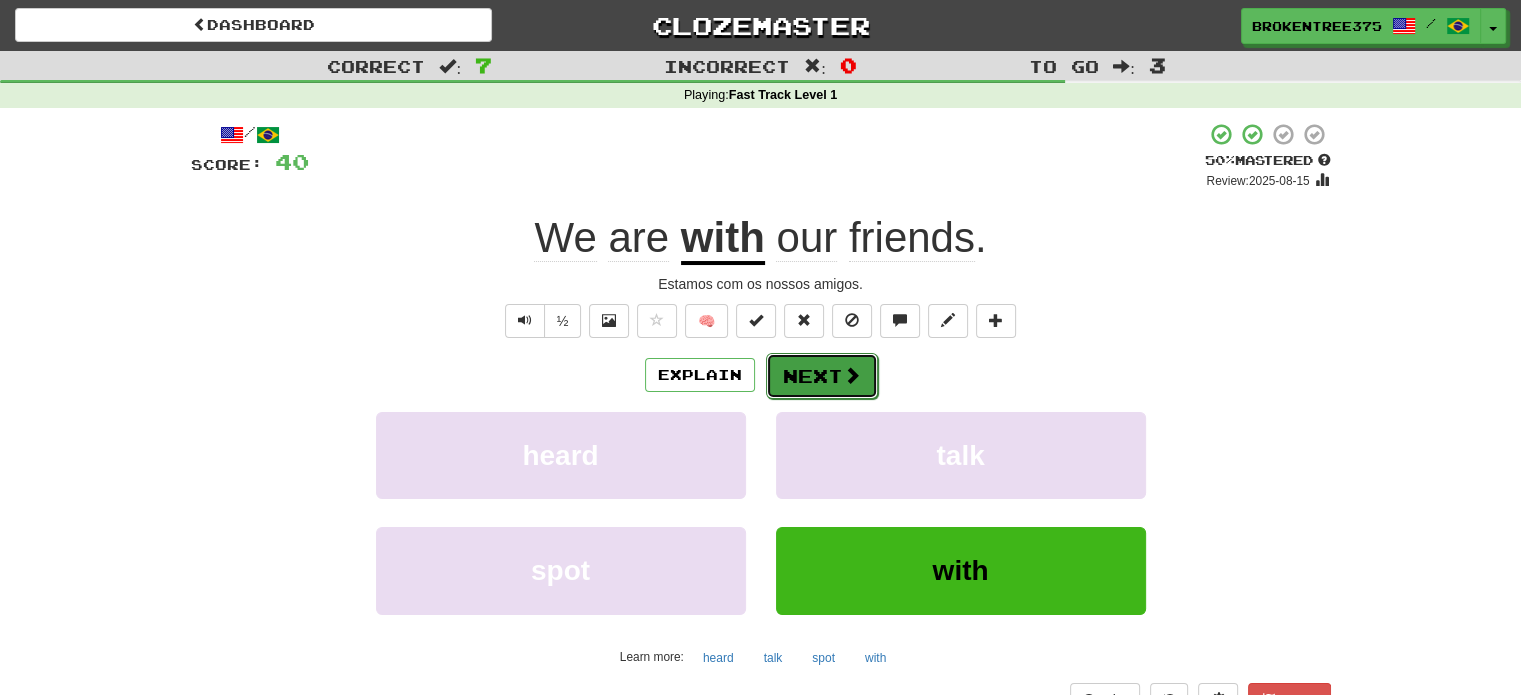 click on "Next" at bounding box center (822, 376) 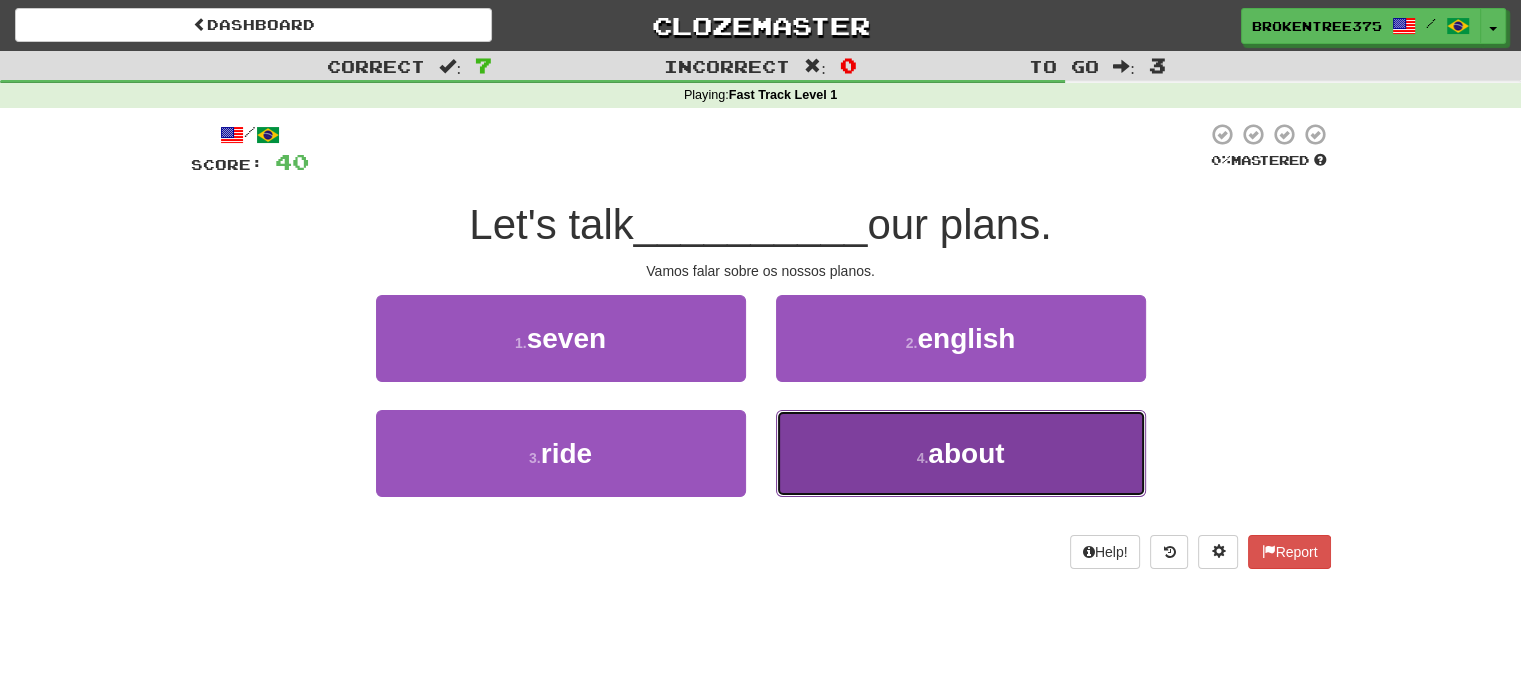 click on "4 .  about" at bounding box center (961, 453) 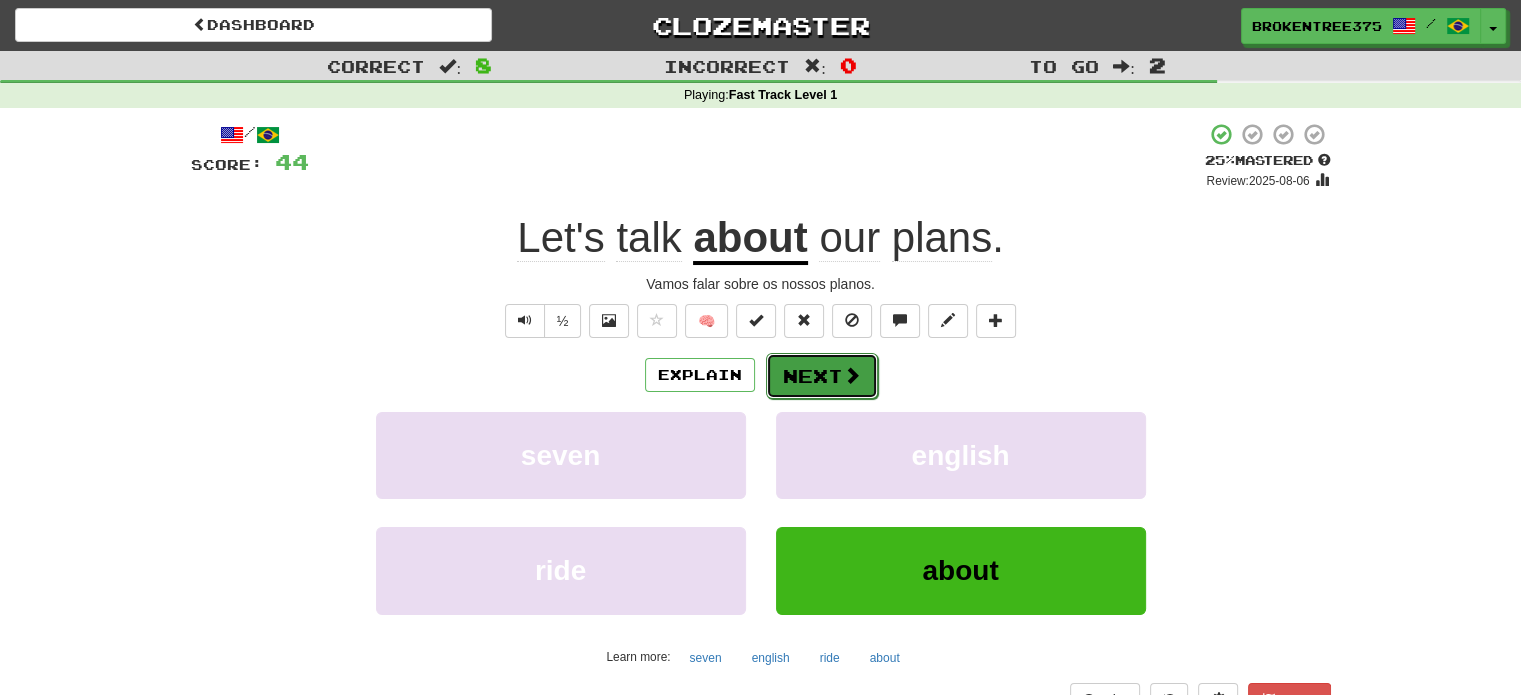 click on "Next" at bounding box center (822, 376) 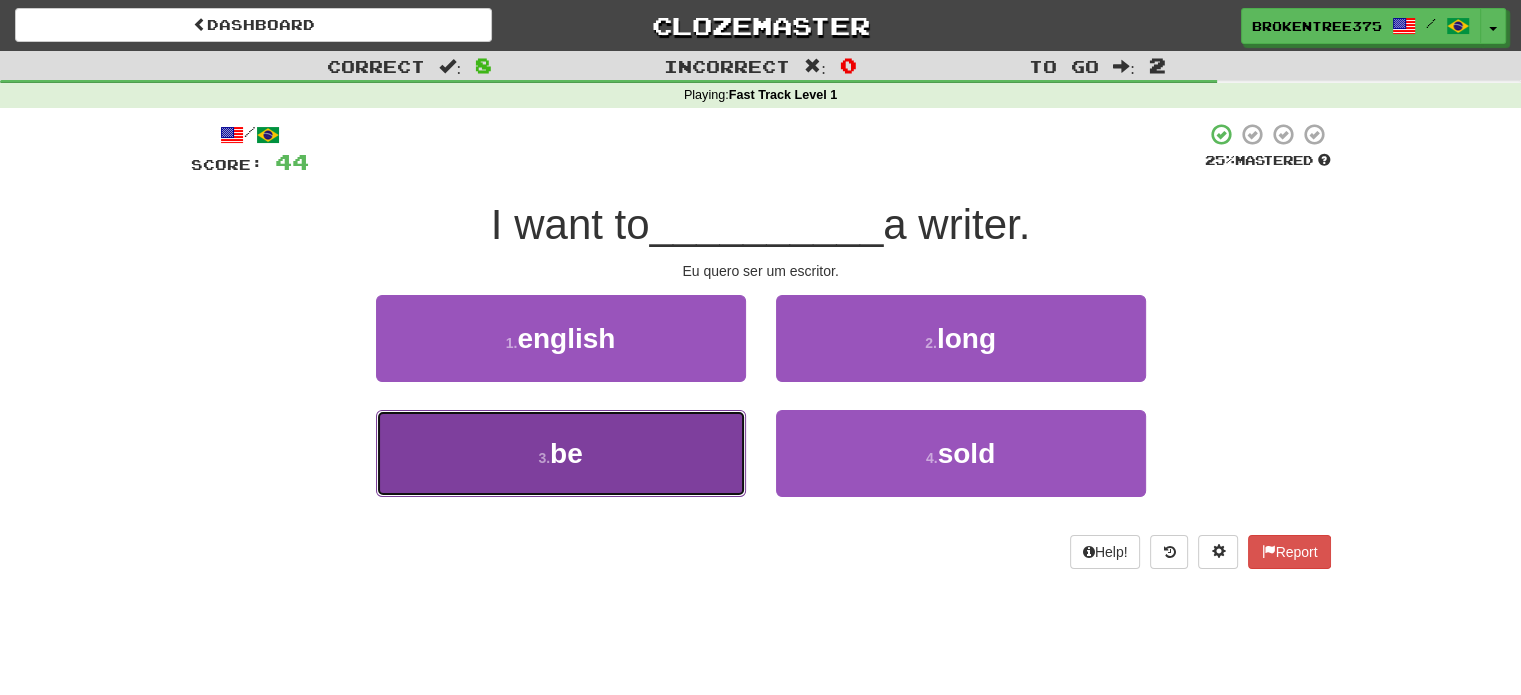 click on "be" at bounding box center (566, 453) 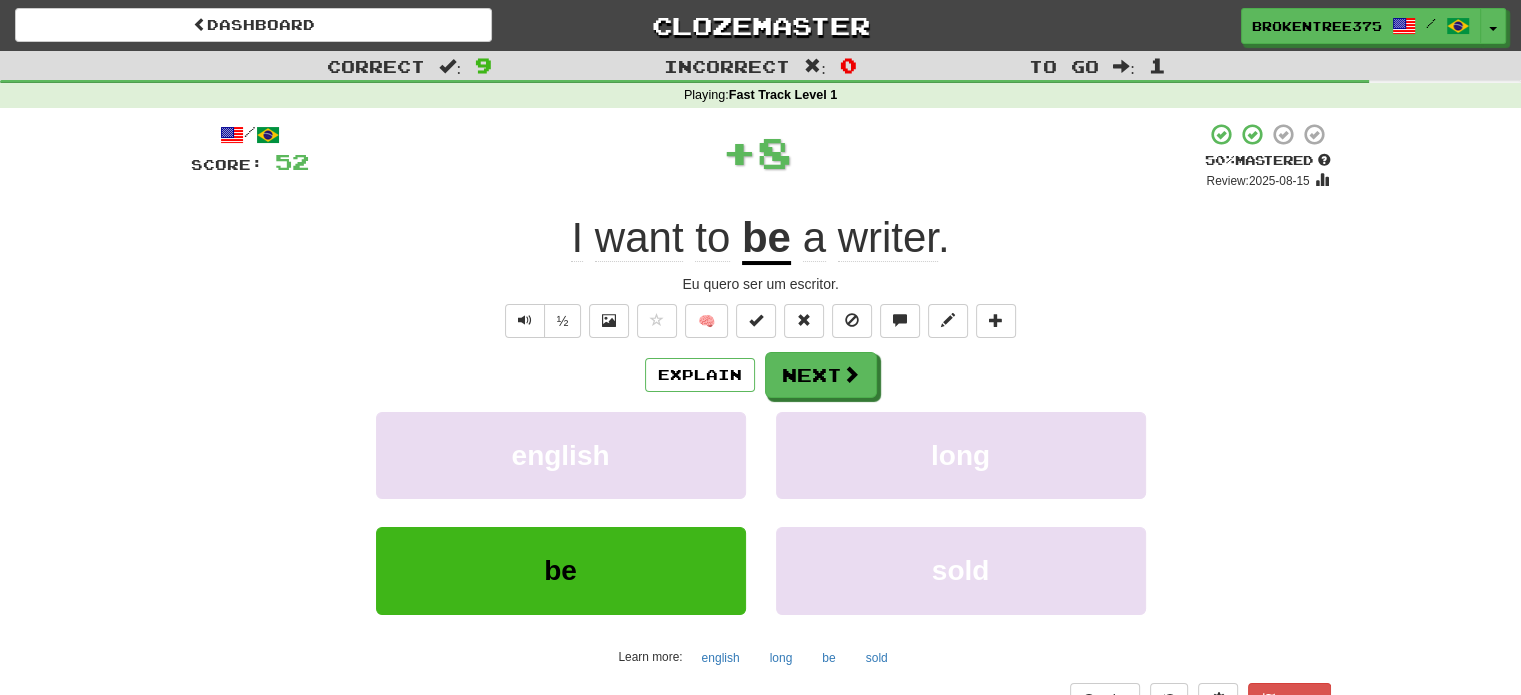click on "/  Score:   52 + 8 50 %  Mastered Review:  2025-08-15 I   want   to   be   a   writer . Eu quero ser um escritor. ½ 🧠 Explain Next english long be sold Learn more: english long be sold  Help!  Report" at bounding box center [761, 419] 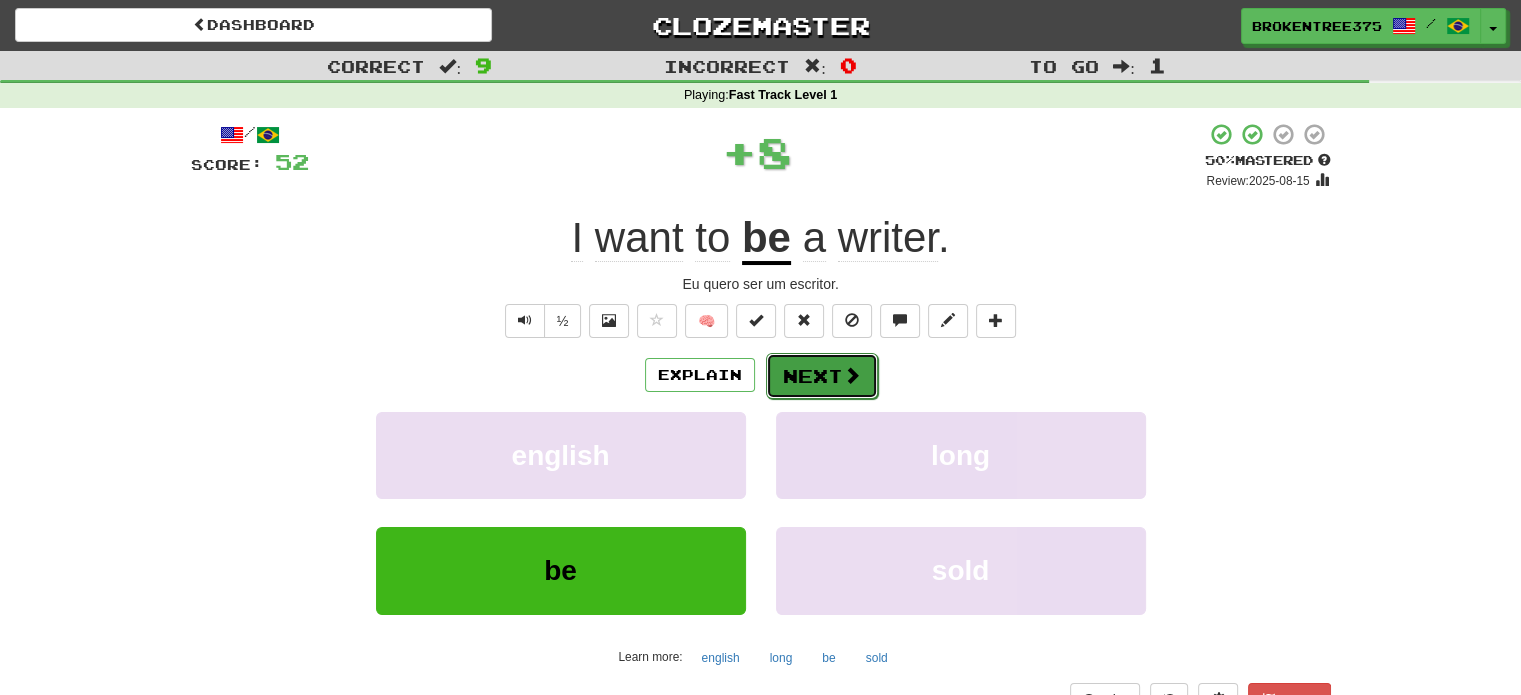 click on "Next" at bounding box center (822, 376) 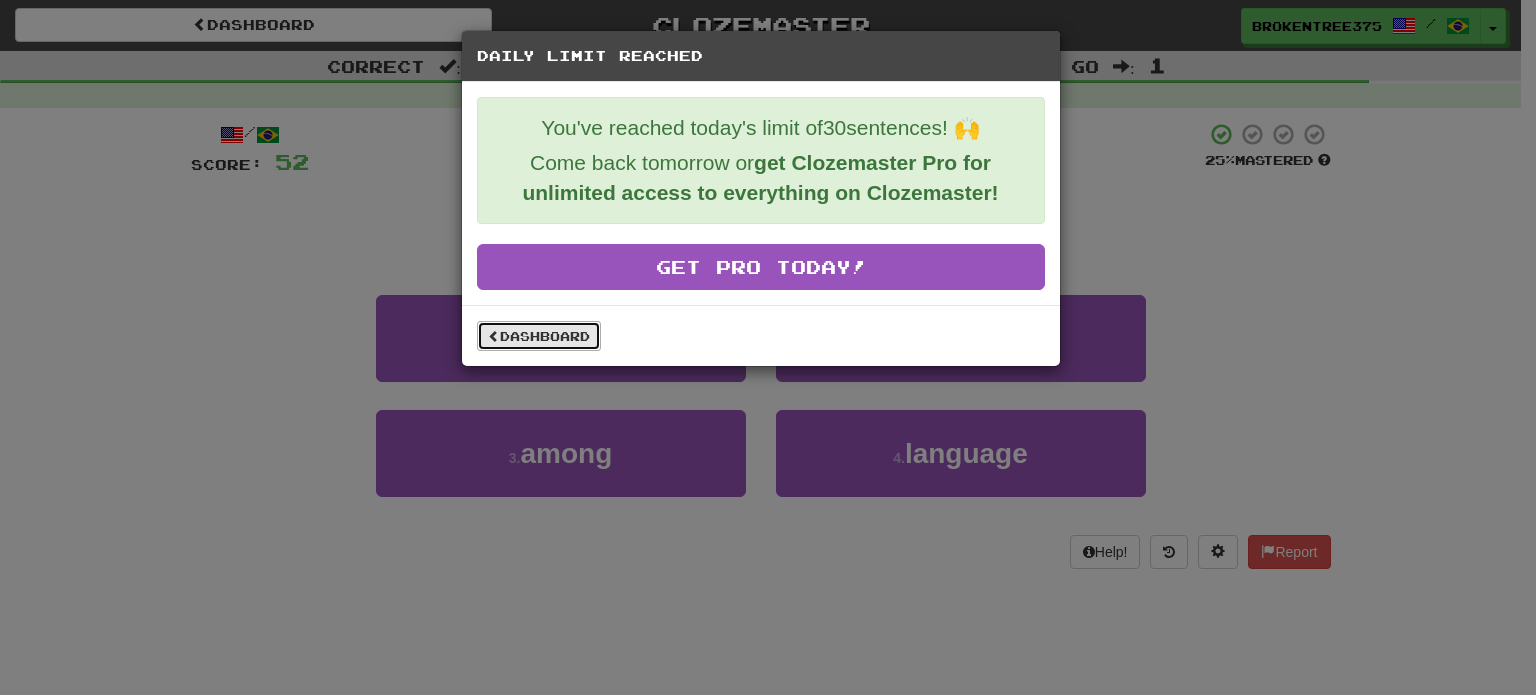click on "Dashboard" at bounding box center (539, 336) 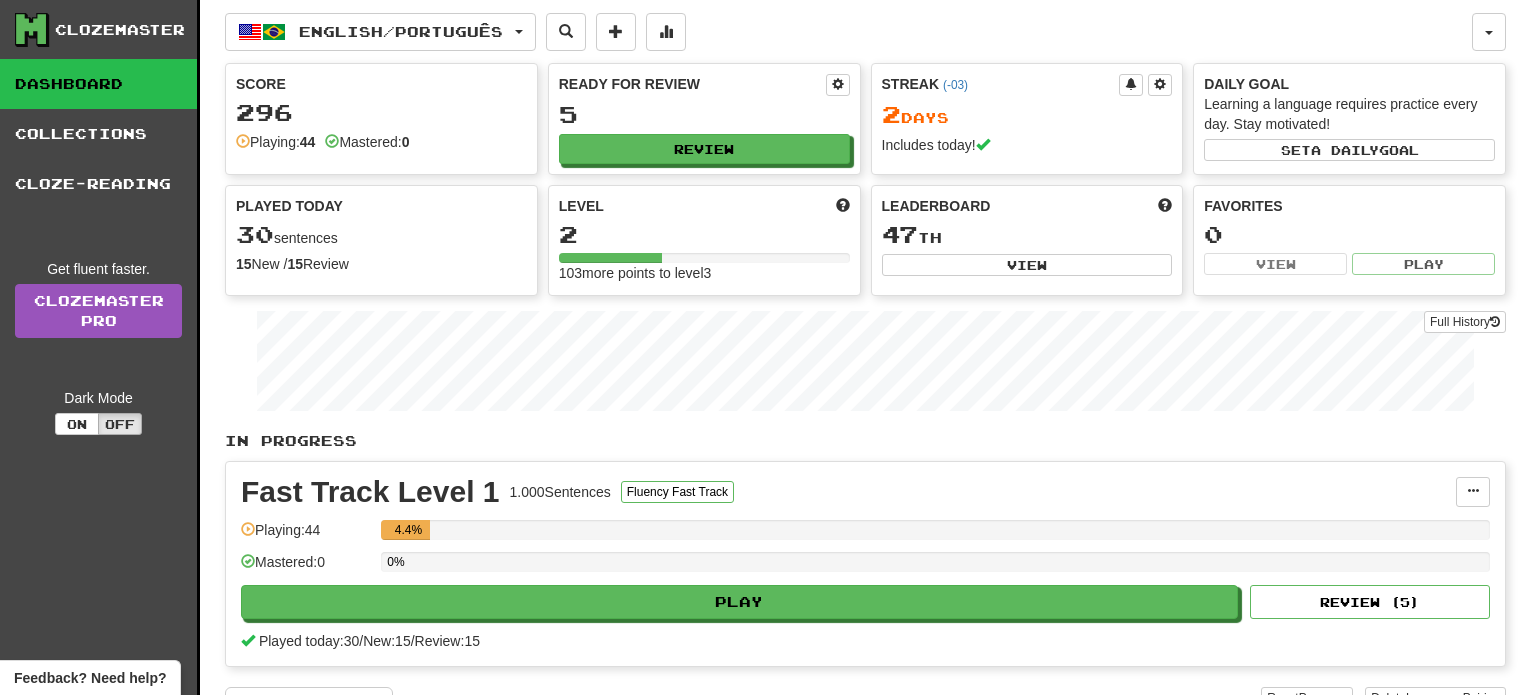 scroll, scrollTop: 0, scrollLeft: 0, axis: both 